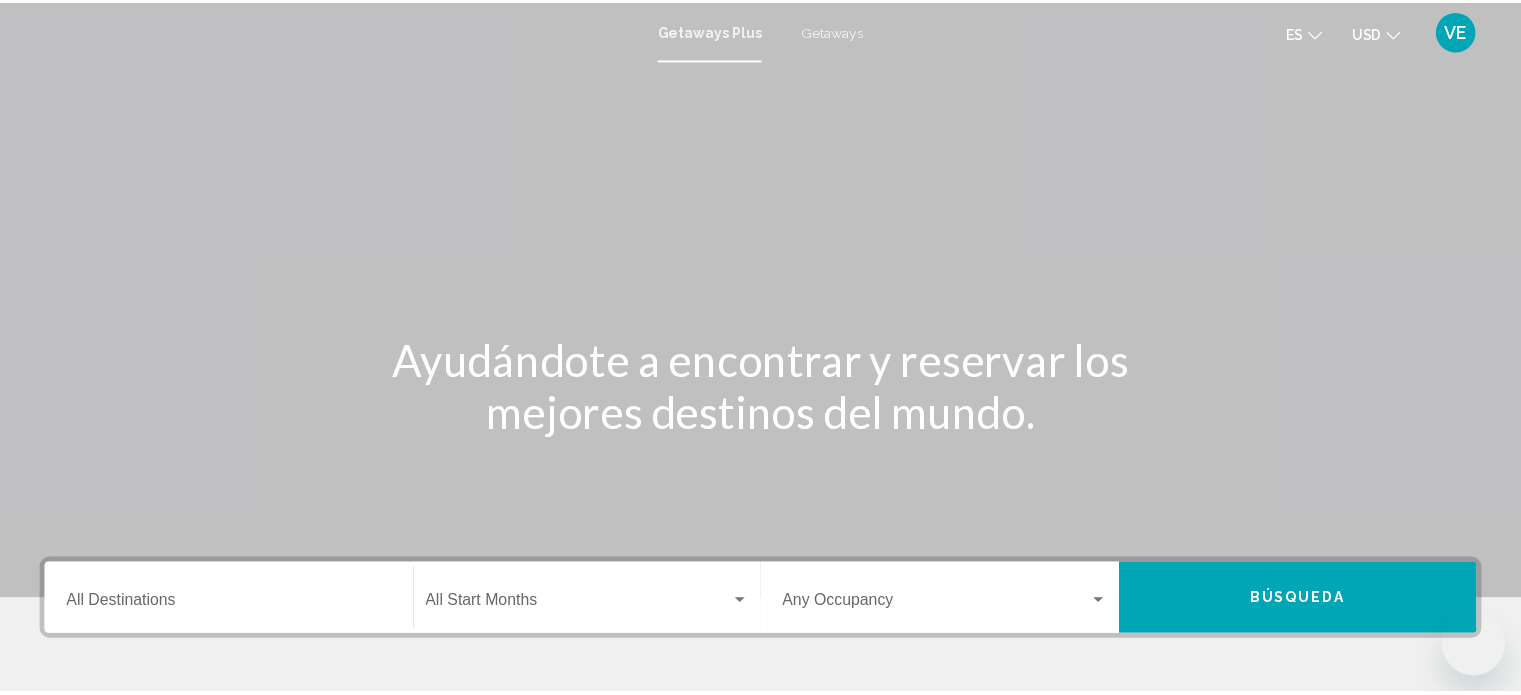 scroll, scrollTop: 0, scrollLeft: 0, axis: both 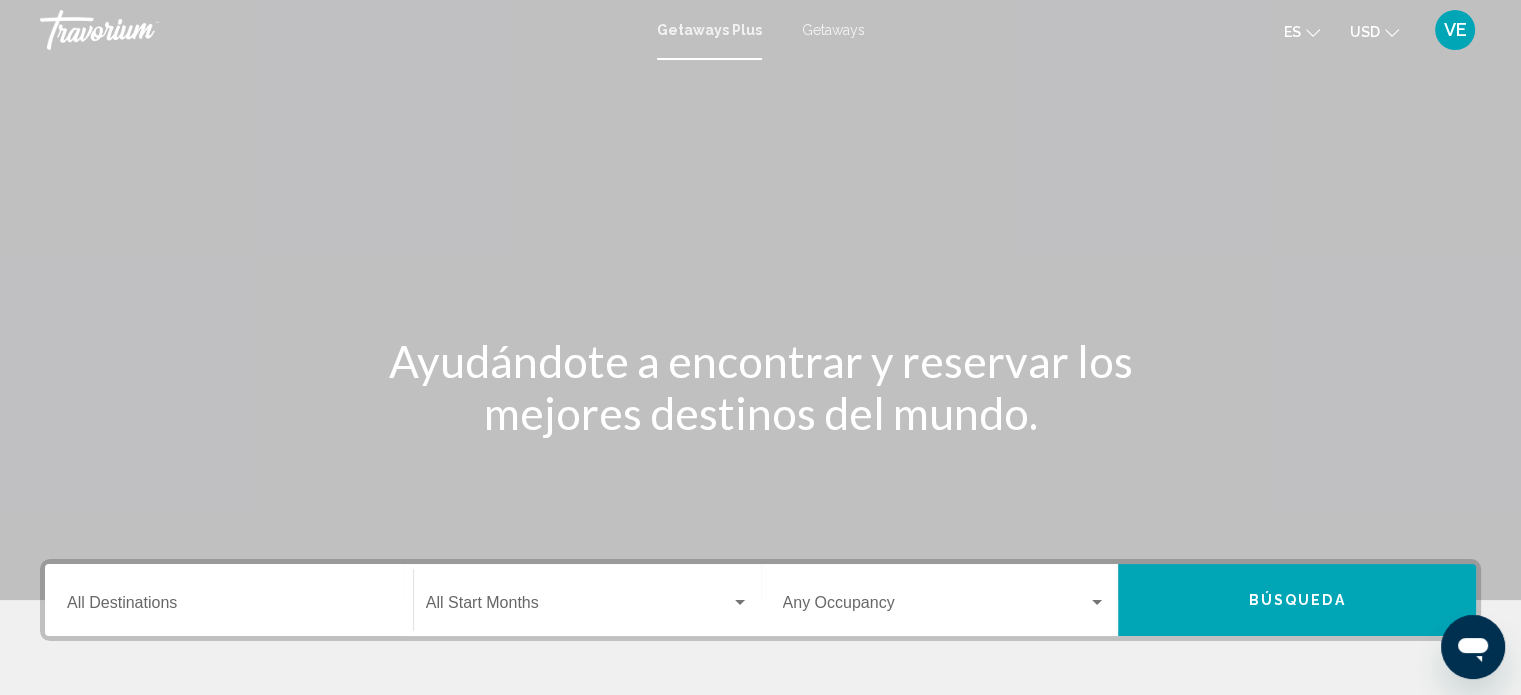 click on "Getaways" at bounding box center [833, 30] 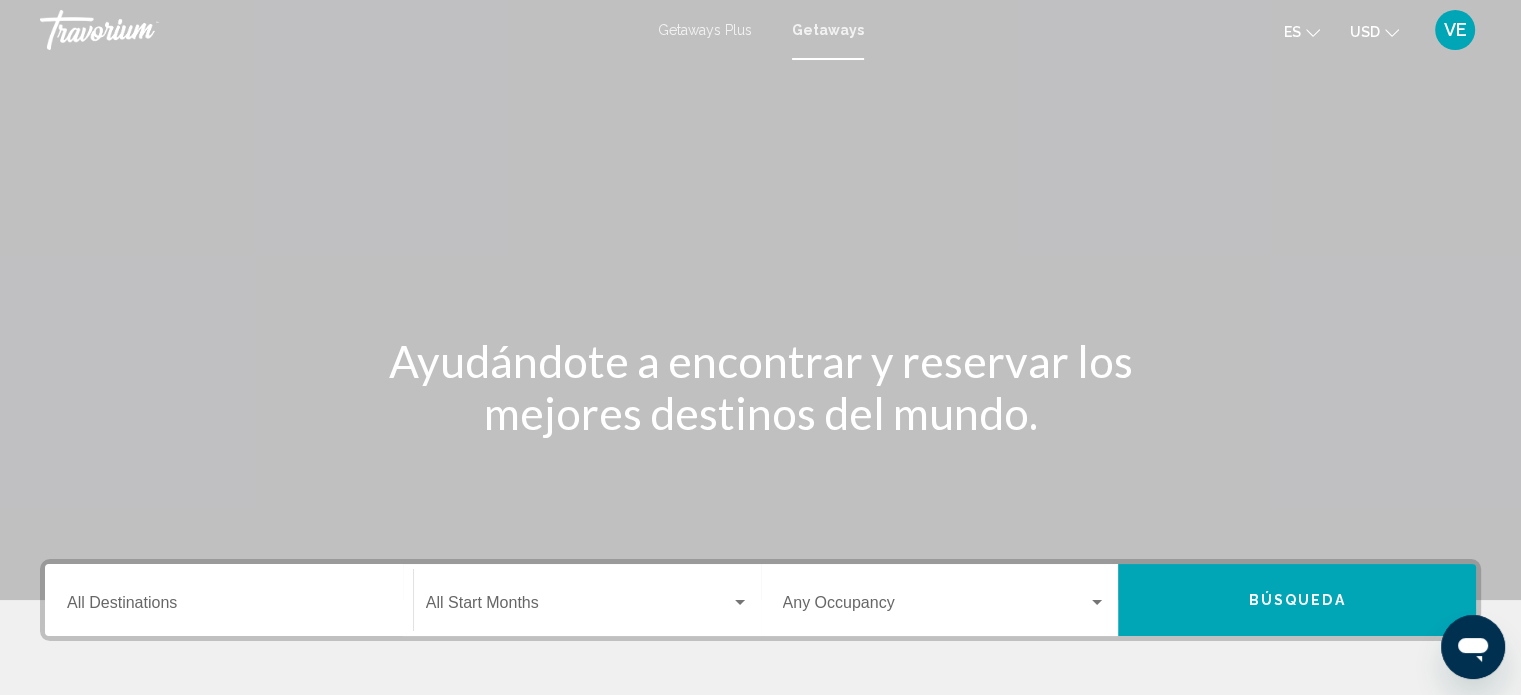 click on "Destination All Destinations" at bounding box center (229, 607) 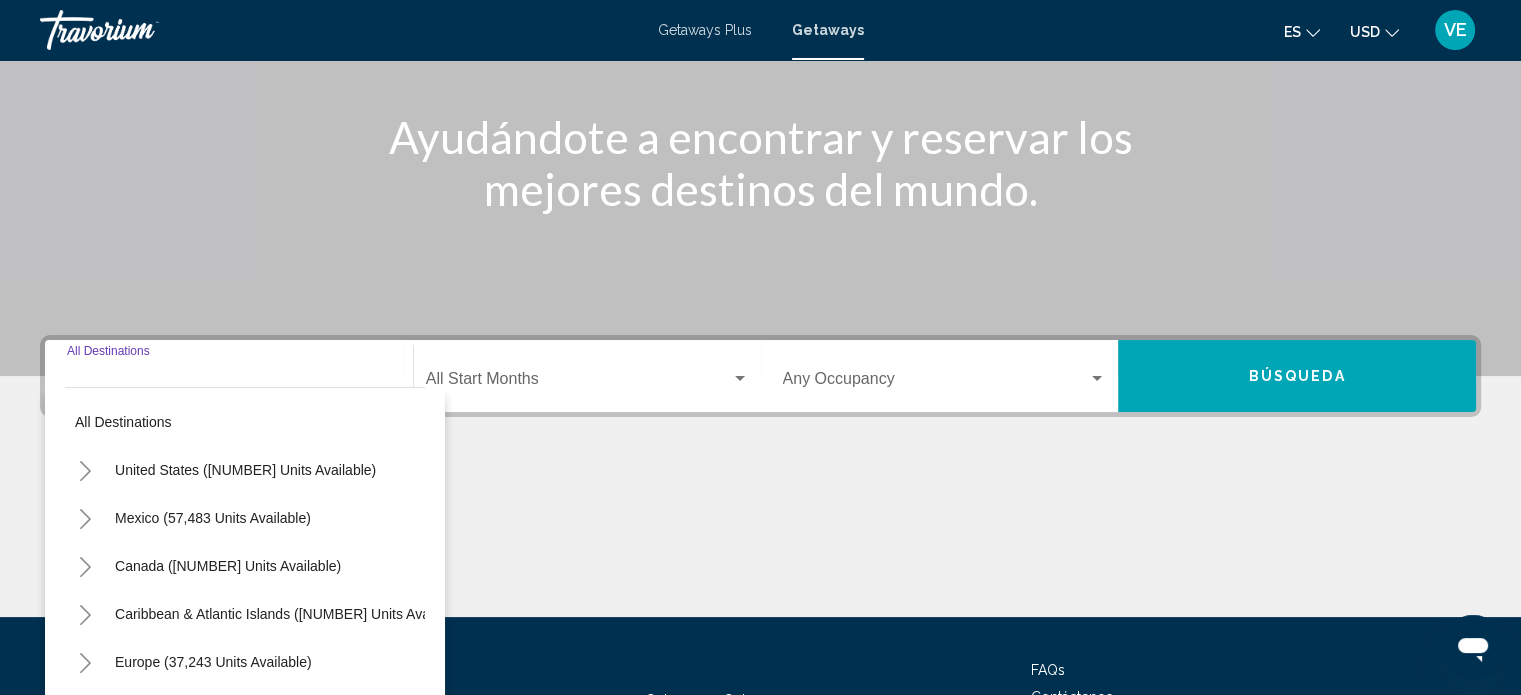 scroll, scrollTop: 390, scrollLeft: 0, axis: vertical 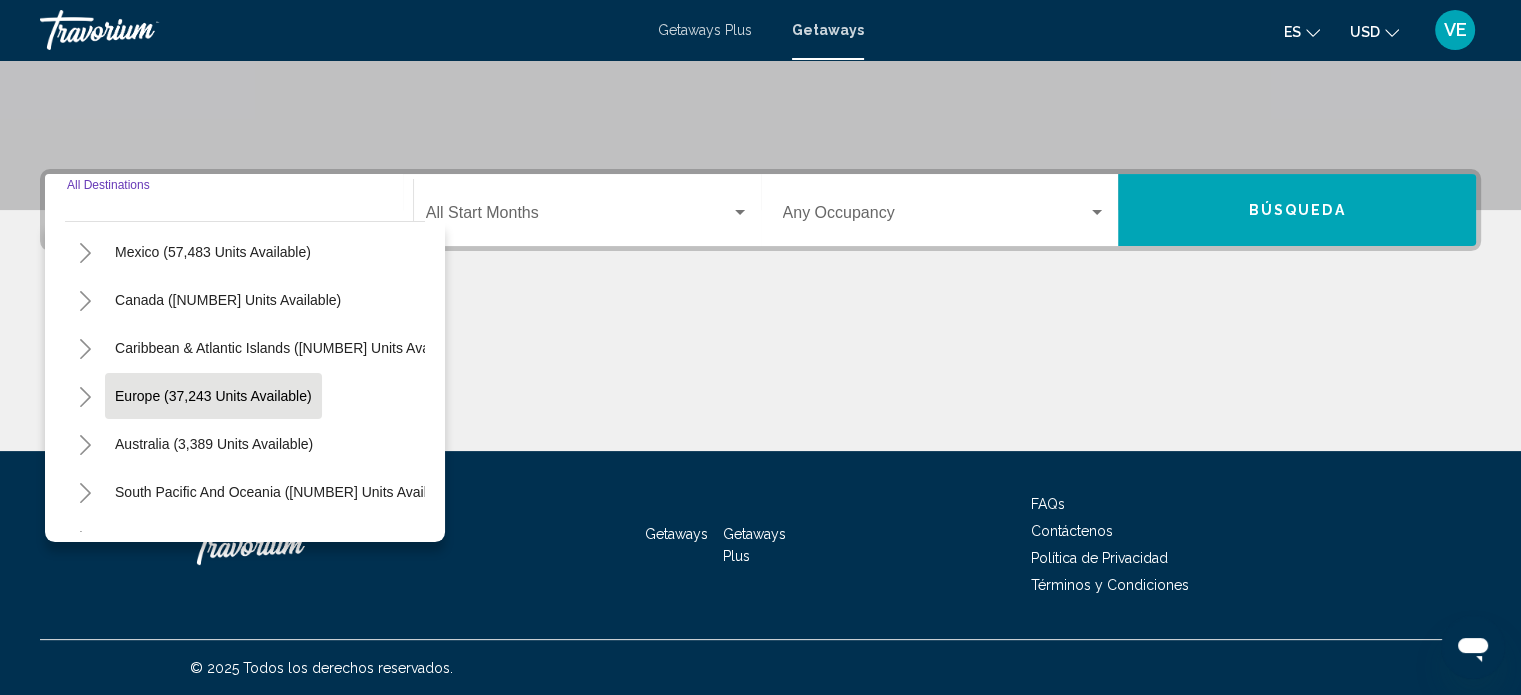 click on "Europe (37,243 units available)" at bounding box center (214, 444) 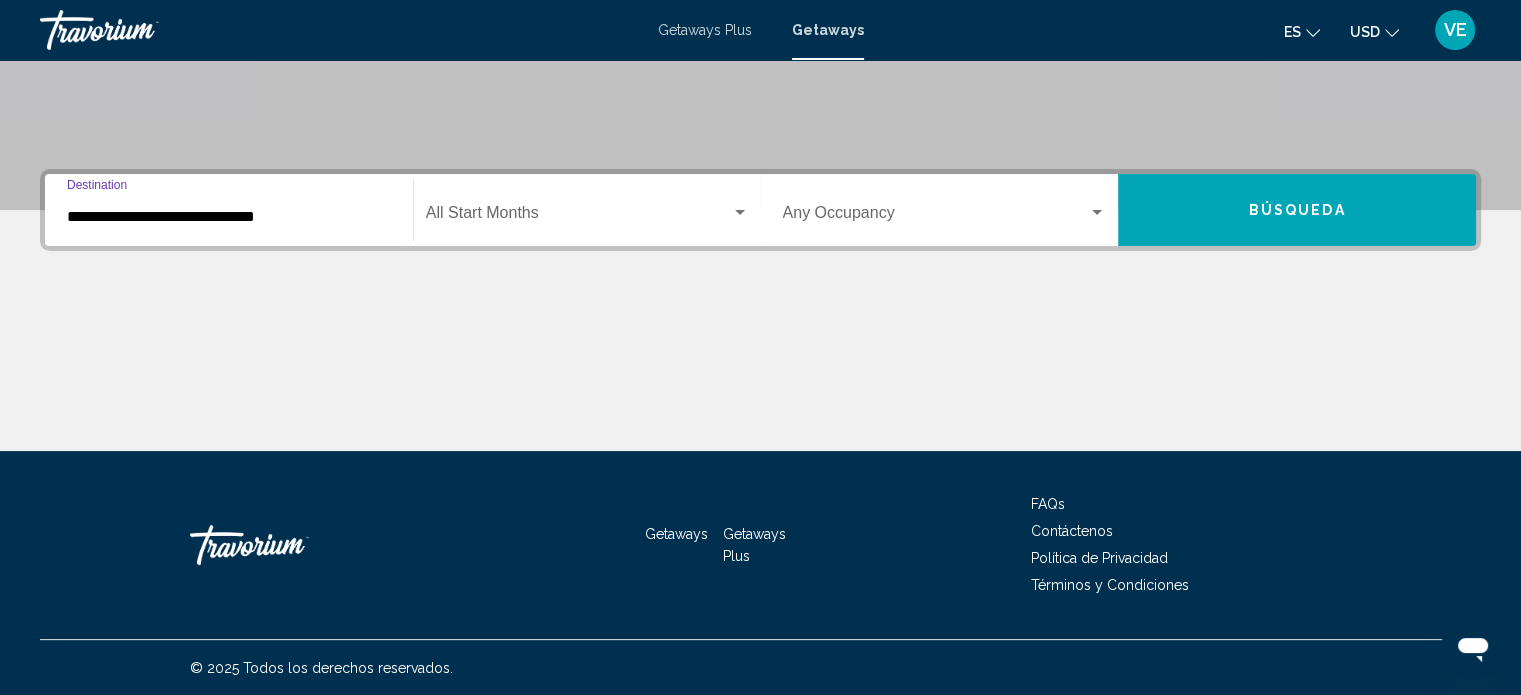 click on "**********" at bounding box center [229, 217] 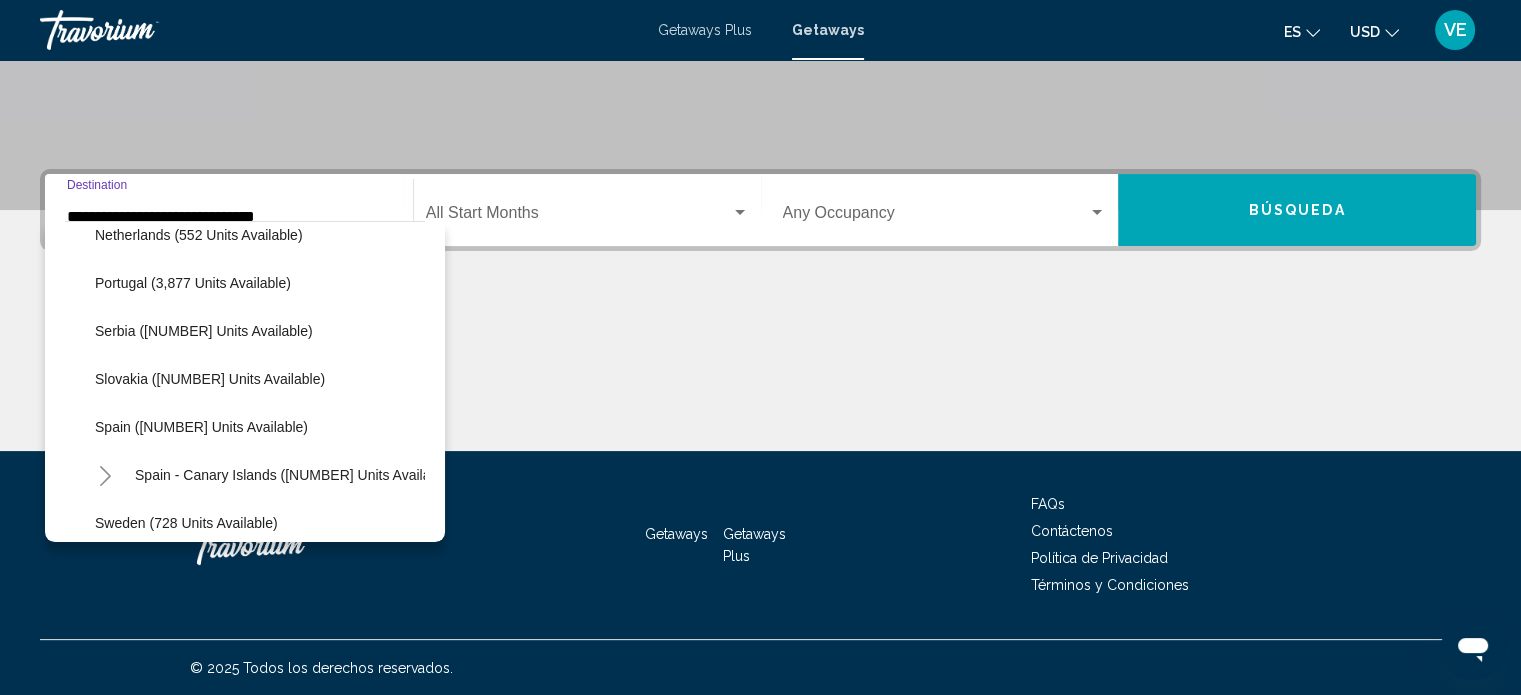 scroll, scrollTop: 926, scrollLeft: 0, axis: vertical 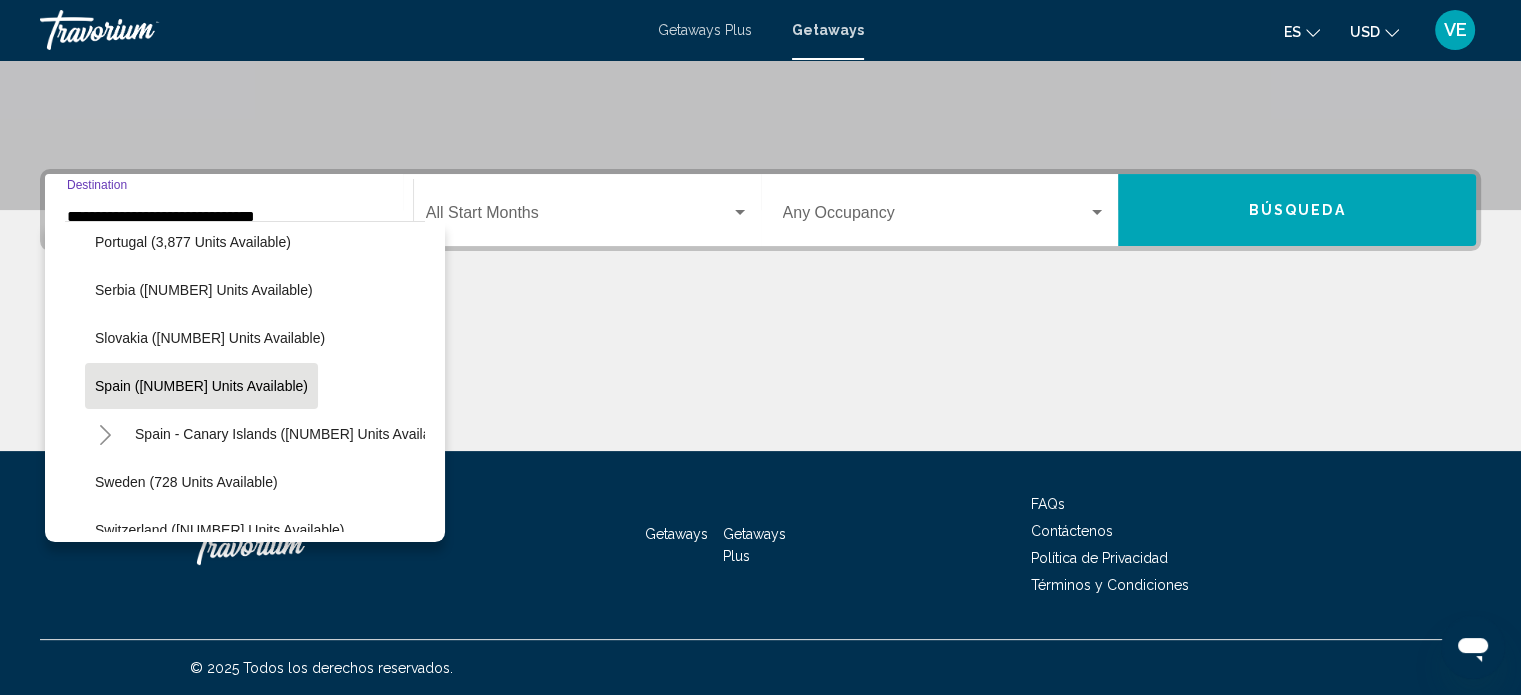 click on "[COUNTRY] ([NUMBER] units available)" 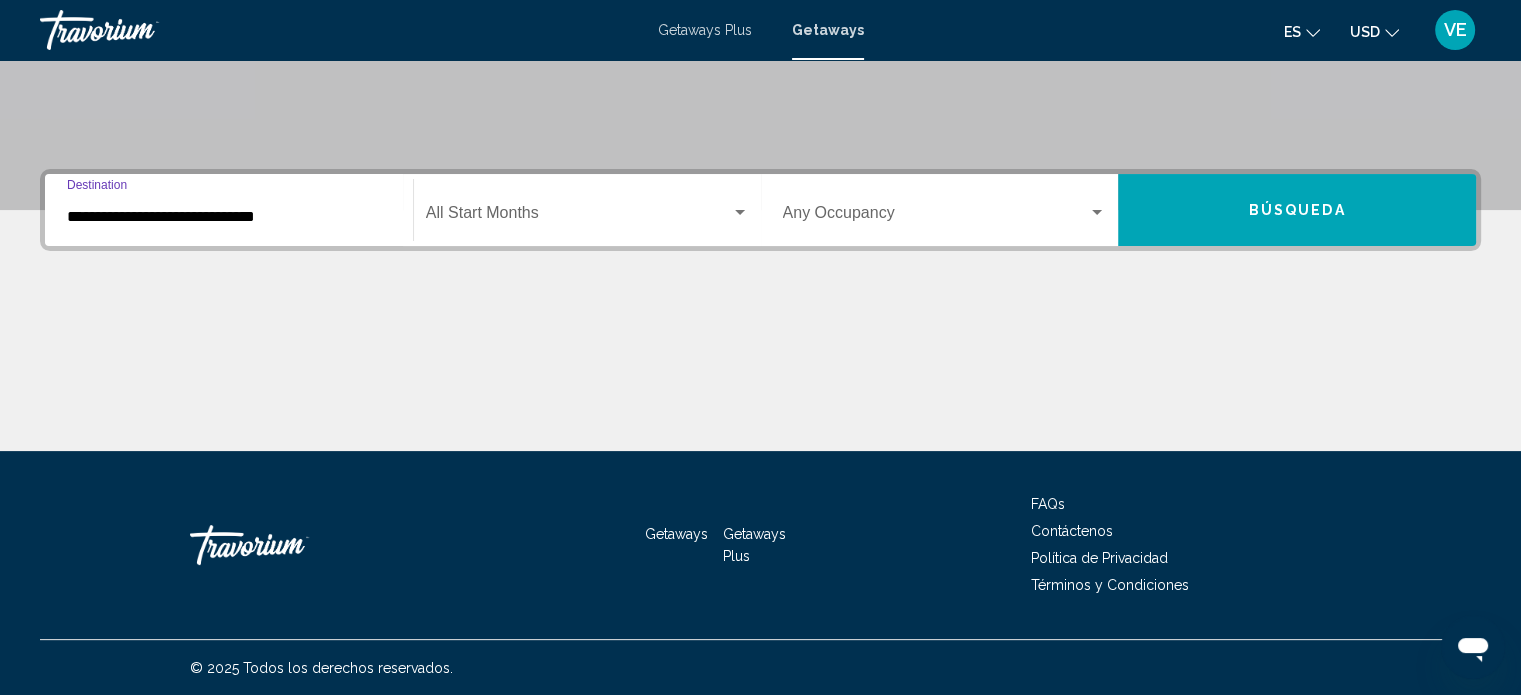 type on "**********" 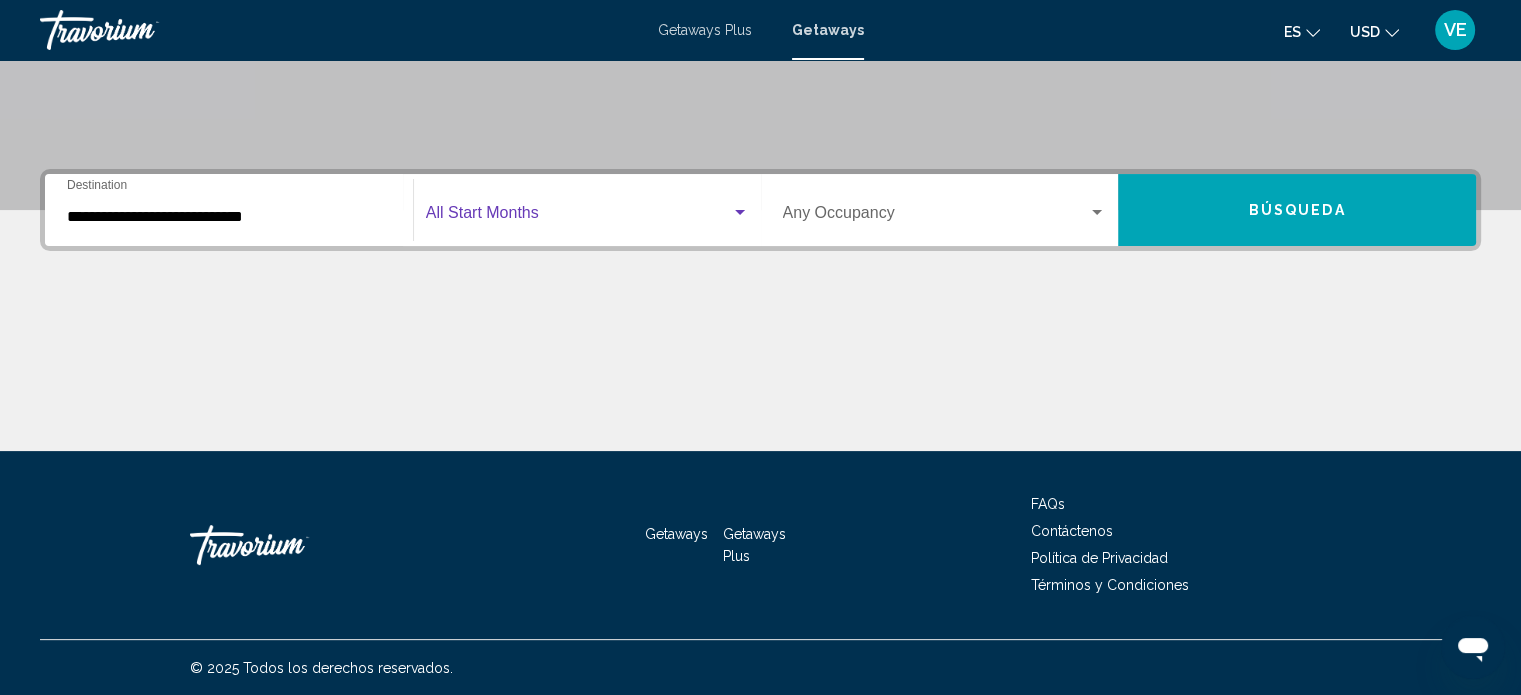 click at bounding box center [578, 217] 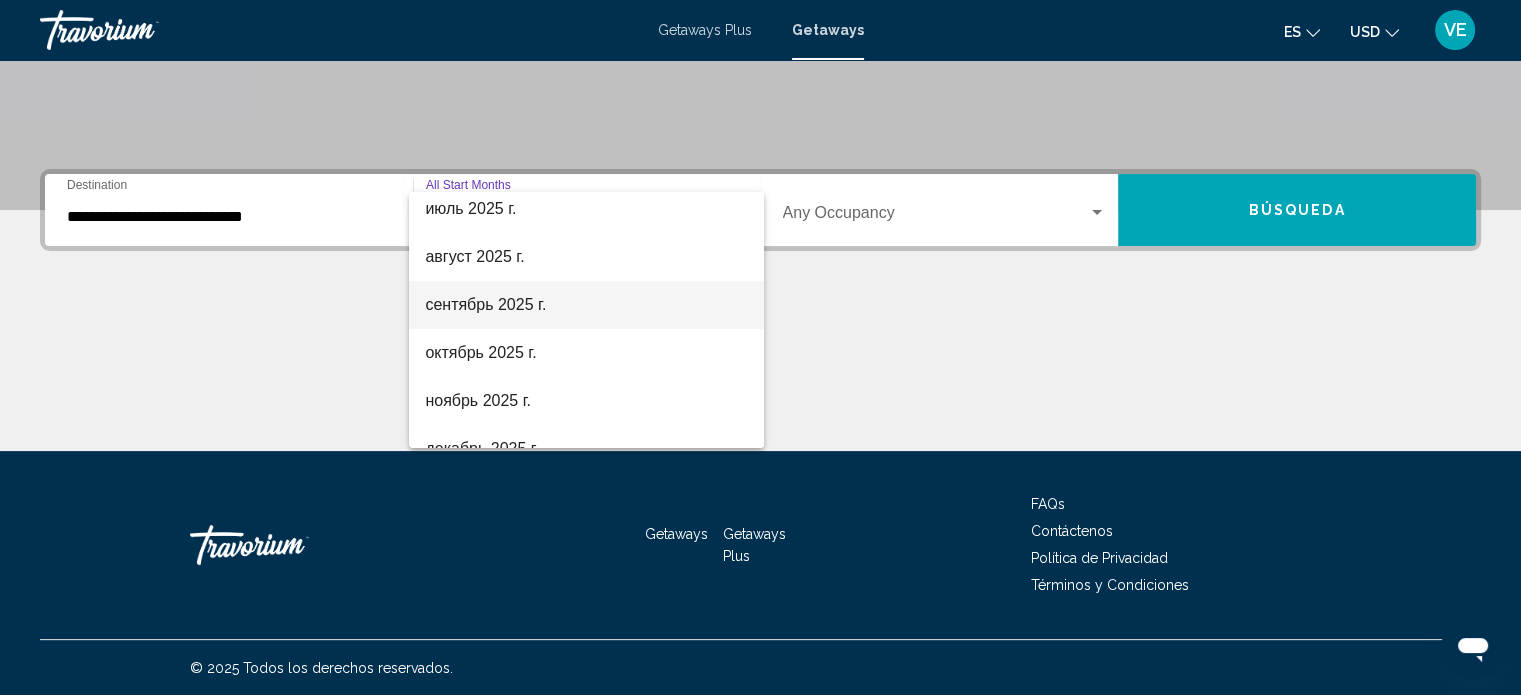 scroll, scrollTop: 100, scrollLeft: 0, axis: vertical 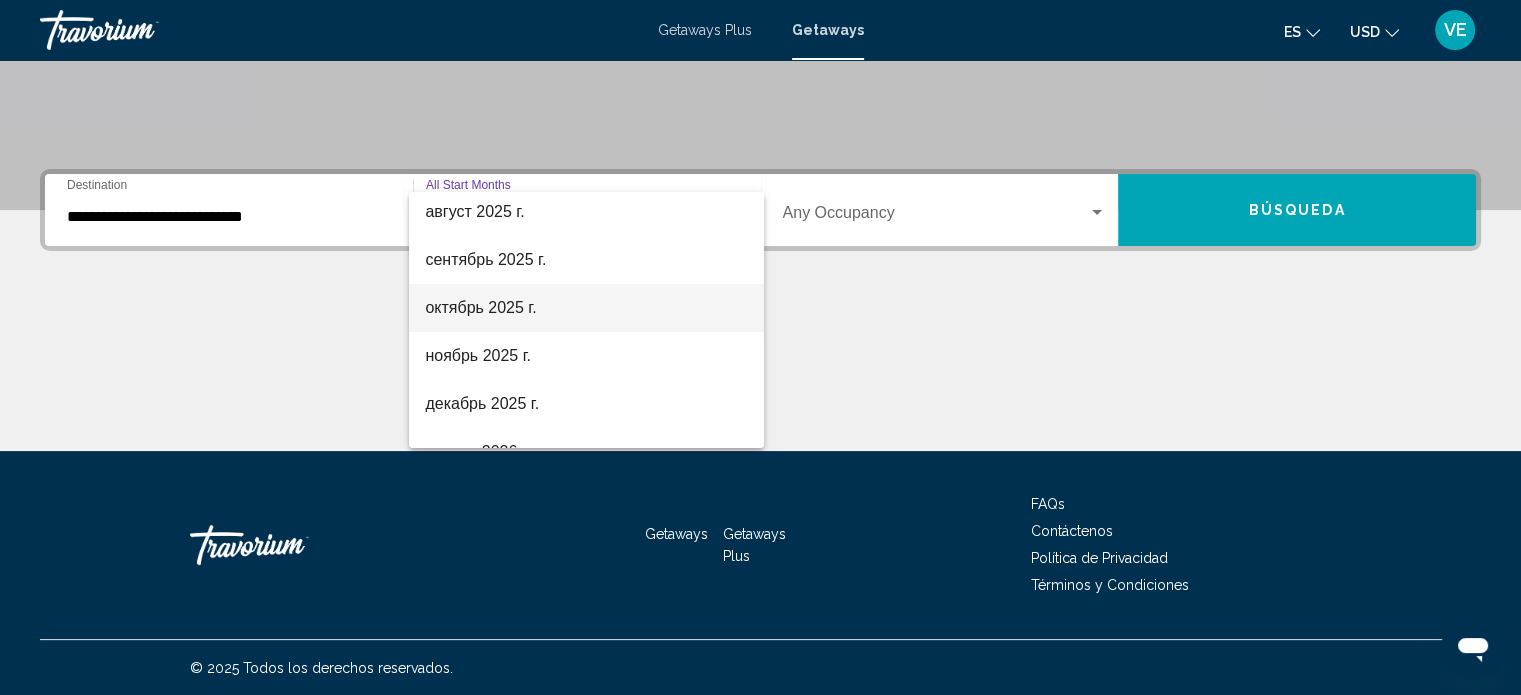 click on "октябрь 2025 г." at bounding box center [586, 308] 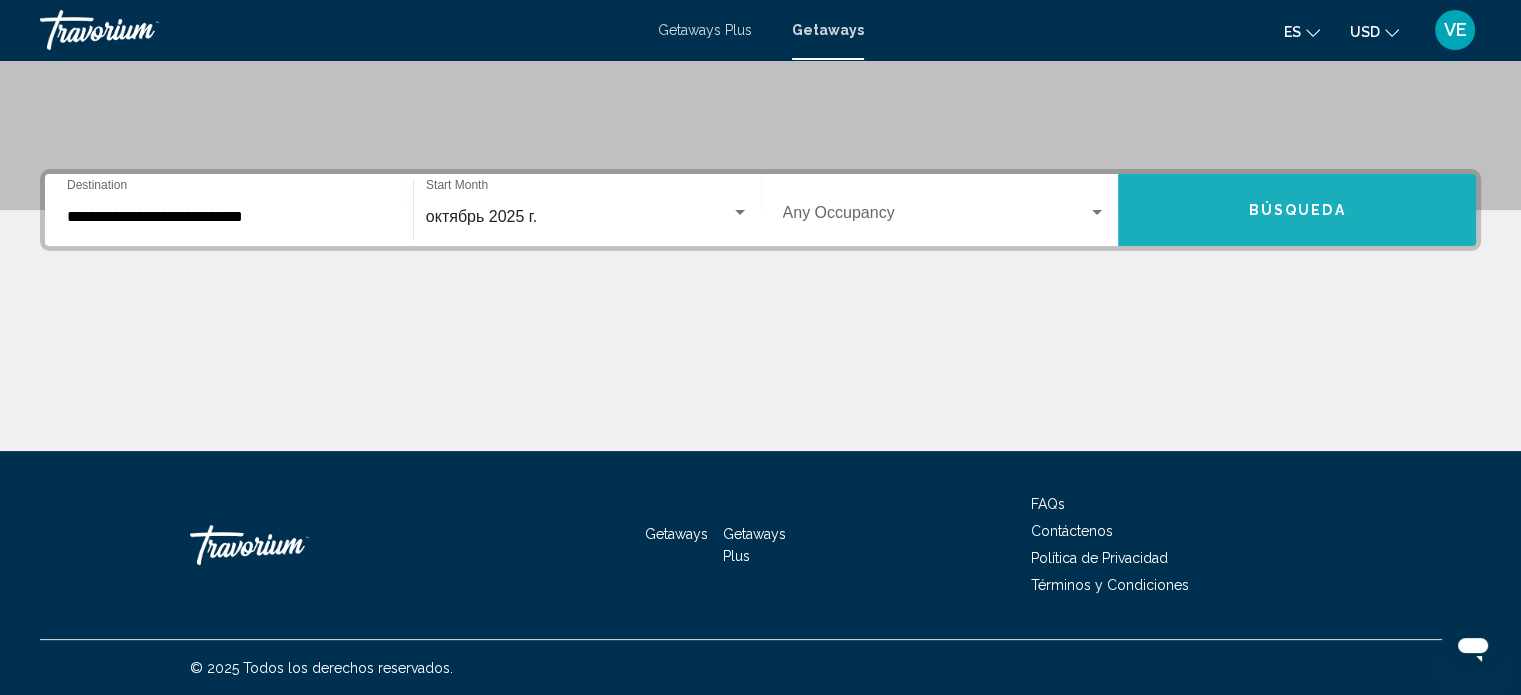 click on "Búsqueda" at bounding box center (1297, 211) 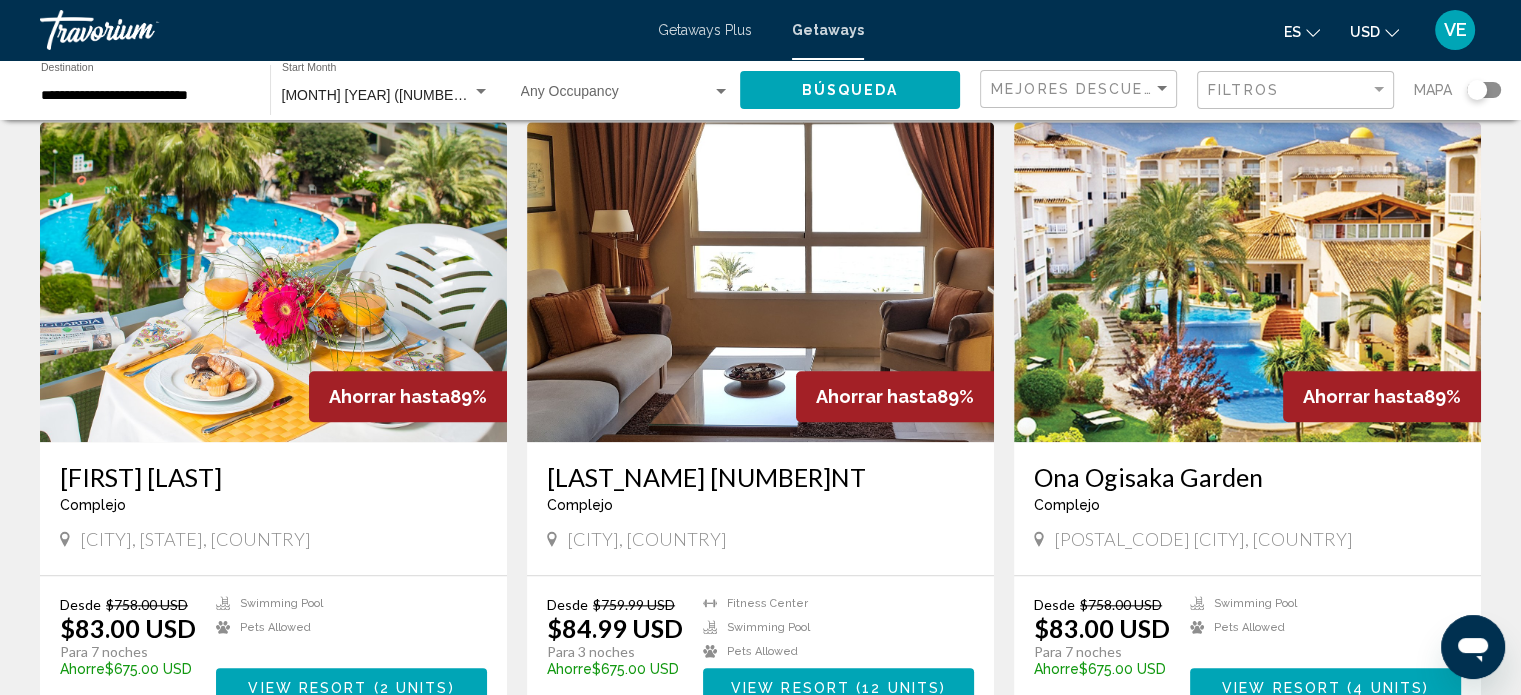 scroll, scrollTop: 2200, scrollLeft: 0, axis: vertical 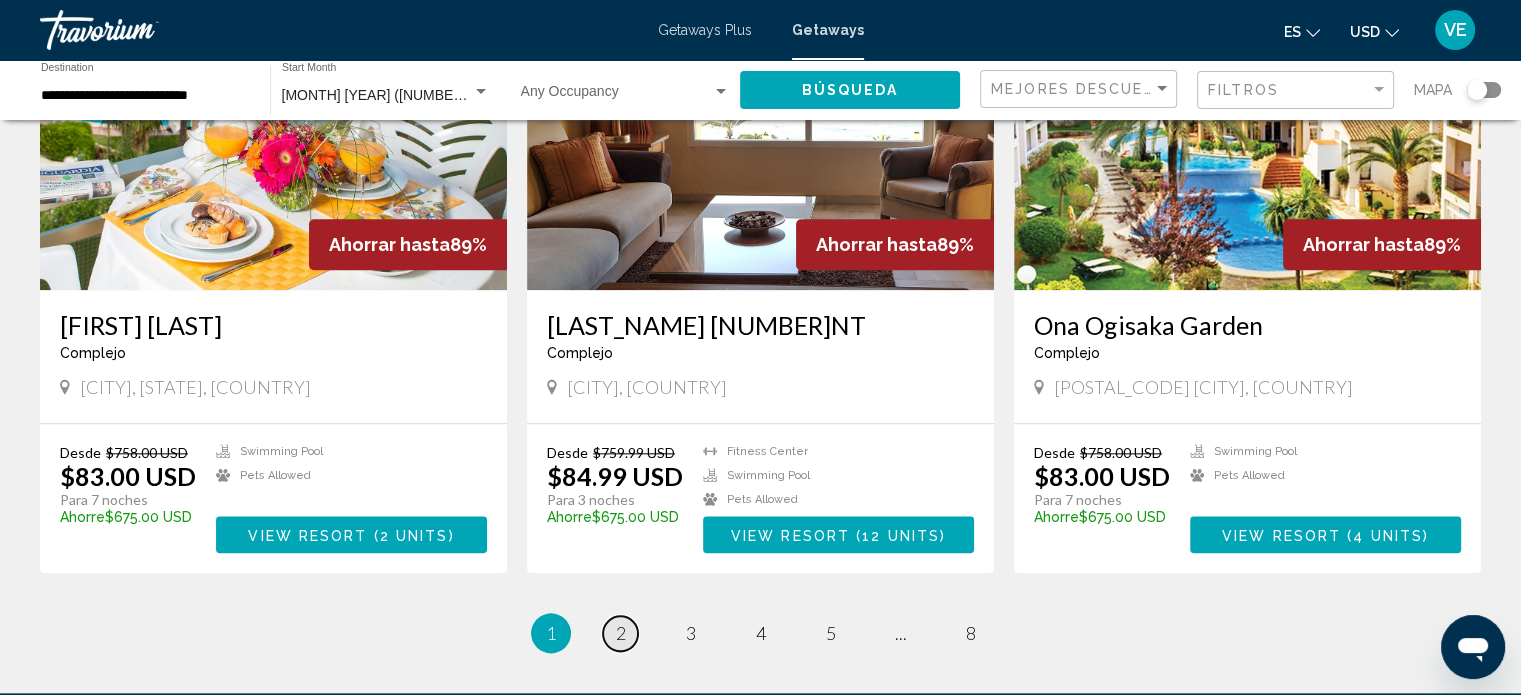 click on "page  2" at bounding box center (620, 633) 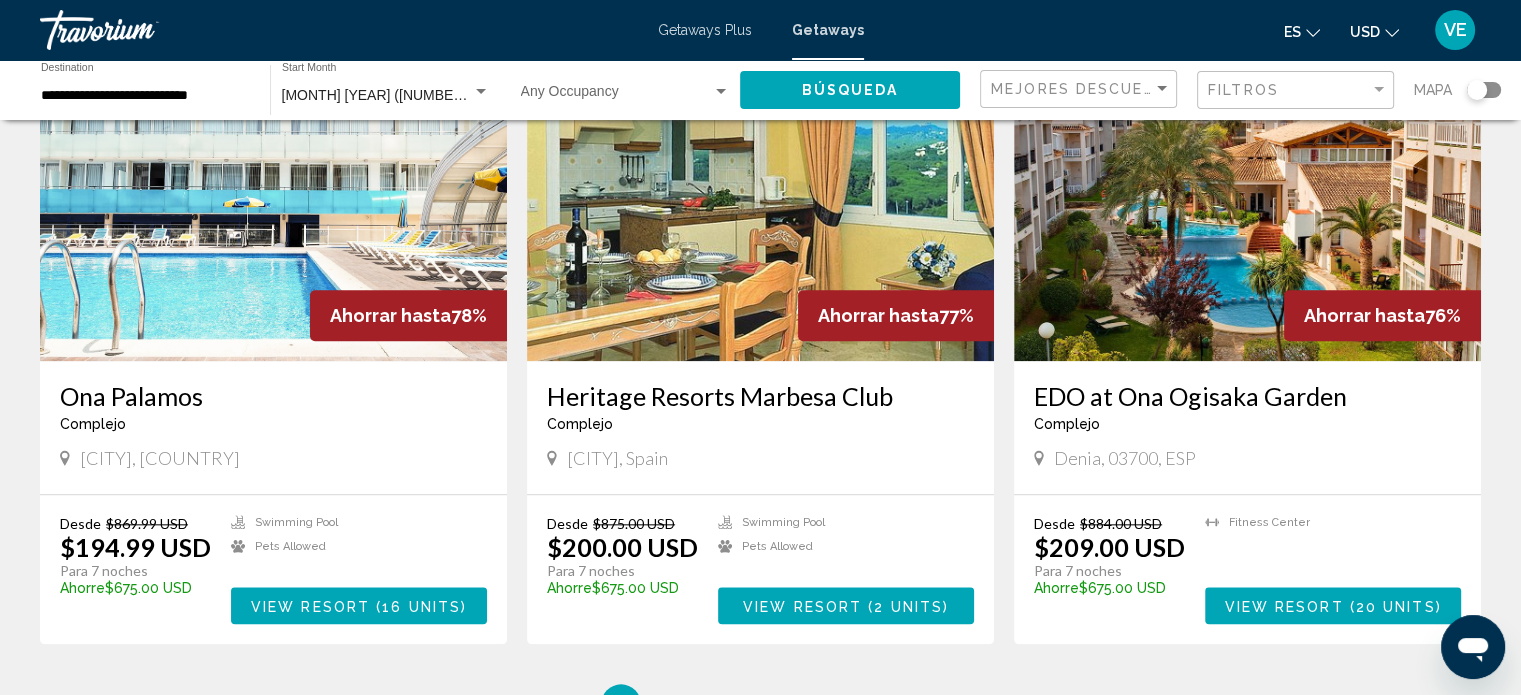 scroll, scrollTop: 2200, scrollLeft: 0, axis: vertical 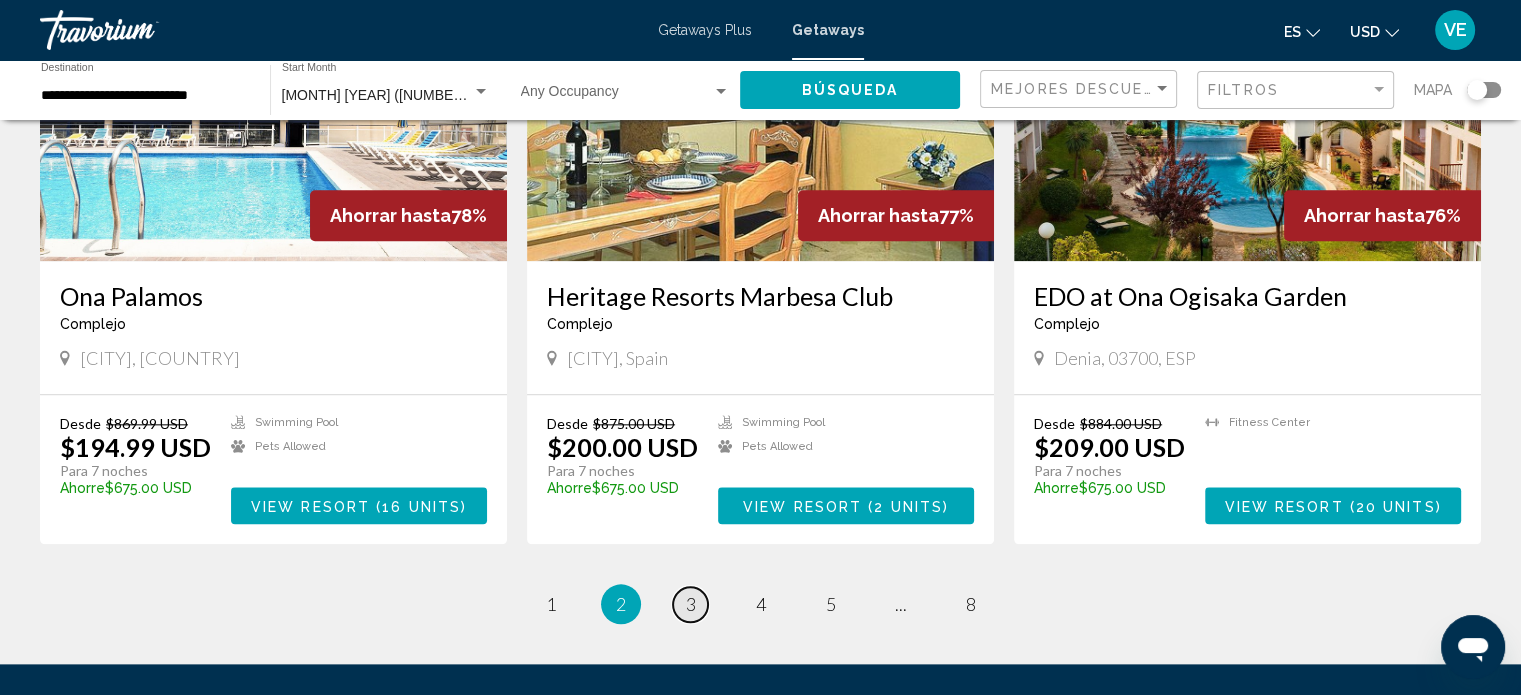 click on "page  3" at bounding box center (690, 604) 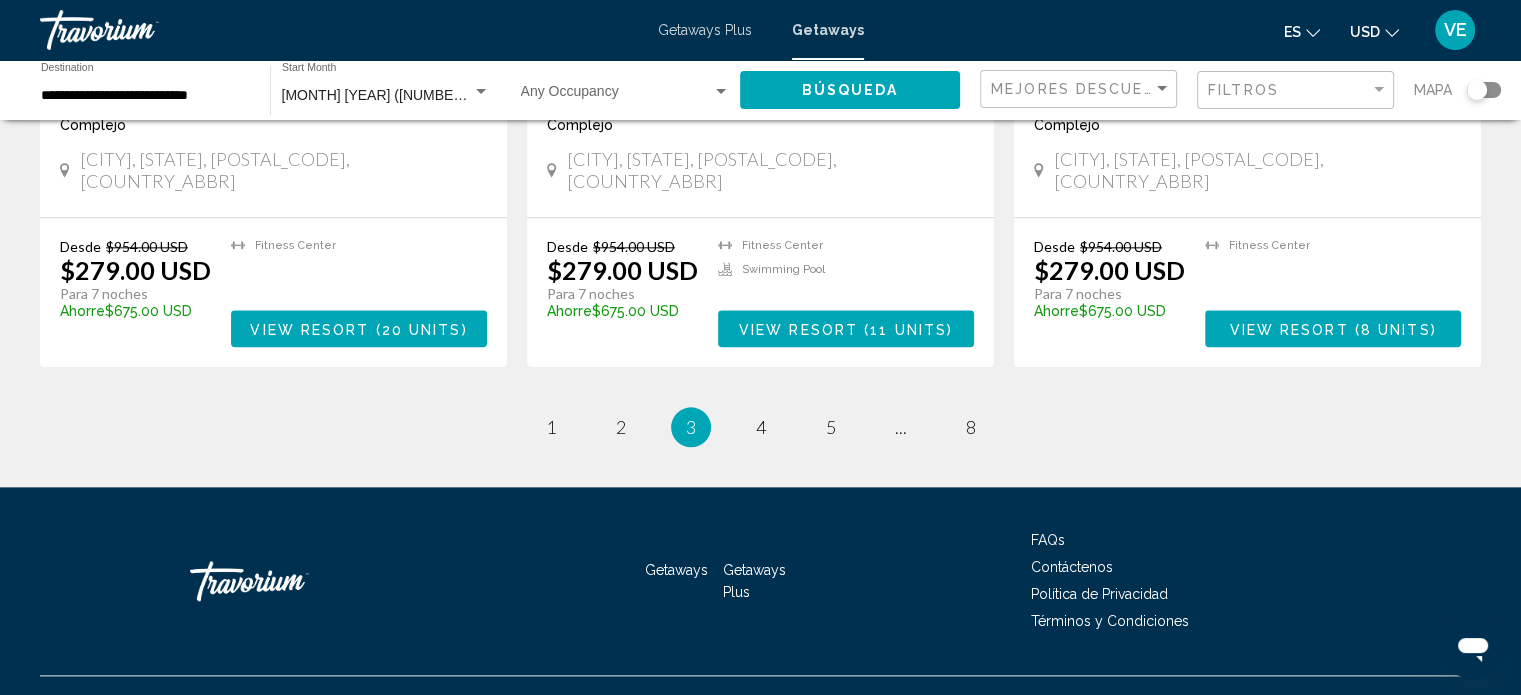 scroll, scrollTop: 2400, scrollLeft: 0, axis: vertical 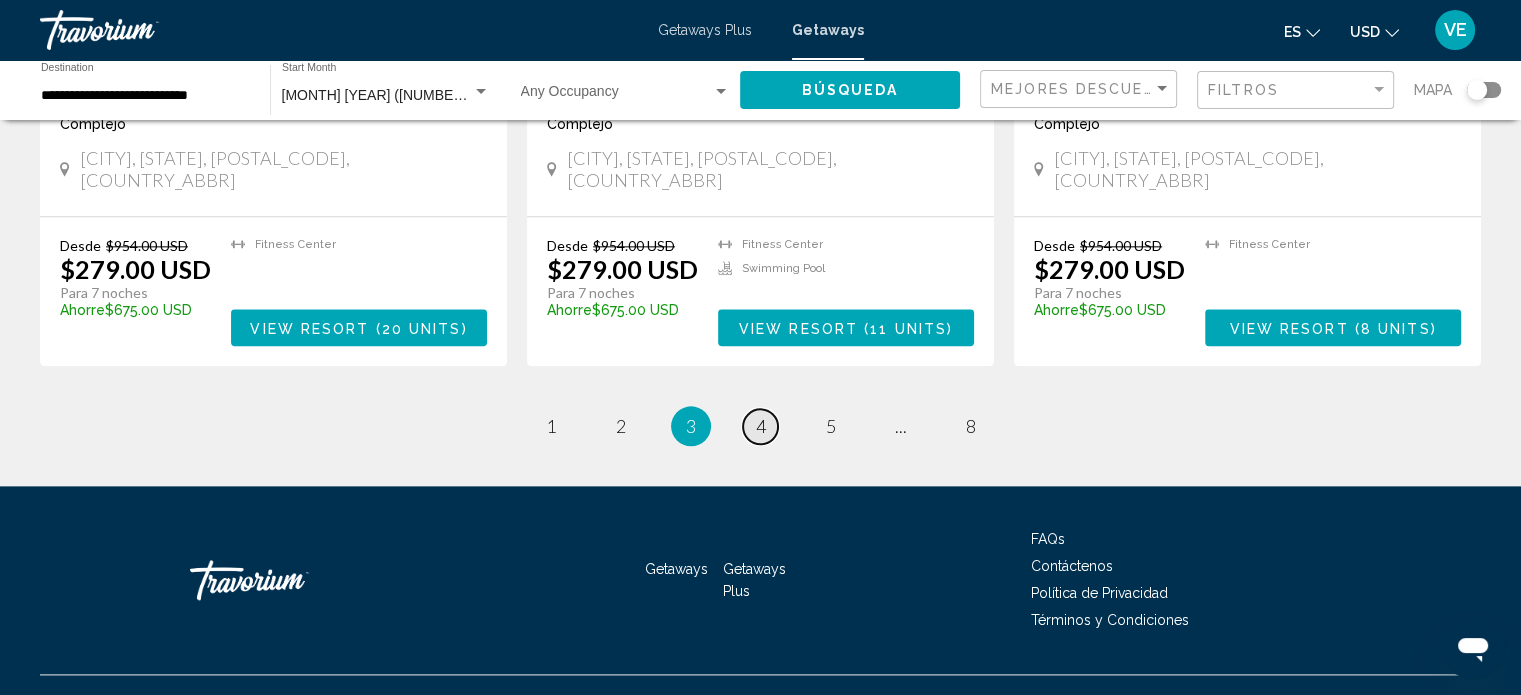 click on "page  4" at bounding box center [760, 426] 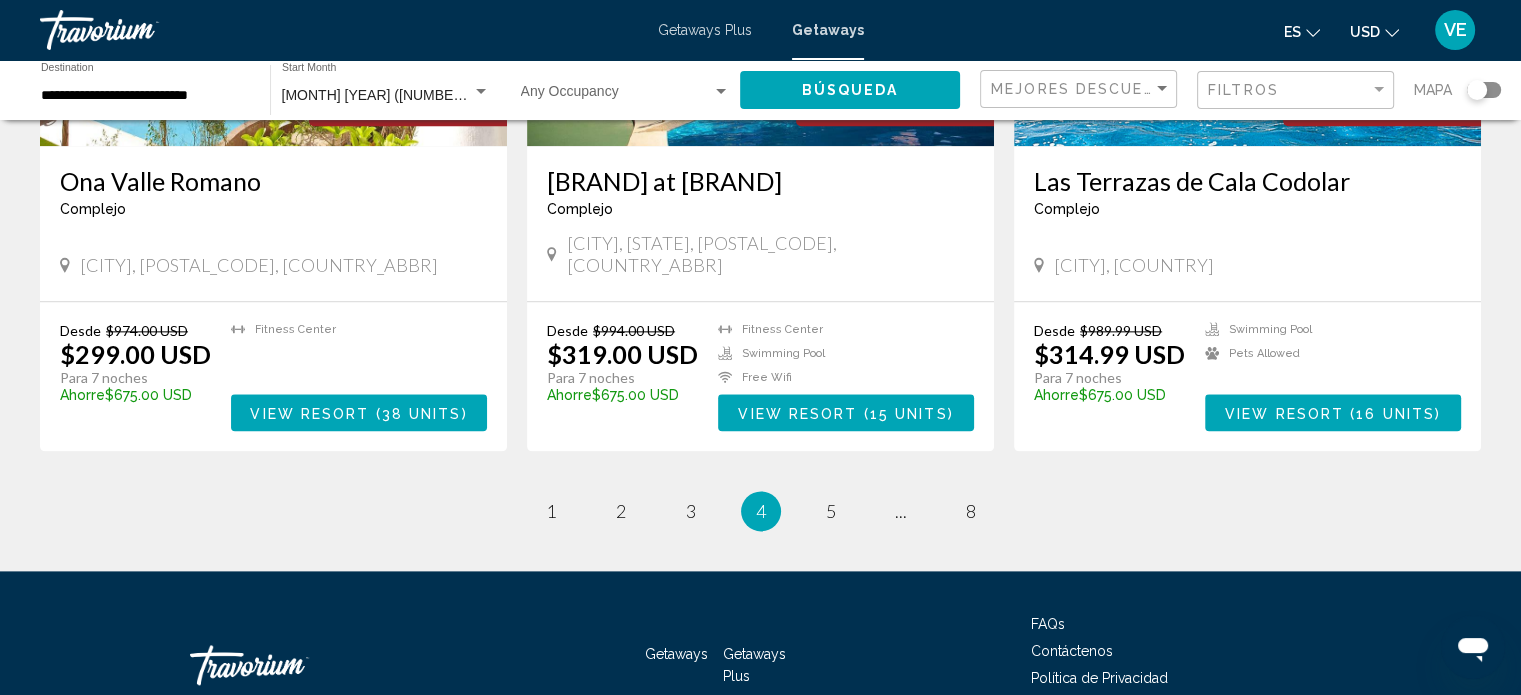 scroll, scrollTop: 2400, scrollLeft: 0, axis: vertical 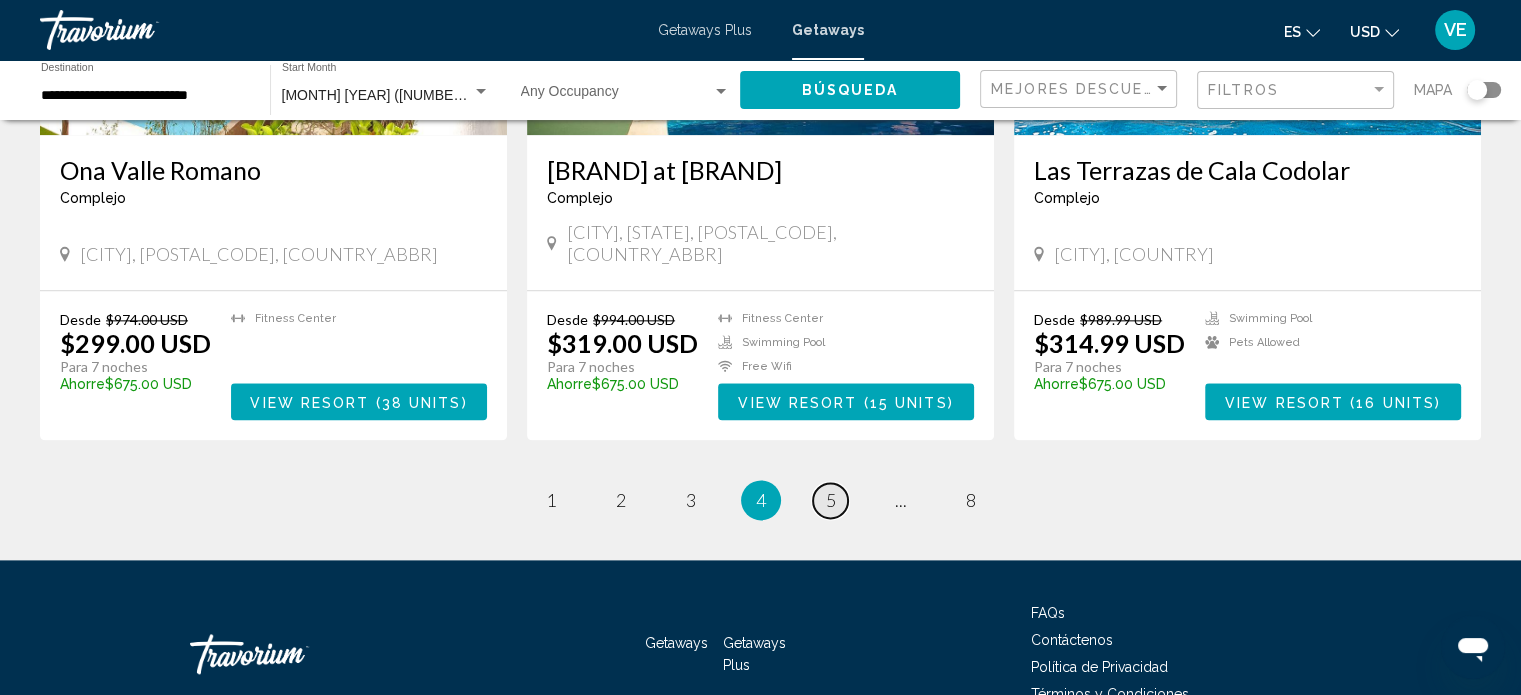 click on "5" at bounding box center [831, 500] 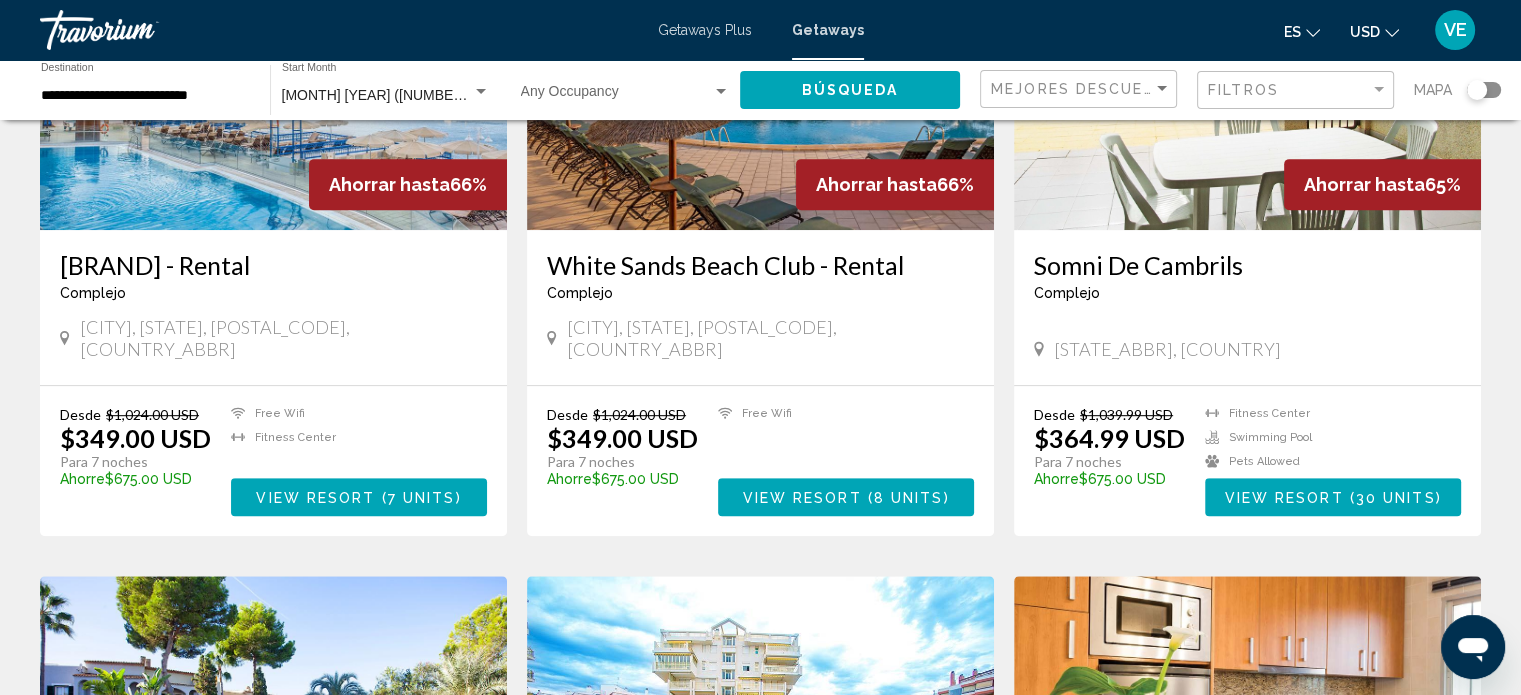 scroll, scrollTop: 1000, scrollLeft: 0, axis: vertical 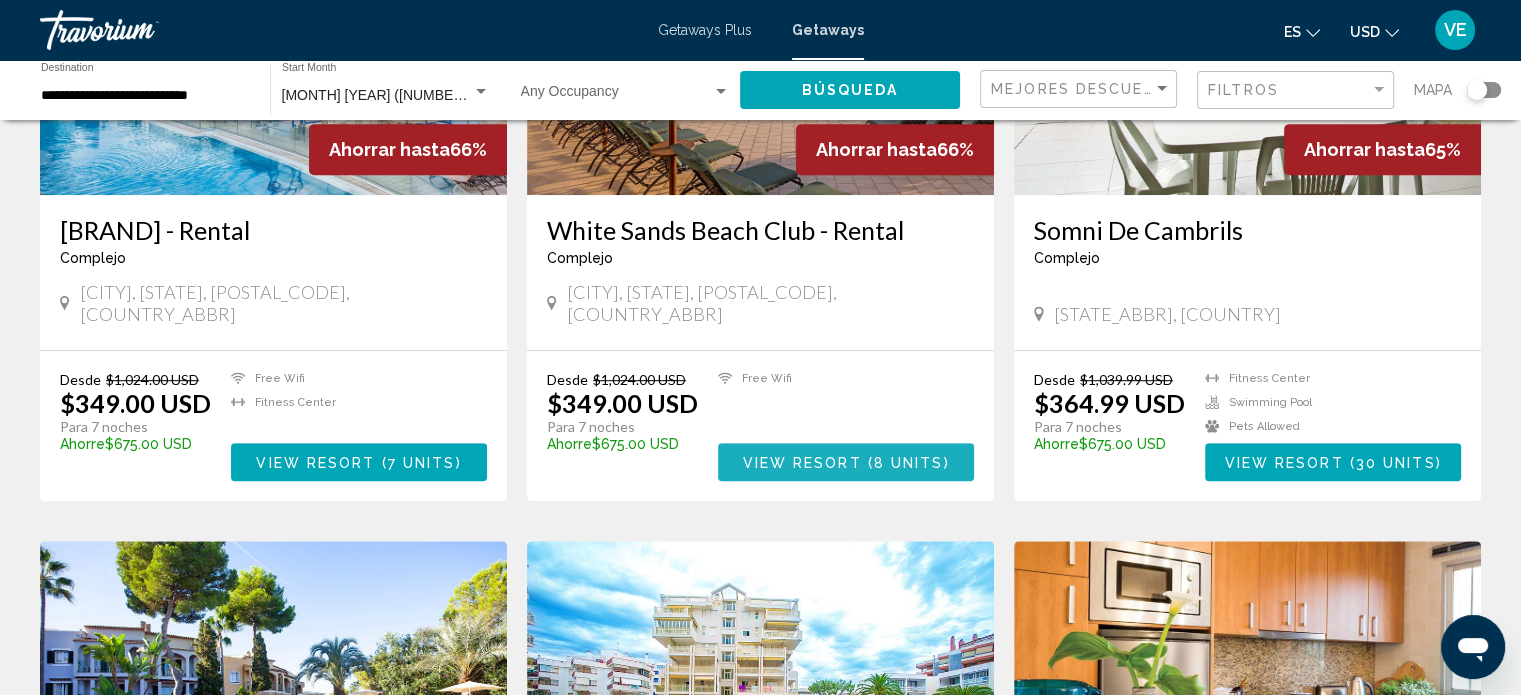 click at bounding box center [865, 463] 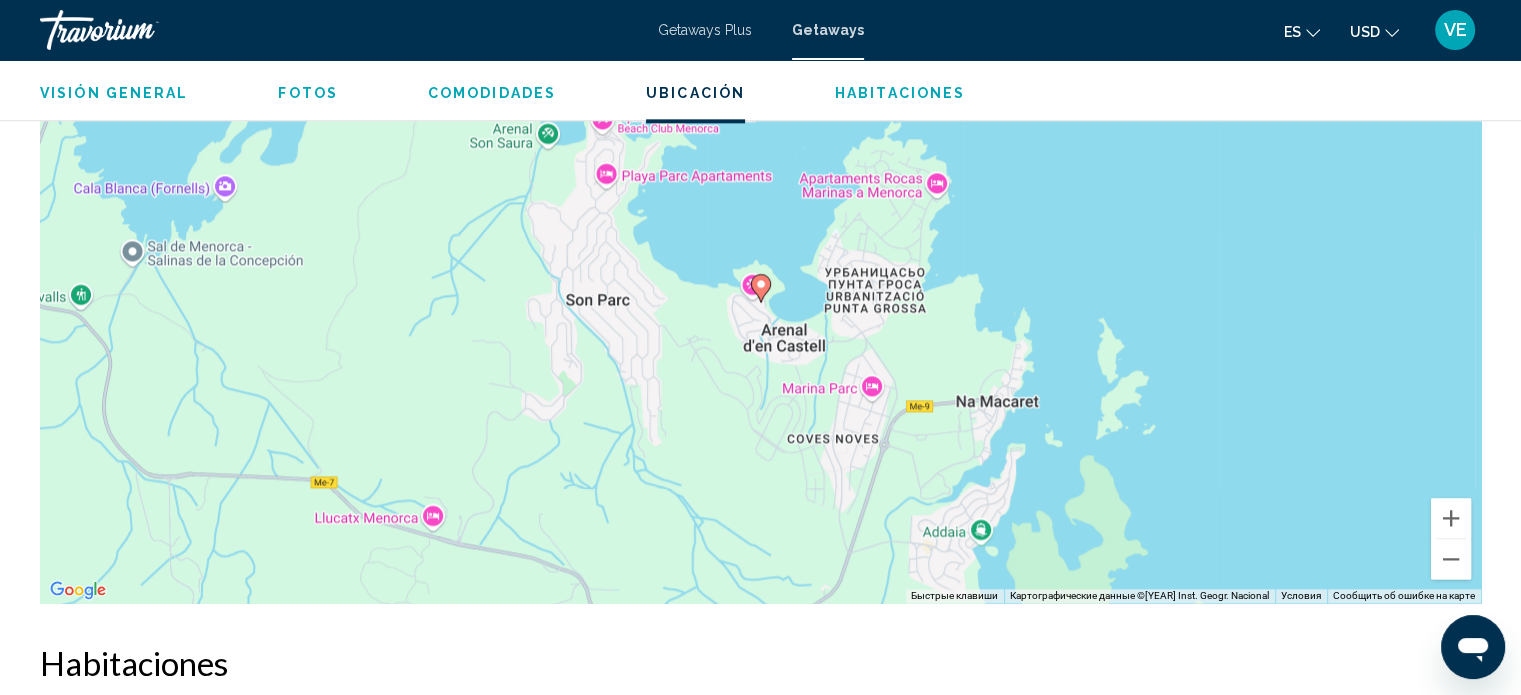 scroll, scrollTop: 2512, scrollLeft: 0, axis: vertical 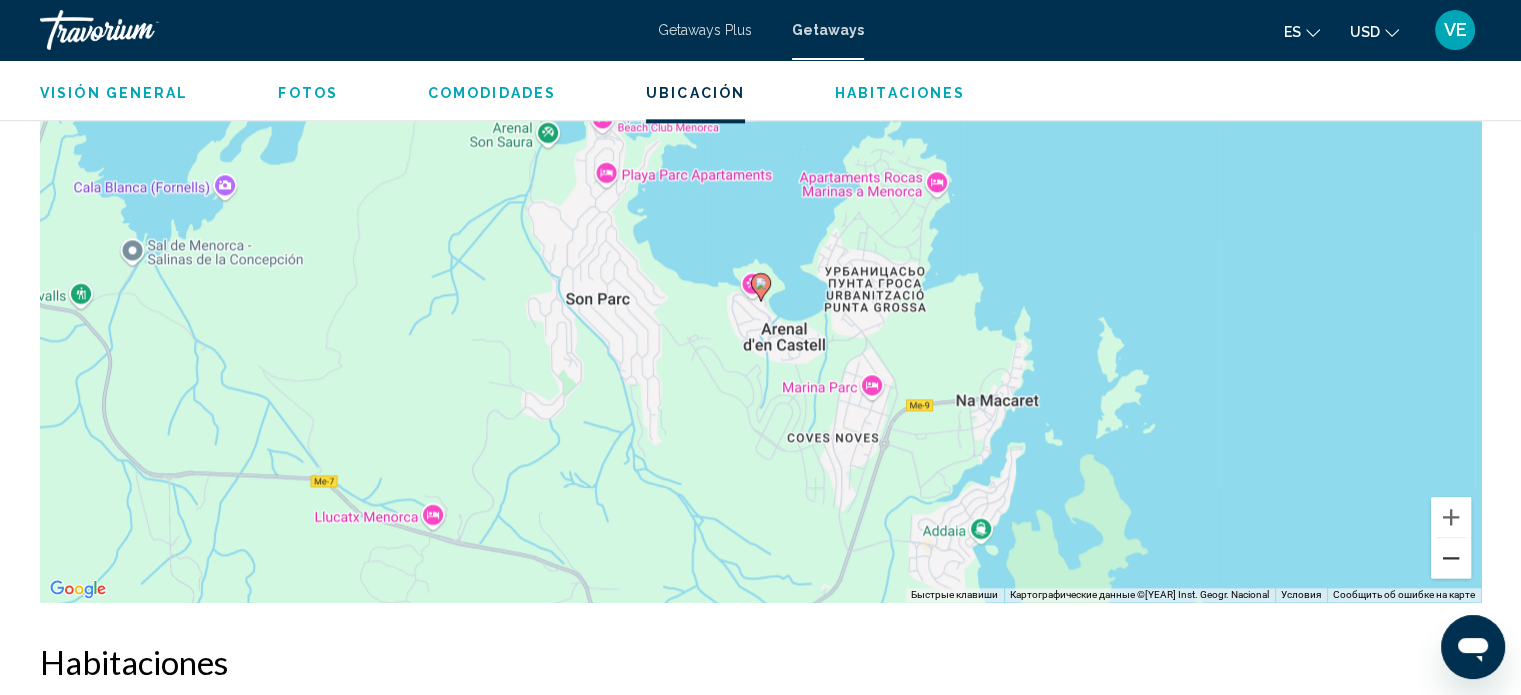 click at bounding box center [1451, 558] 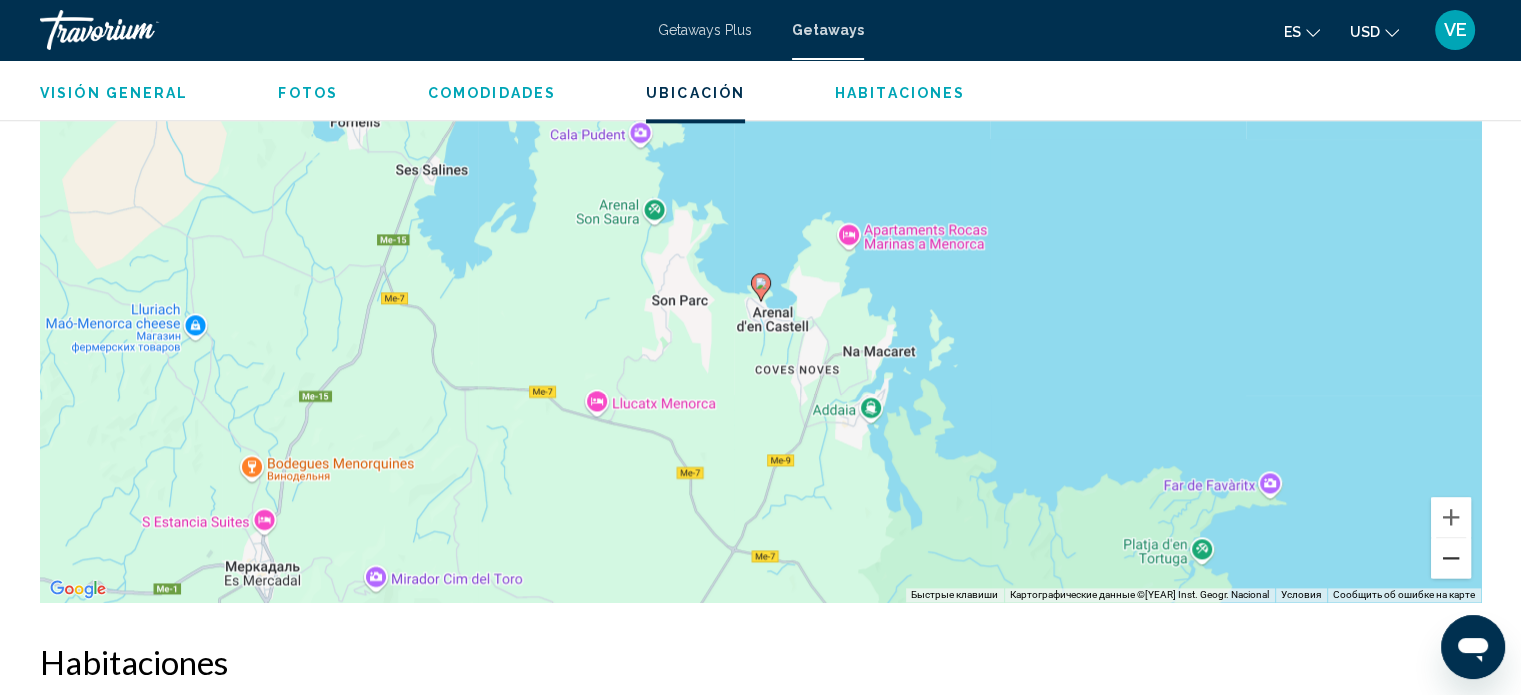 click at bounding box center [1451, 558] 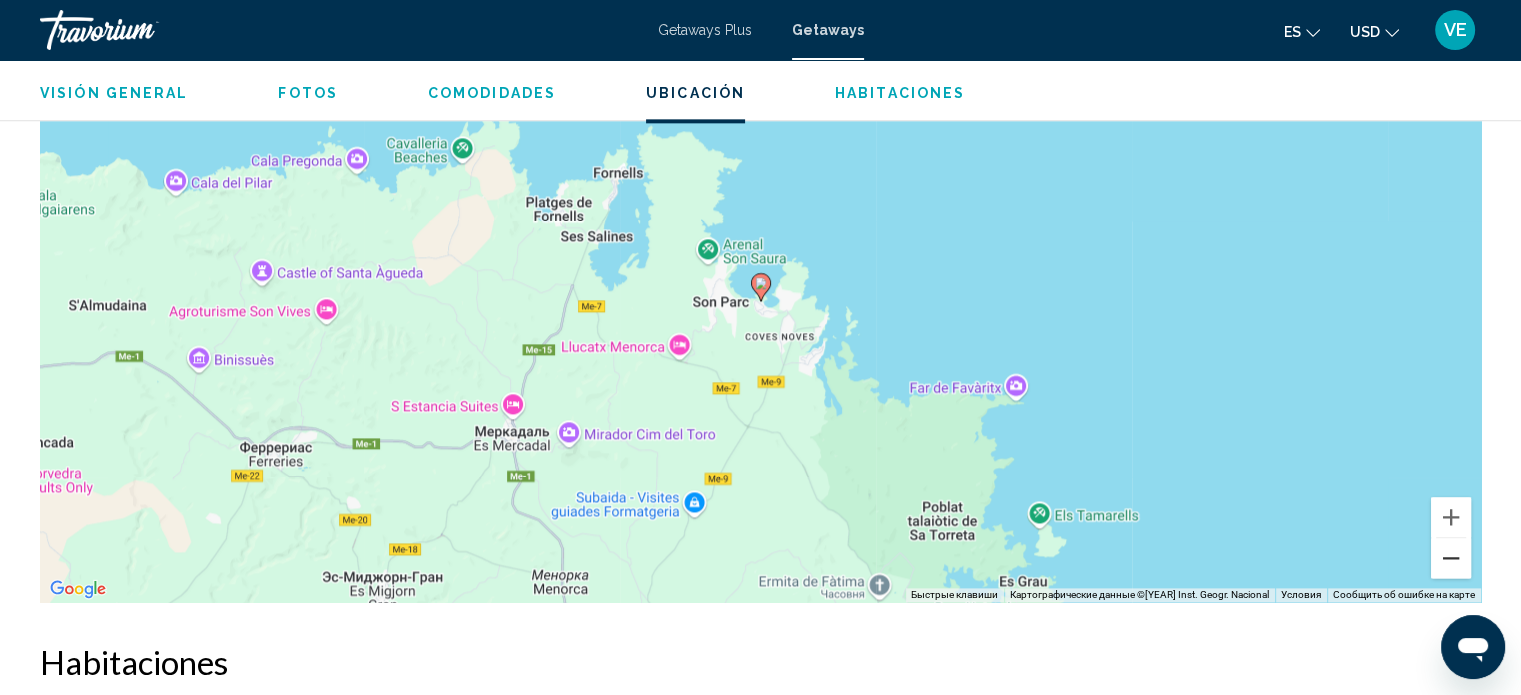 click at bounding box center [1451, 558] 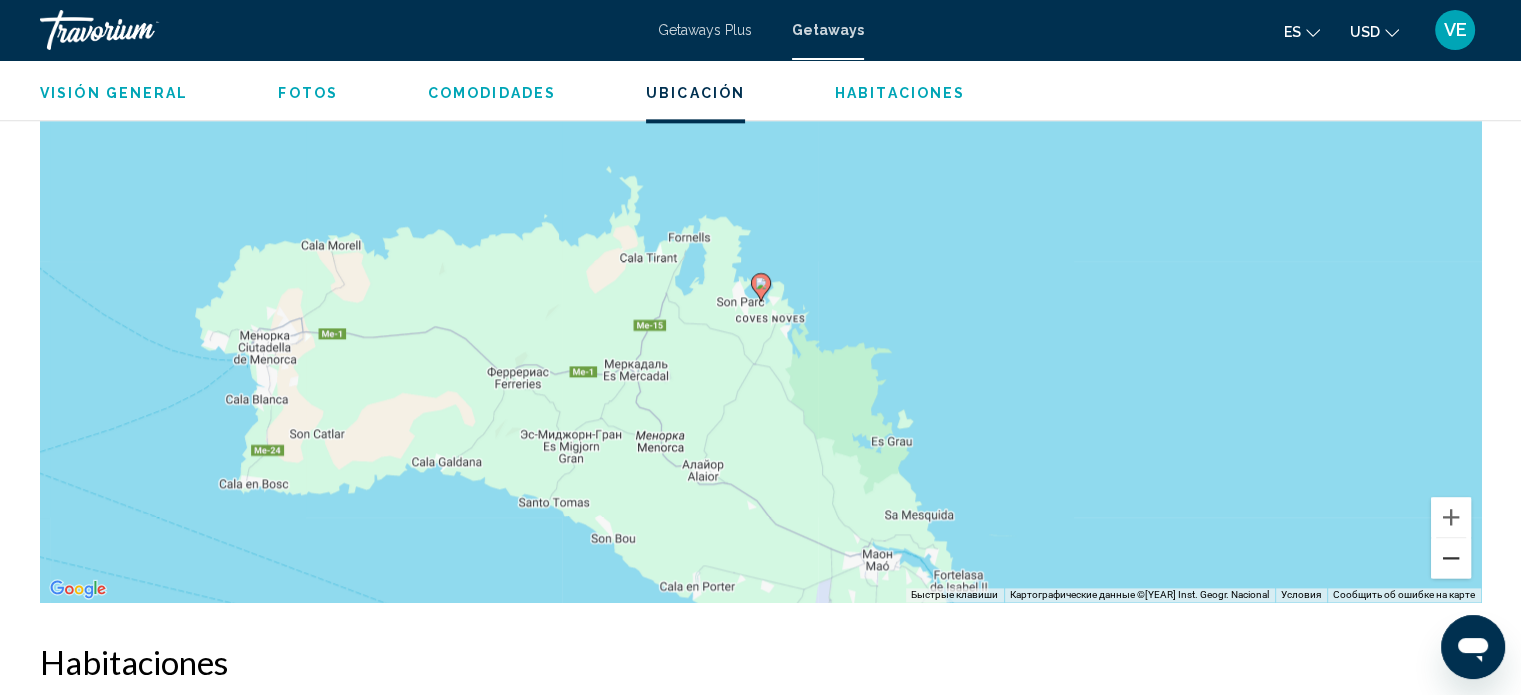 click at bounding box center [1451, 558] 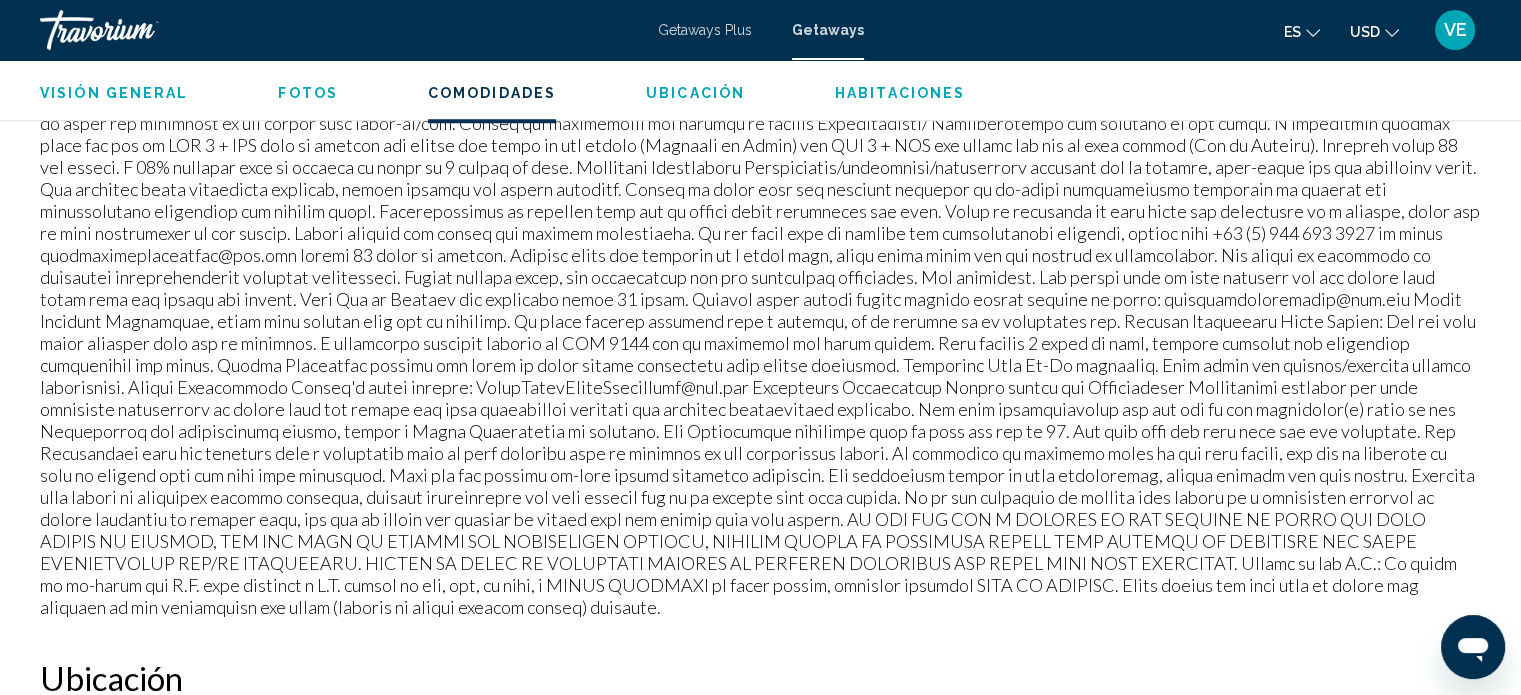 scroll, scrollTop: 1612, scrollLeft: 0, axis: vertical 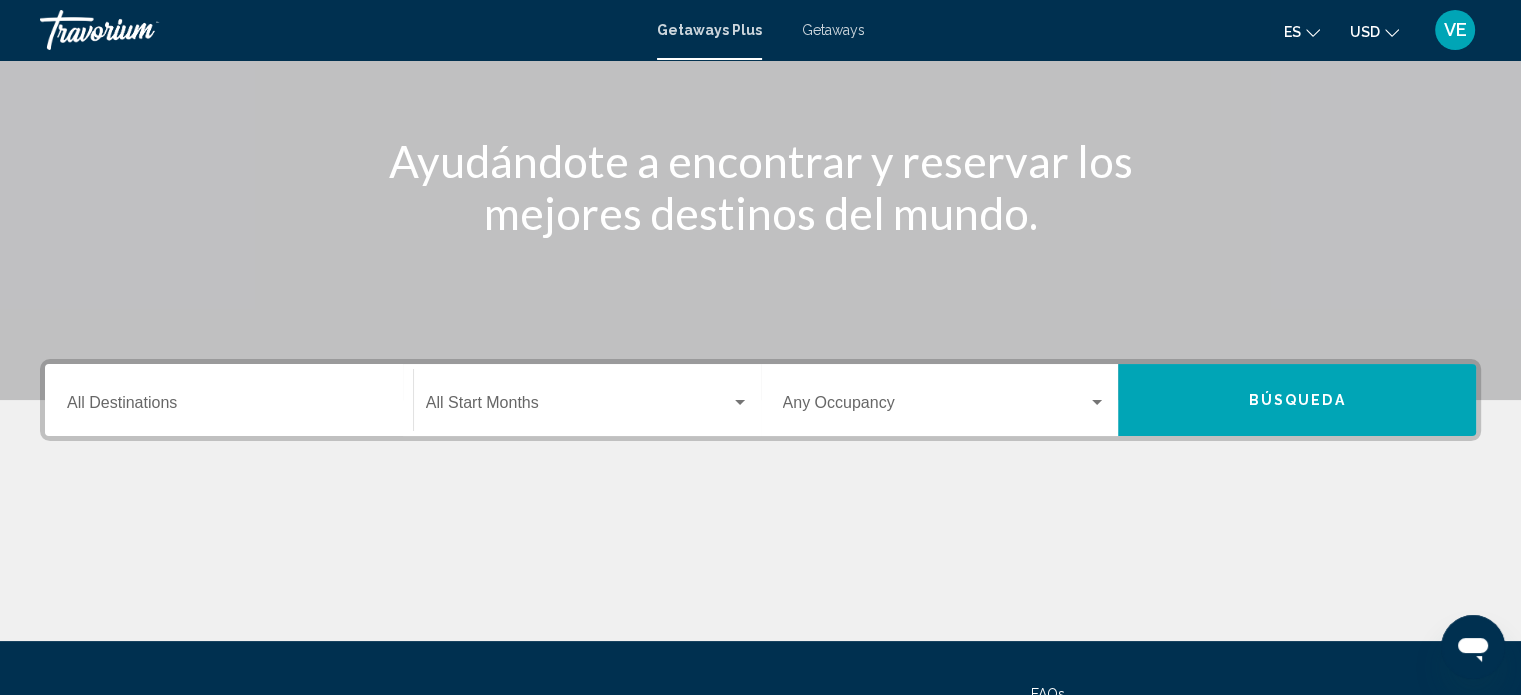 click on "Destination All Destinations" at bounding box center [229, 407] 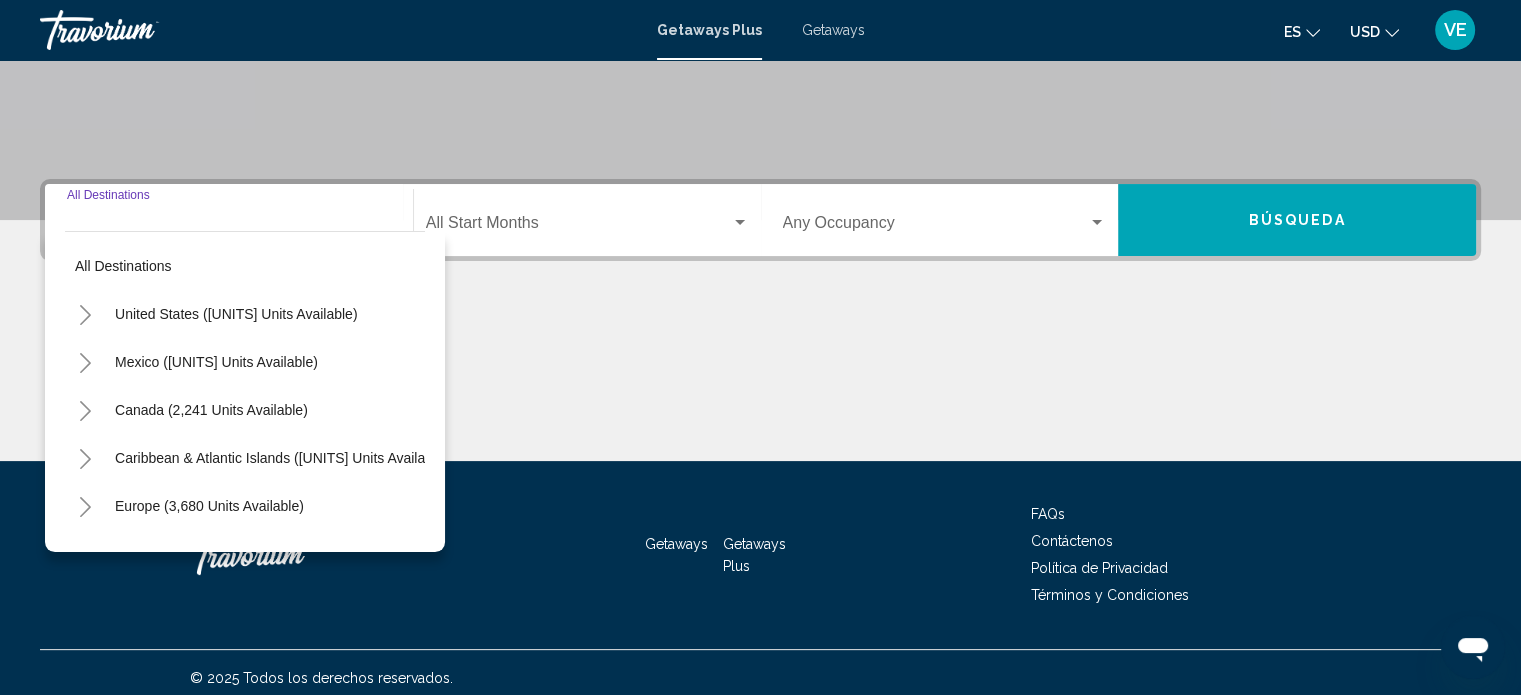 scroll, scrollTop: 390, scrollLeft: 0, axis: vertical 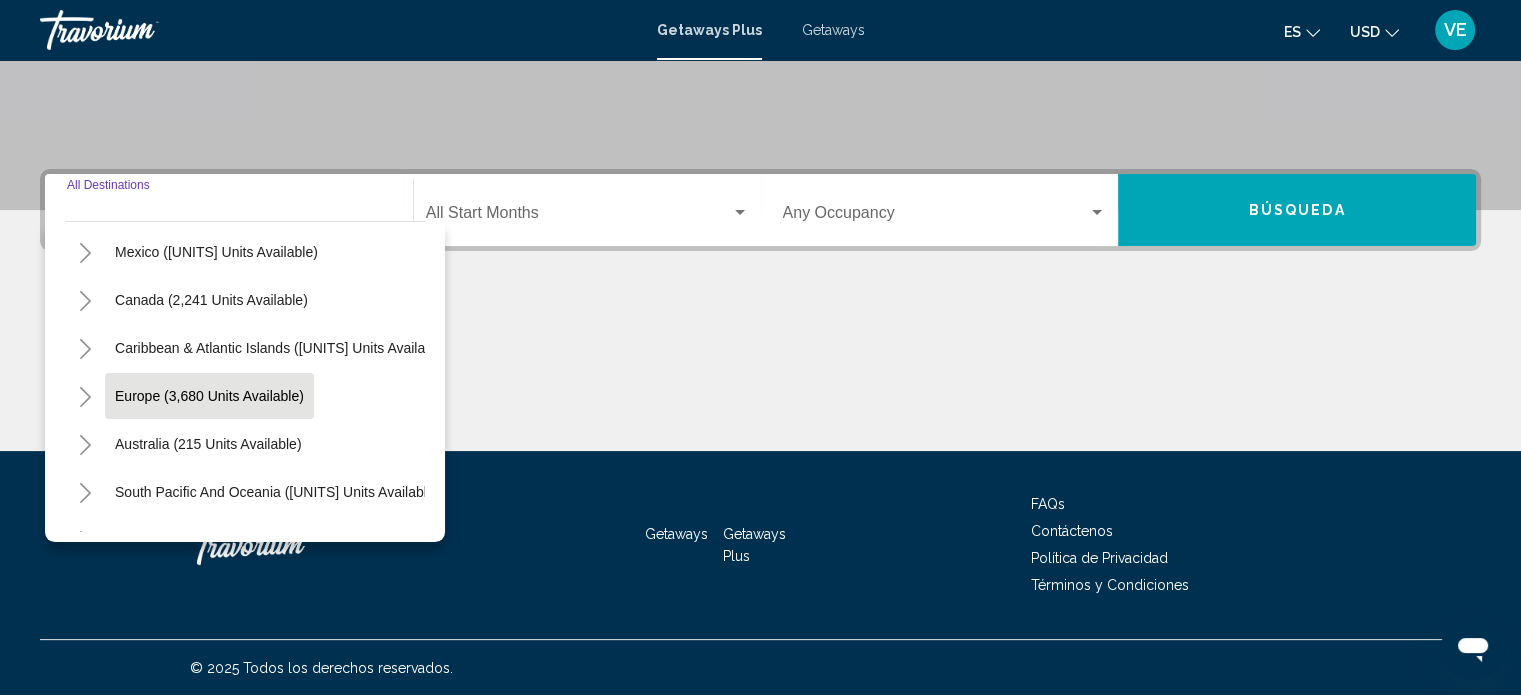 click on "Europe (3,680 units available)" at bounding box center (208, 444) 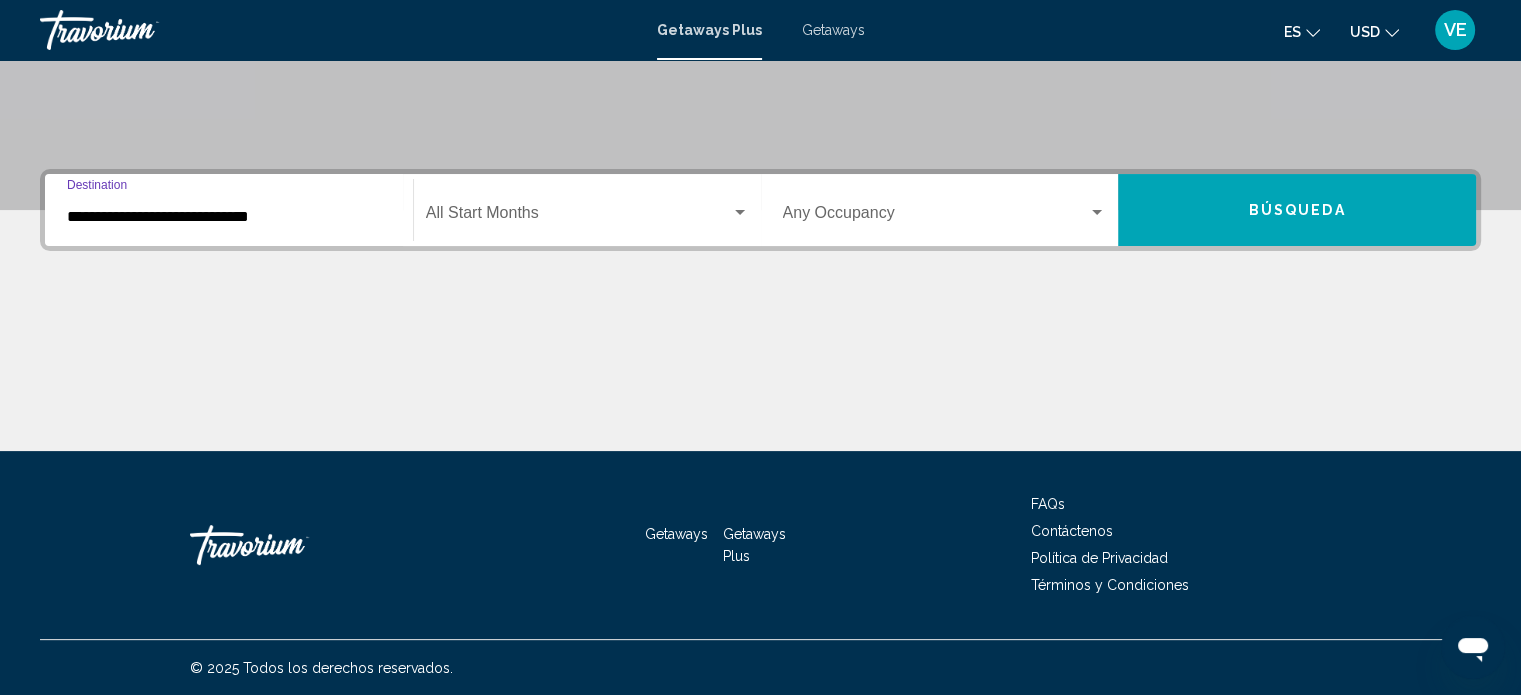 click on "**********" at bounding box center [229, 217] 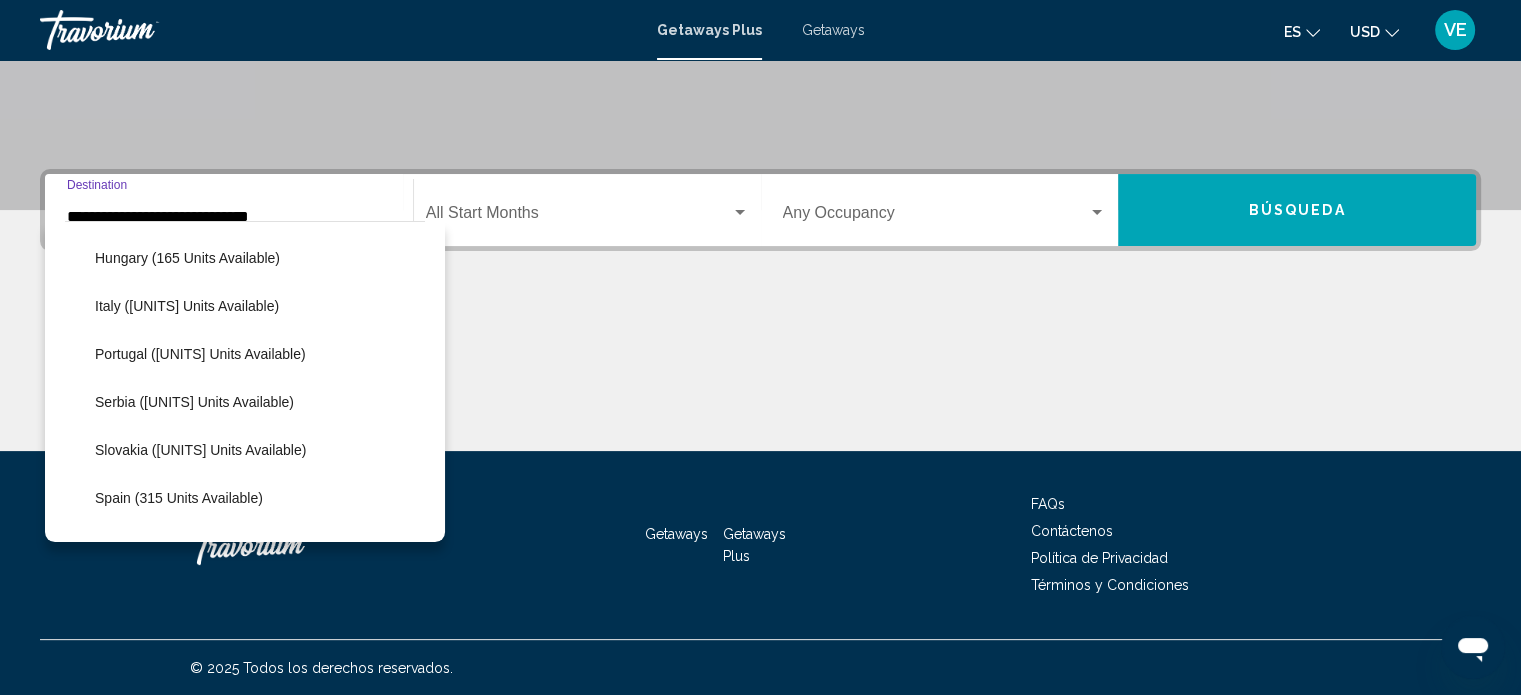 scroll, scrollTop: 626, scrollLeft: 0, axis: vertical 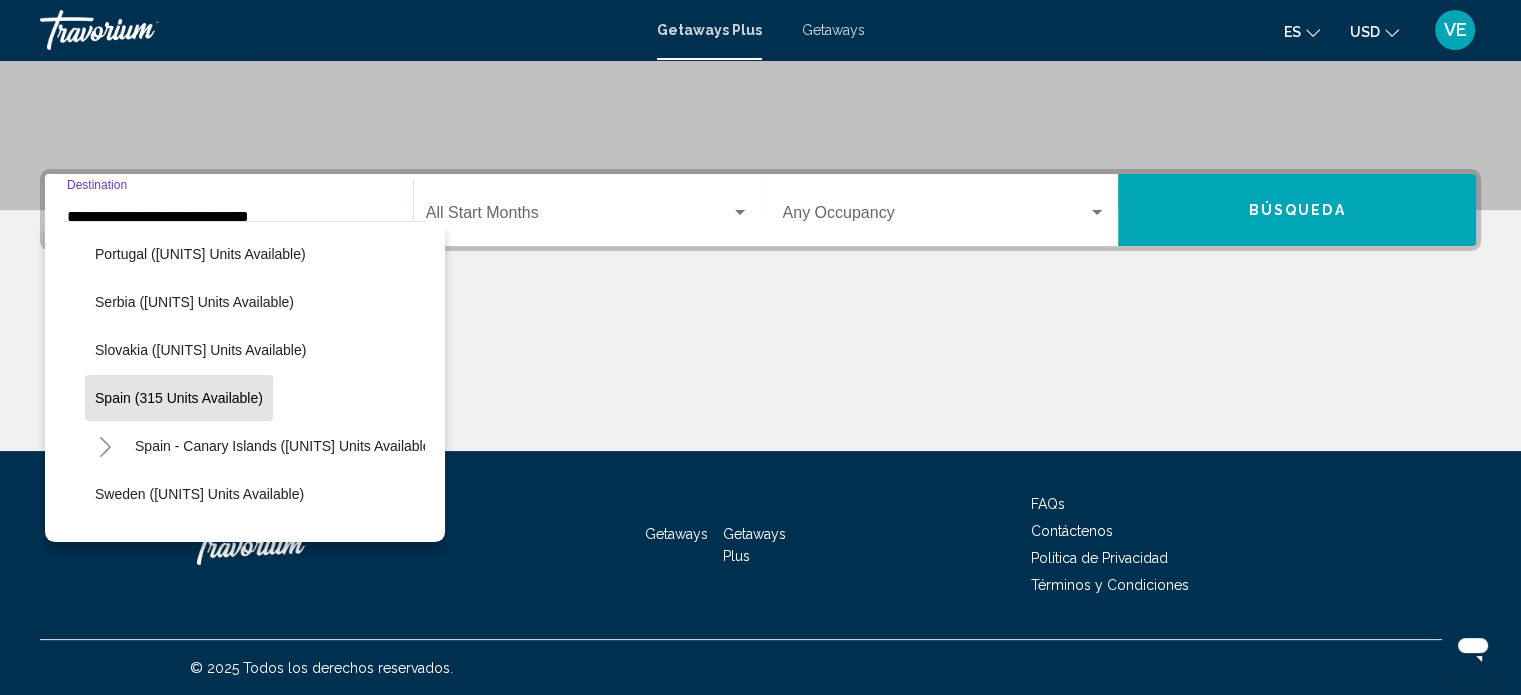 click on "Spain (315 units available)" 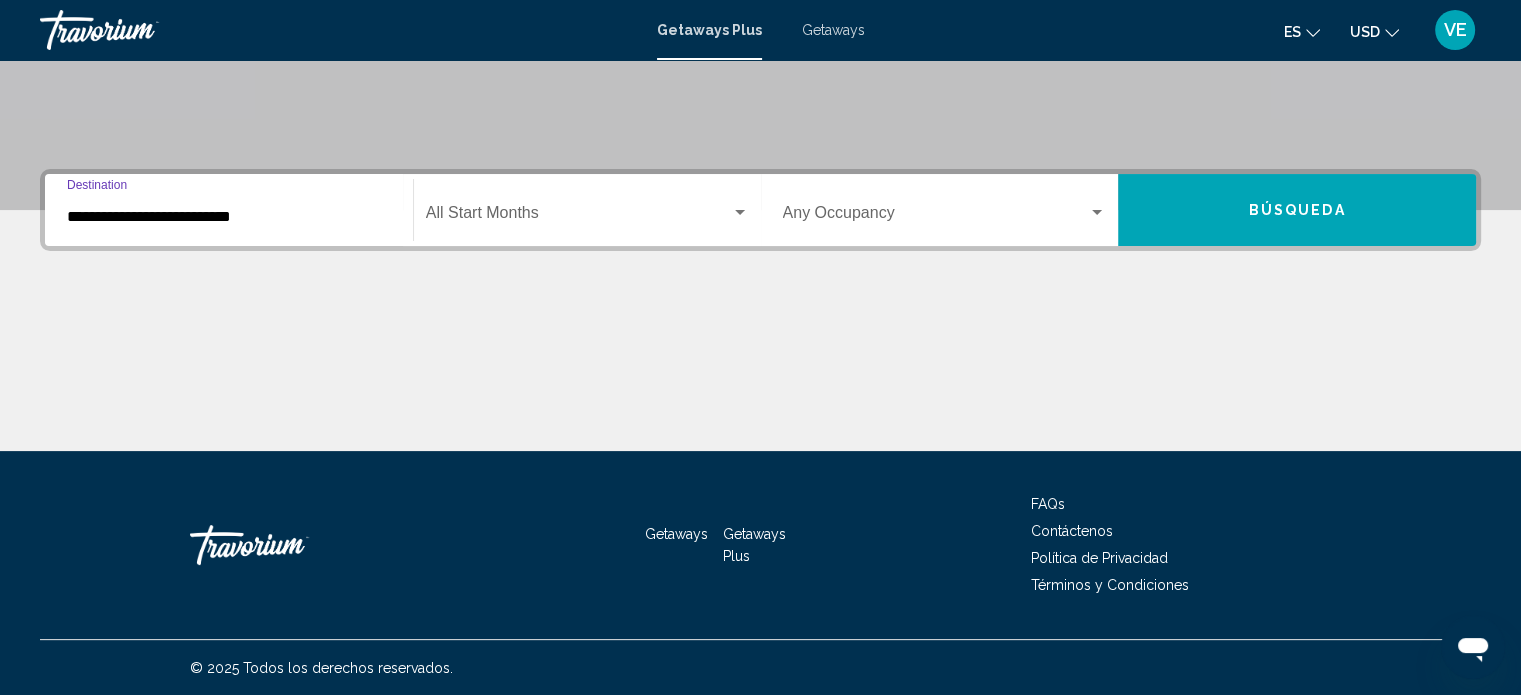 click on "Búsqueda" at bounding box center [1297, 210] 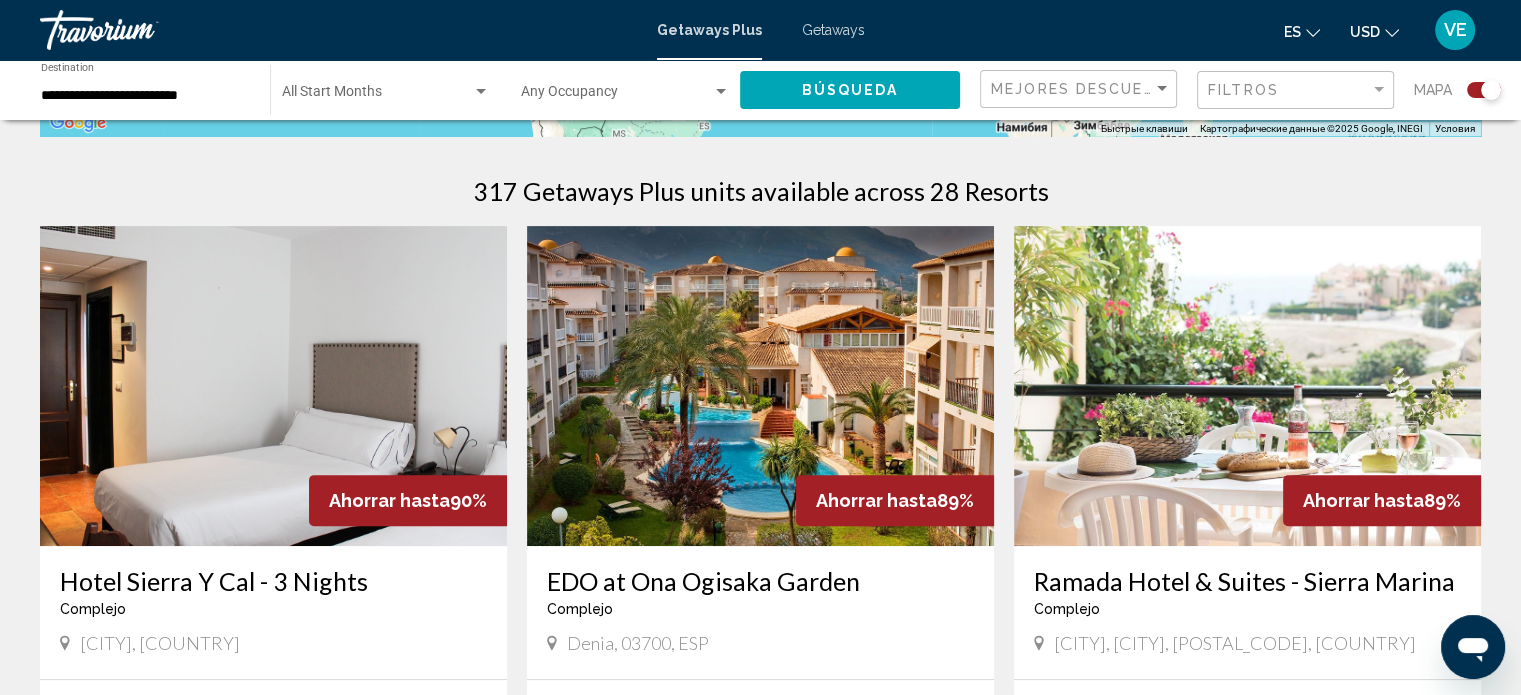 scroll, scrollTop: 0, scrollLeft: 0, axis: both 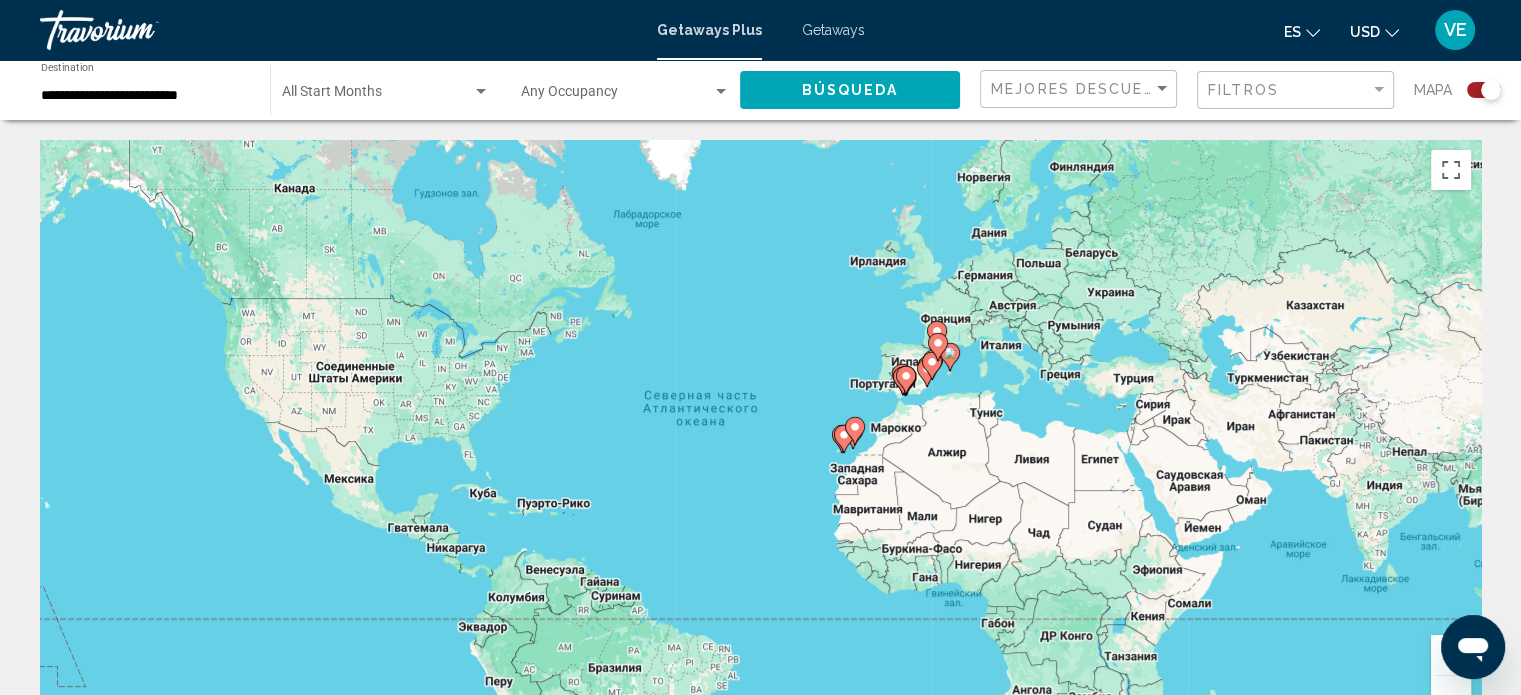 click at bounding box center (377, 96) 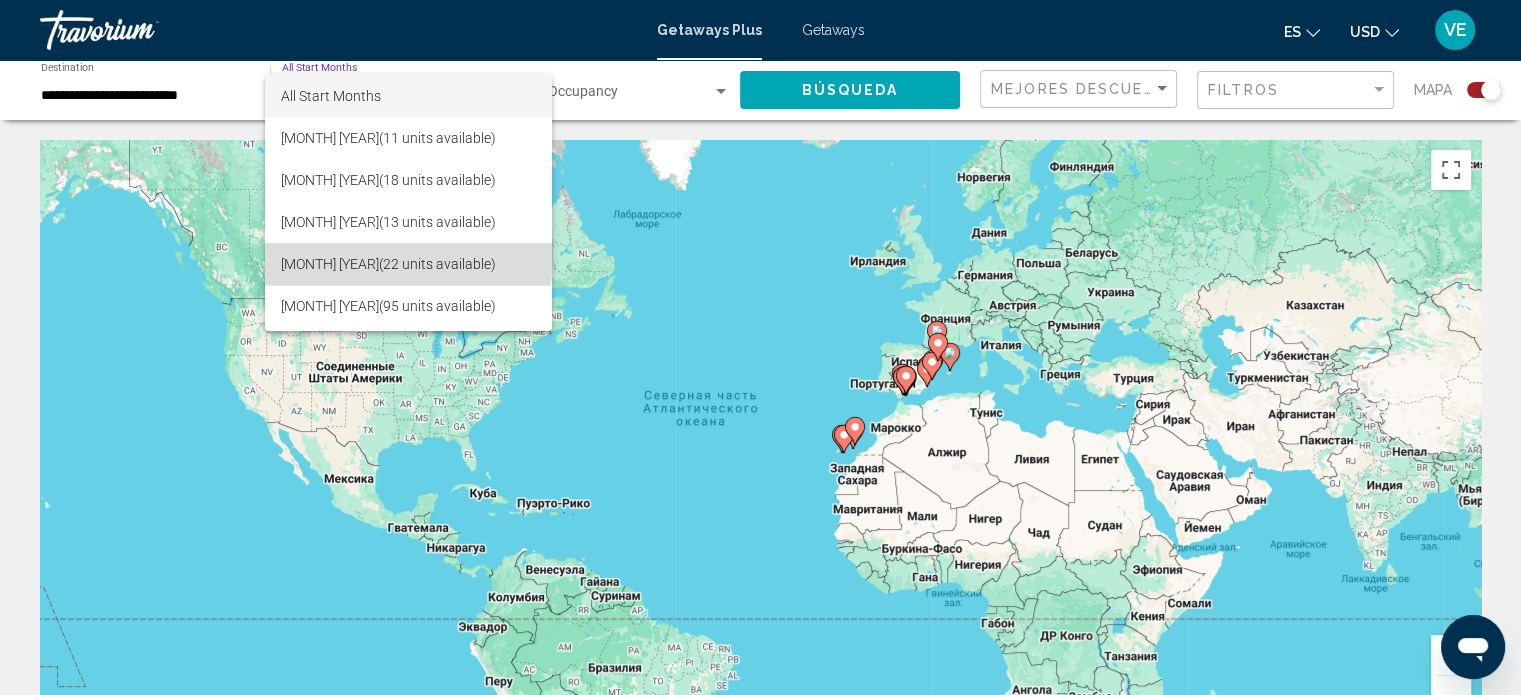 click on "octubre 2025  (22 units available)" at bounding box center (408, 264) 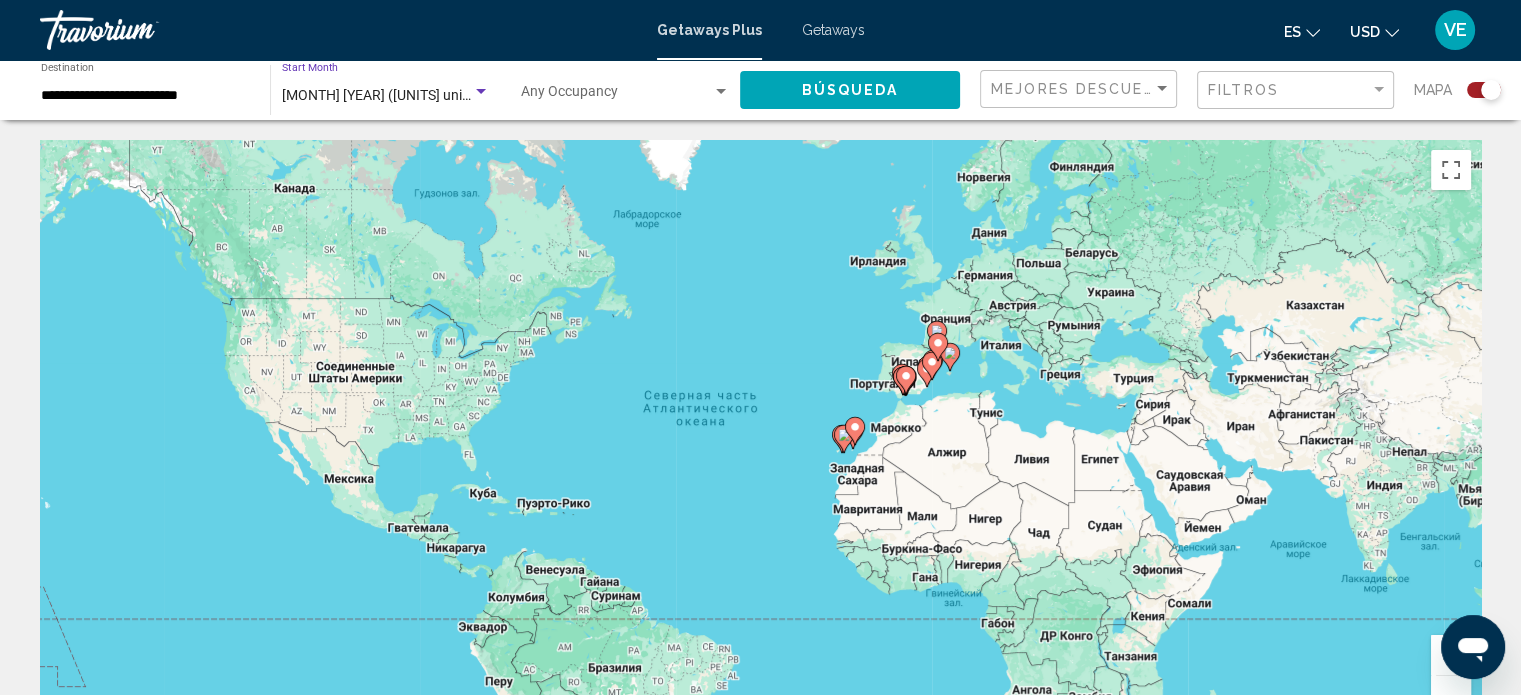 click on "Búsqueda" 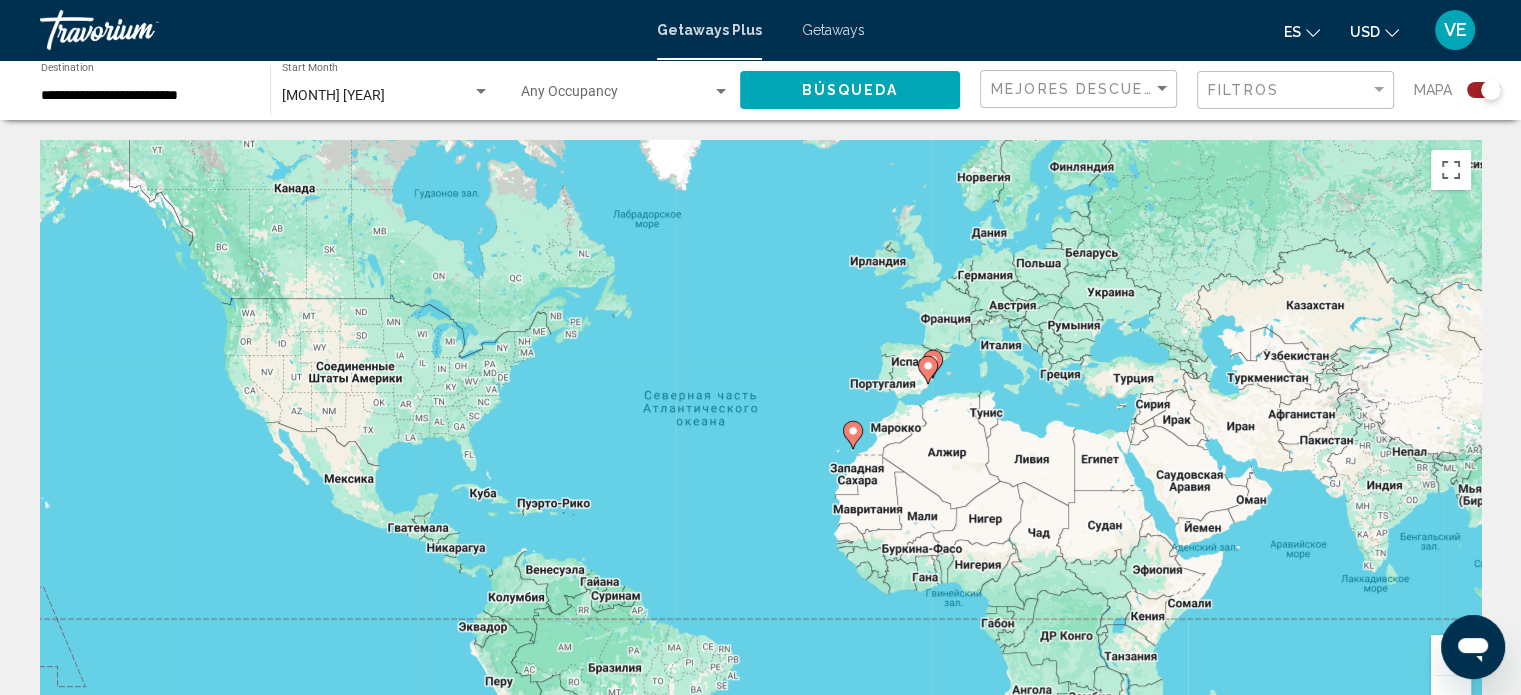 click on "Getaways Plus Getaways es
English Español Français Italiano Português русский USD
USD ($) MXN (Mex$) CAD (Can$) GBP (£) EUR (€) AUD (A$) NZD (NZ$) CNY (CN¥) VE Iniciar sesión" at bounding box center [760, 30] 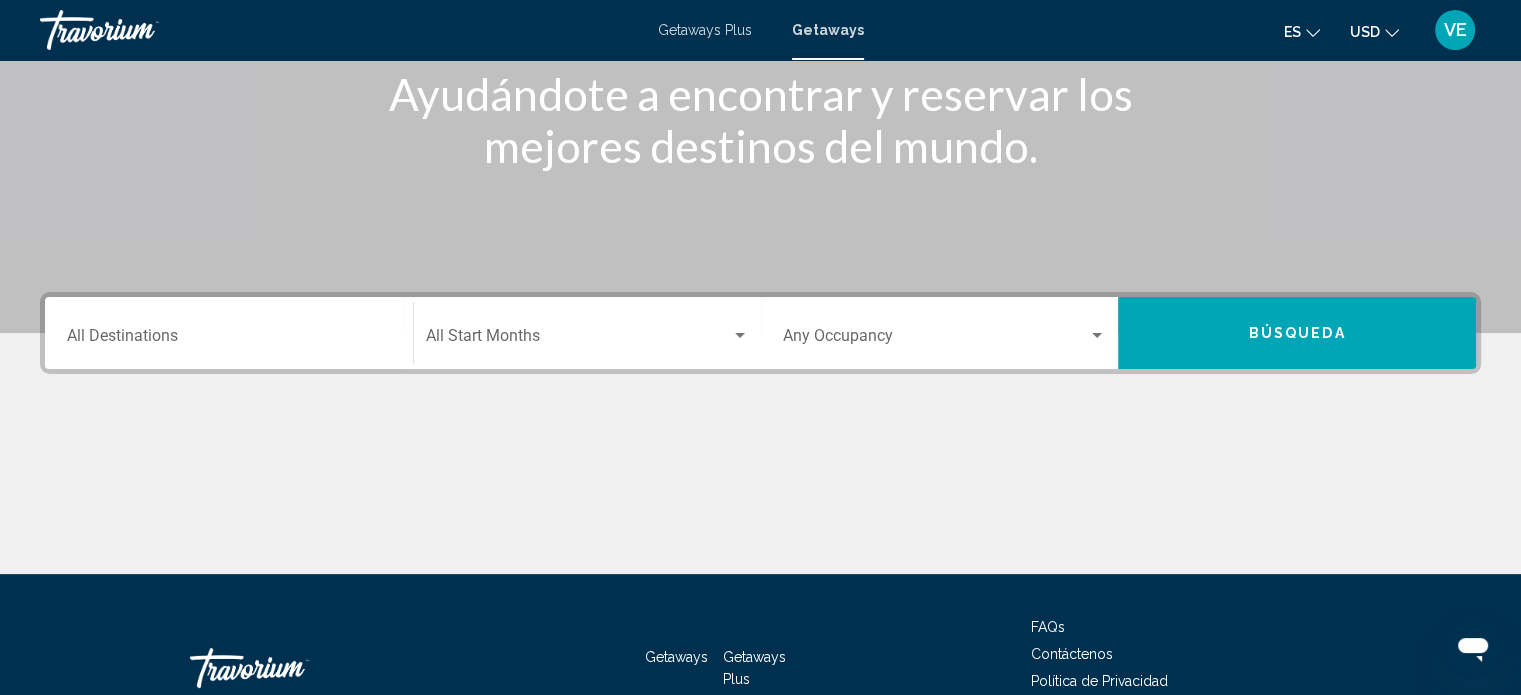 scroll, scrollTop: 300, scrollLeft: 0, axis: vertical 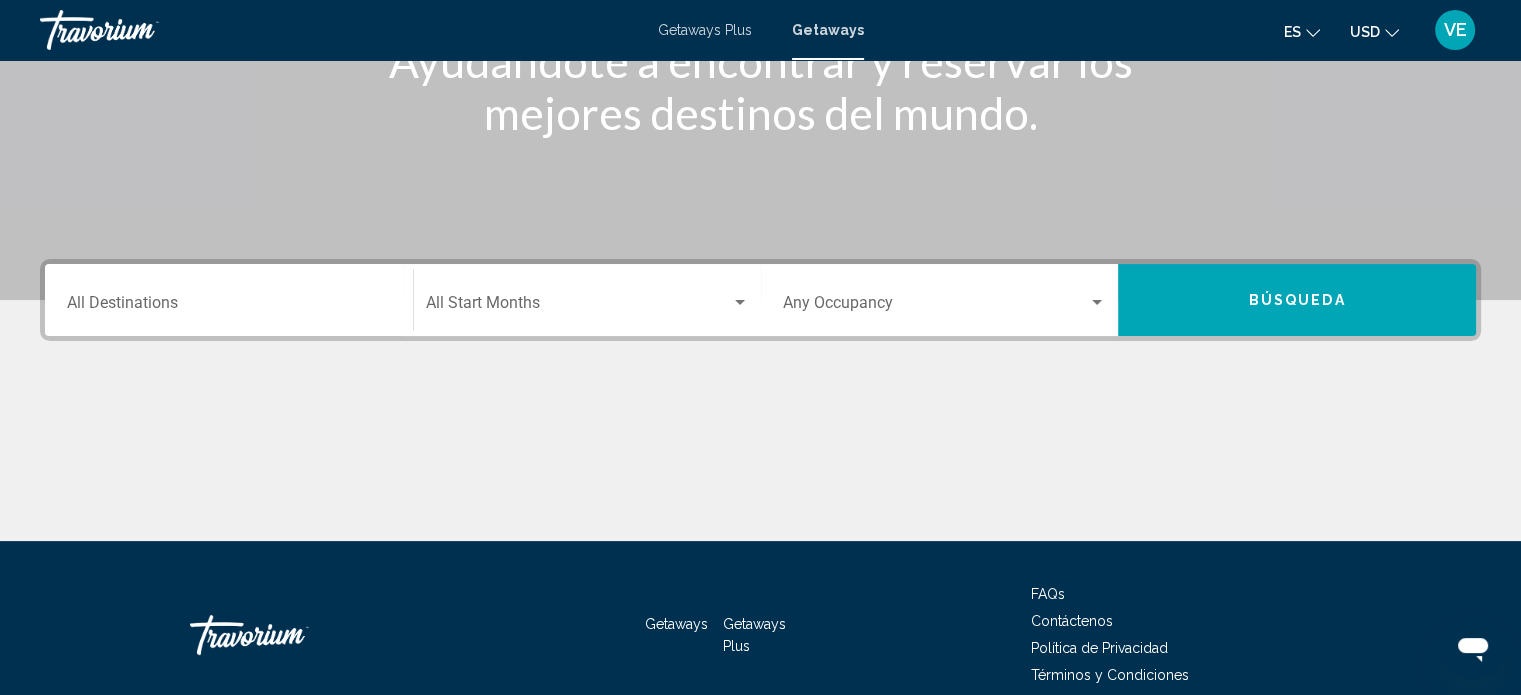 click on "Destination All Destinations" at bounding box center [229, 307] 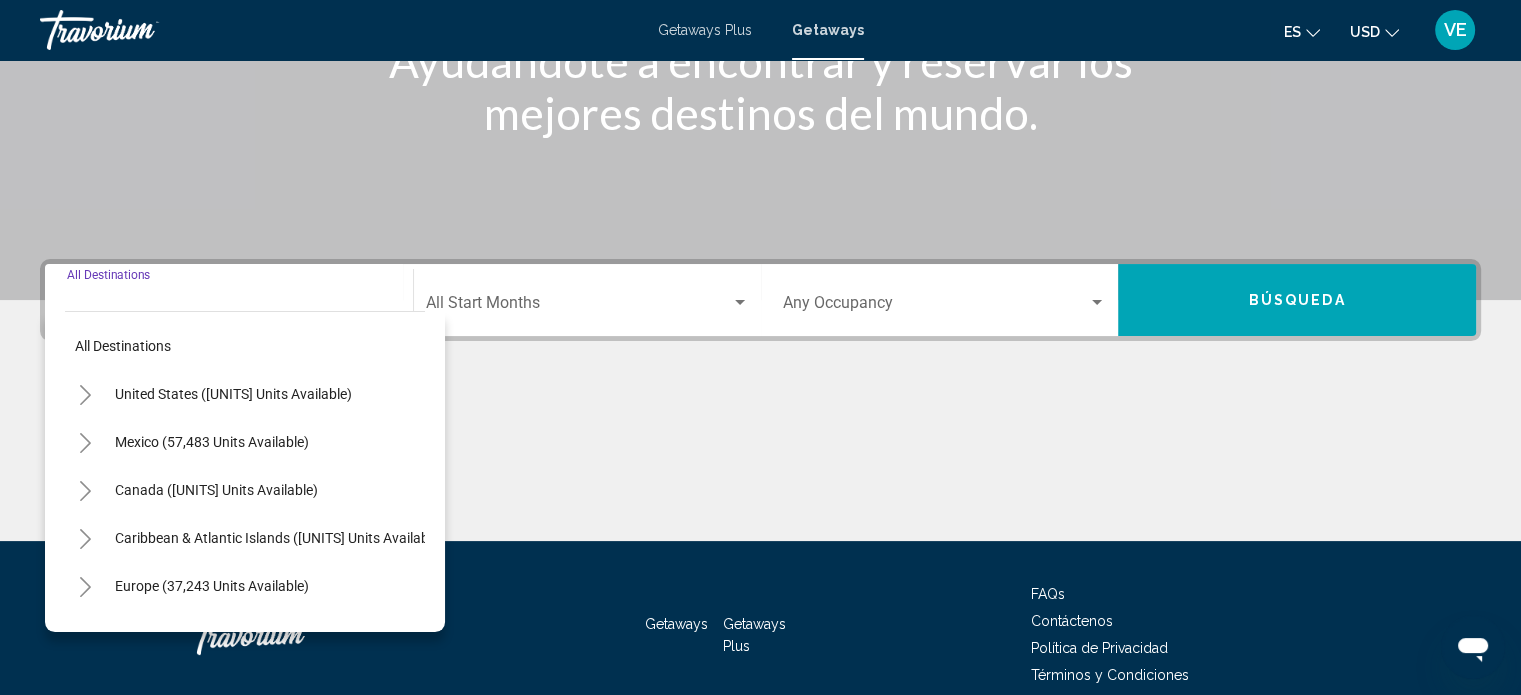 scroll, scrollTop: 390, scrollLeft: 0, axis: vertical 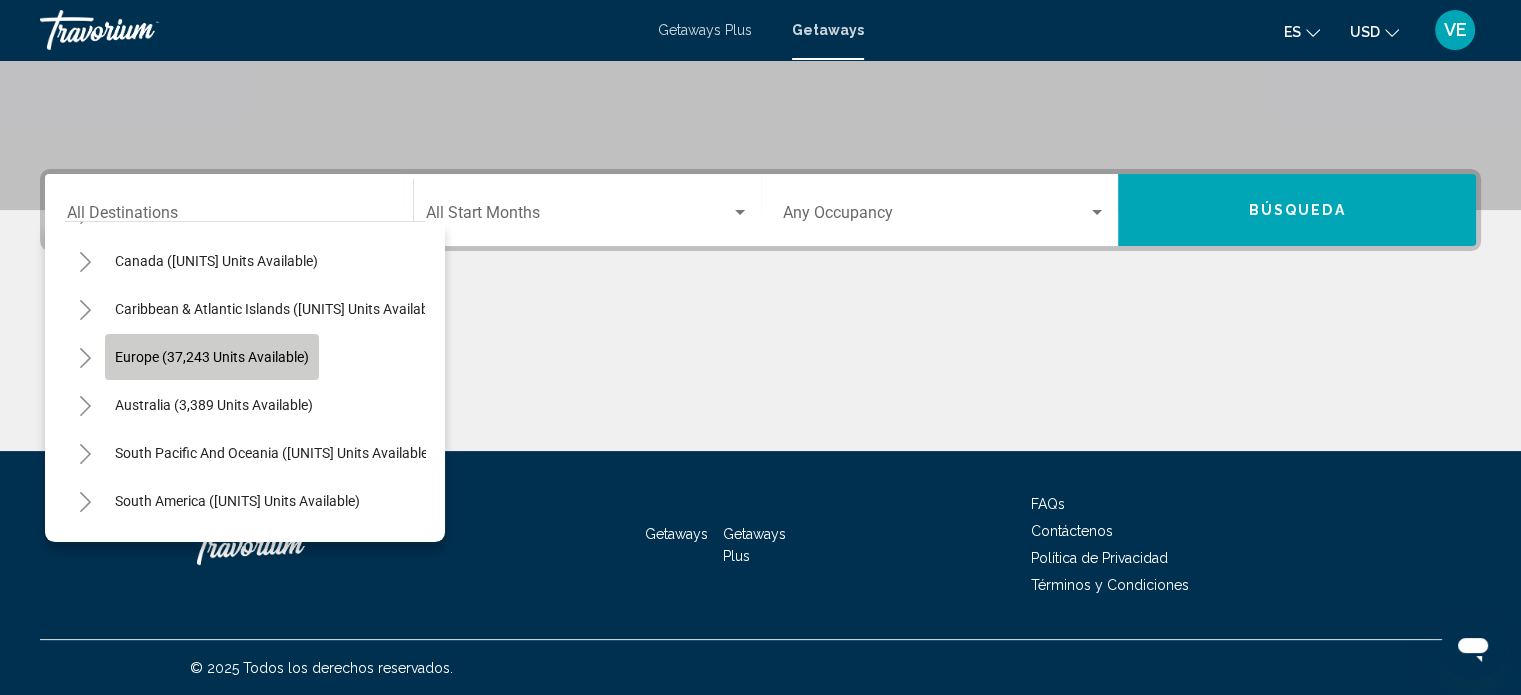 click on "Europe (37,243 units available)" 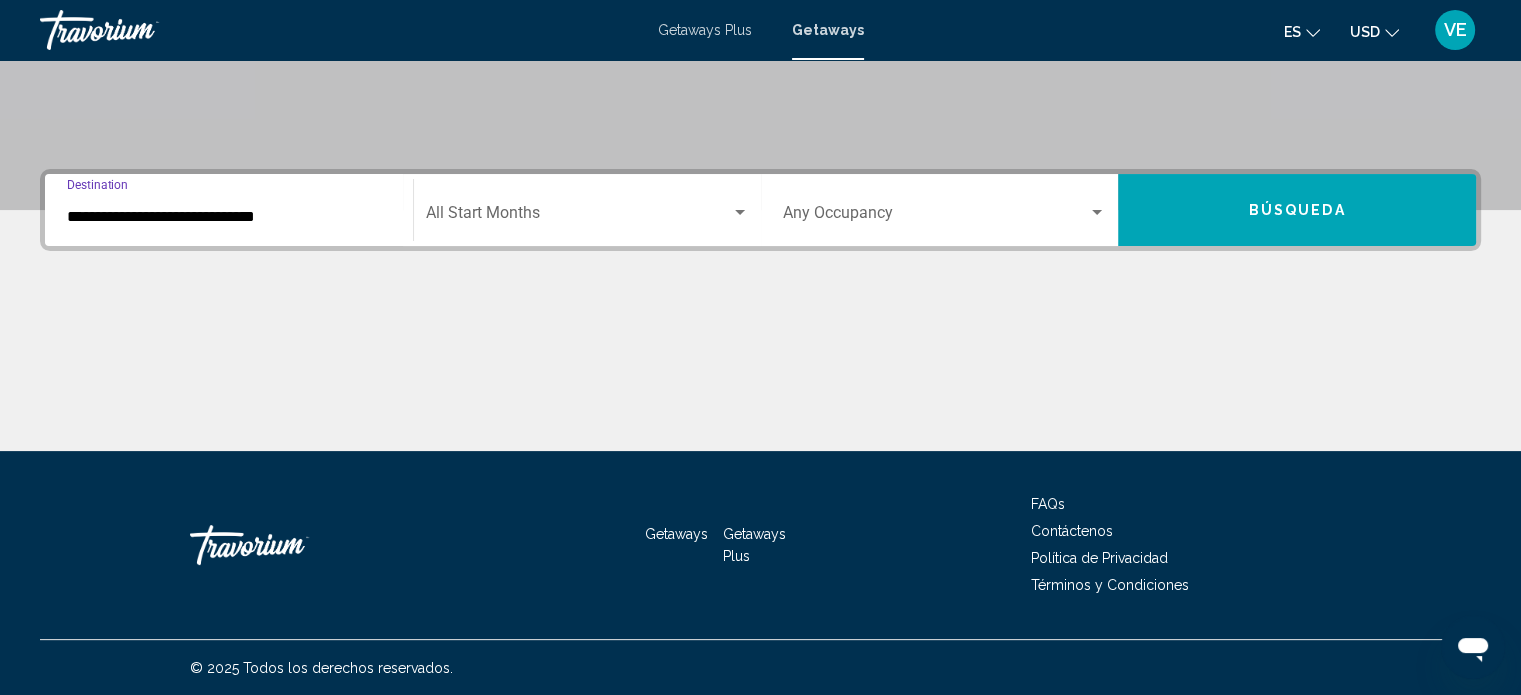 click on "**********" at bounding box center (229, 217) 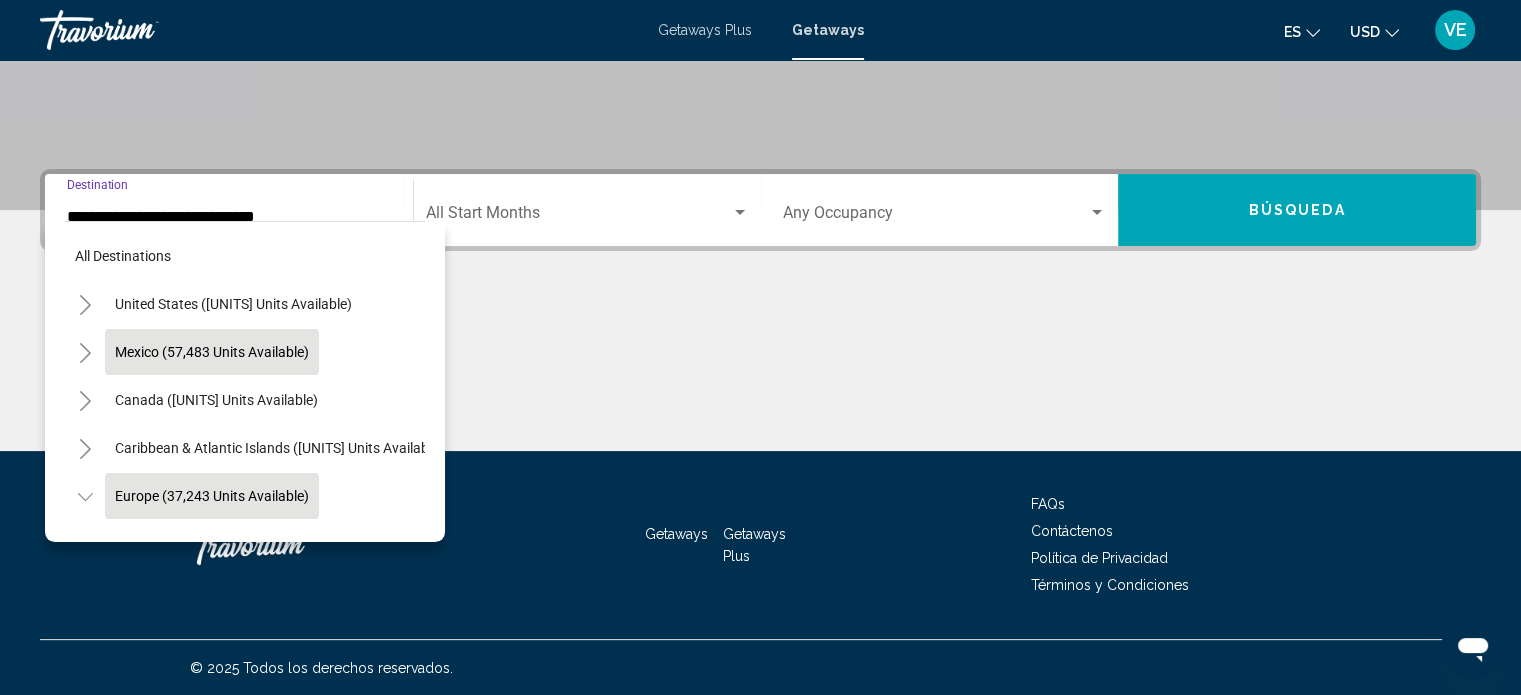 scroll, scrollTop: 126, scrollLeft: 0, axis: vertical 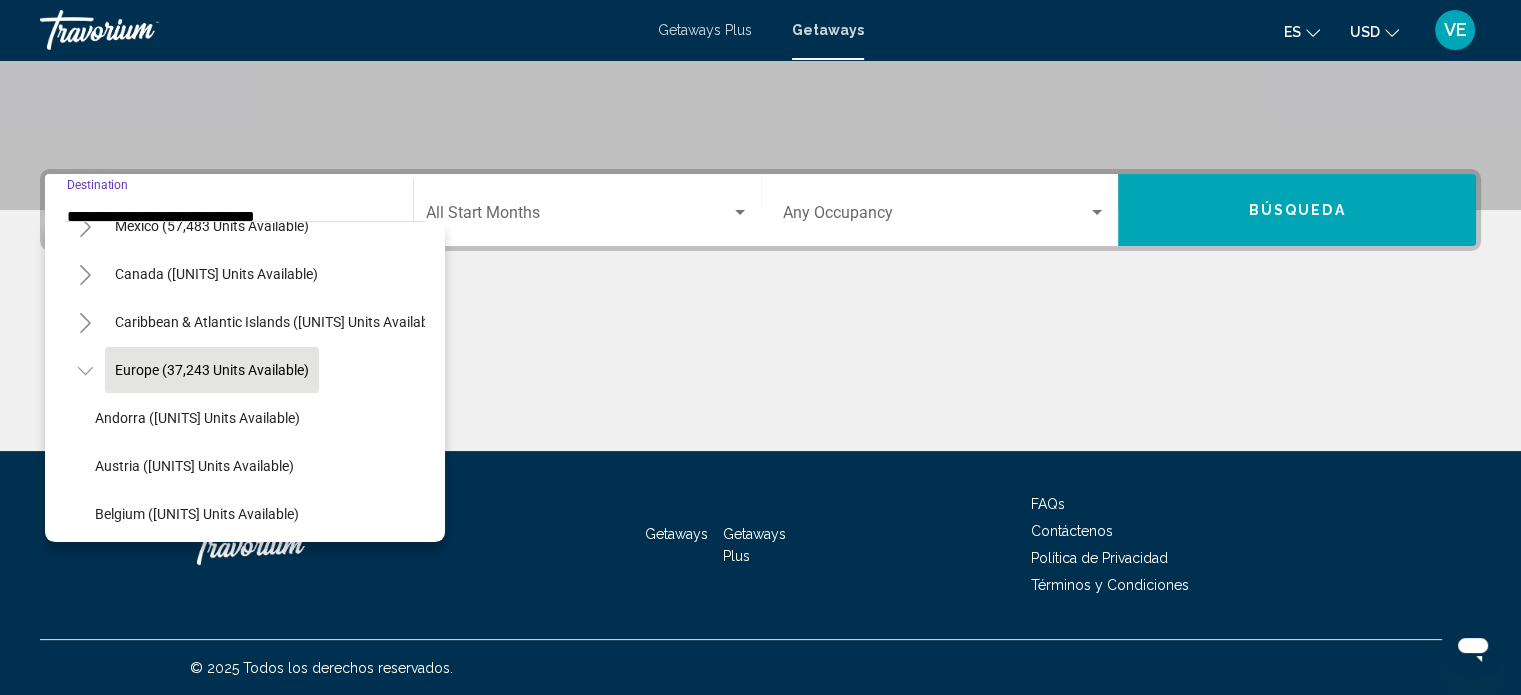 click on "Europe (37,243 units available)" 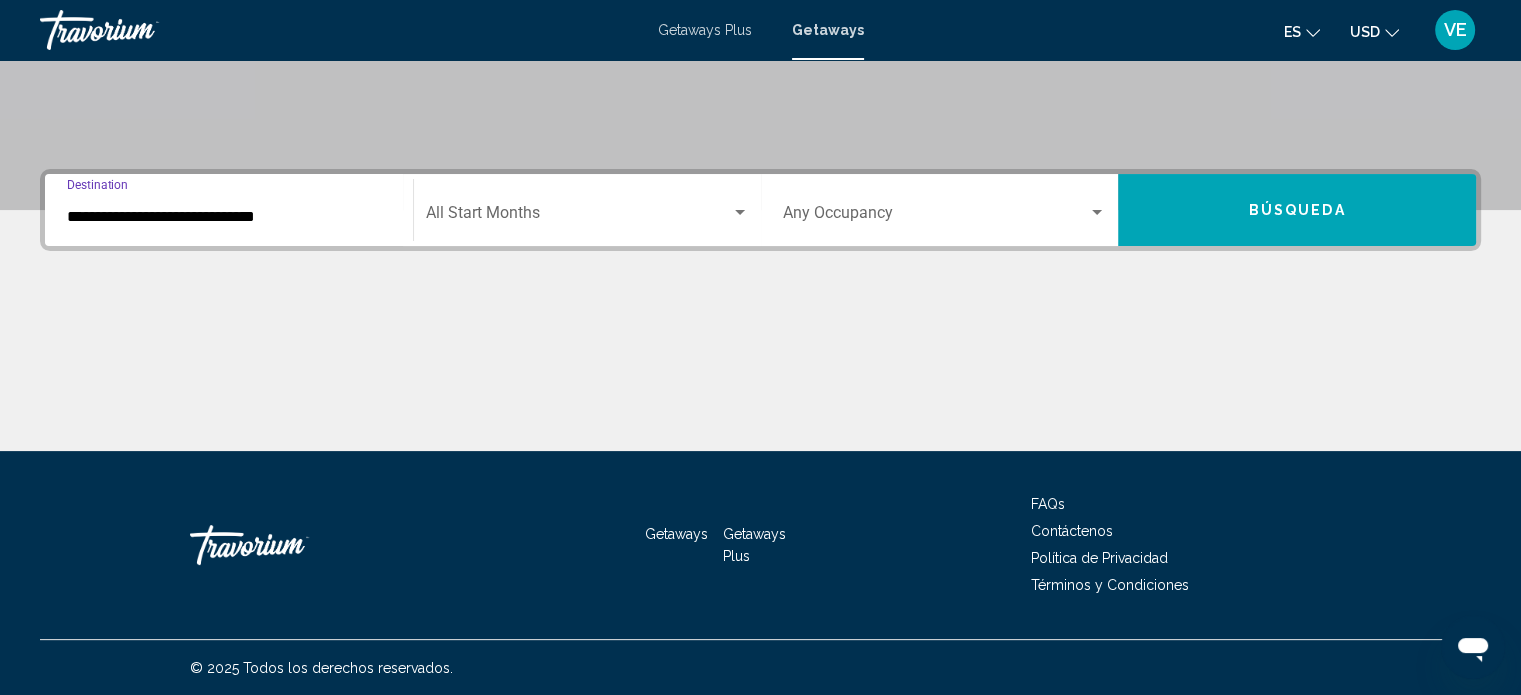 click on "**********" at bounding box center (229, 217) 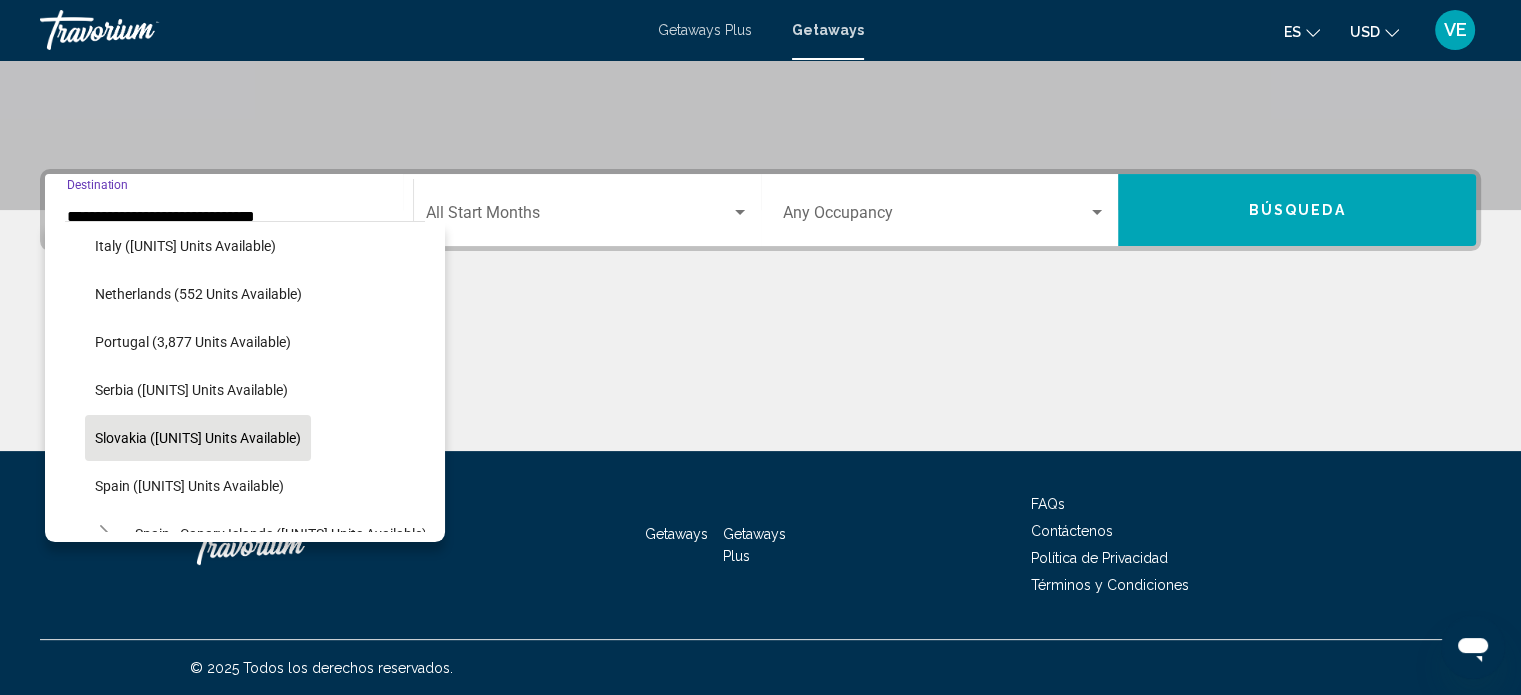 scroll, scrollTop: 926, scrollLeft: 0, axis: vertical 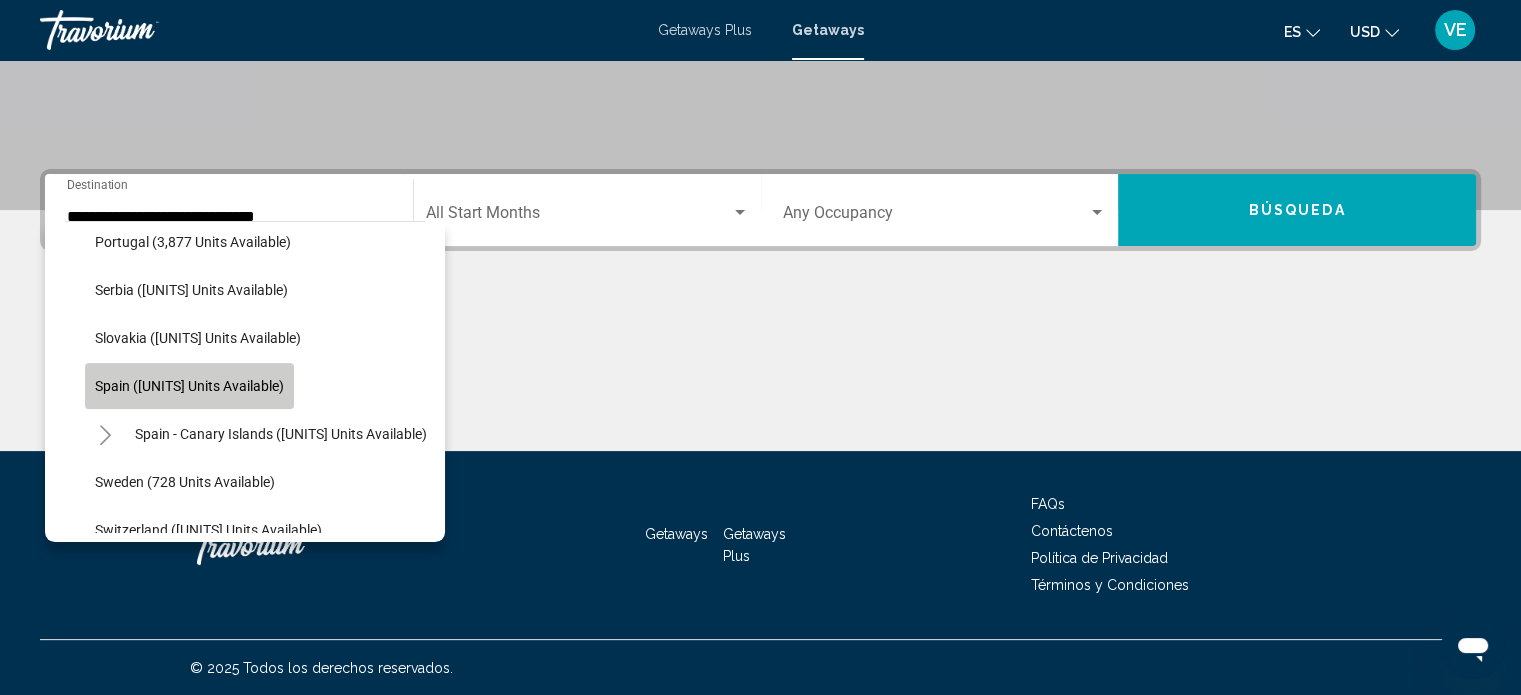 click on "[COUNTRY] ([NUMBER] units available)" 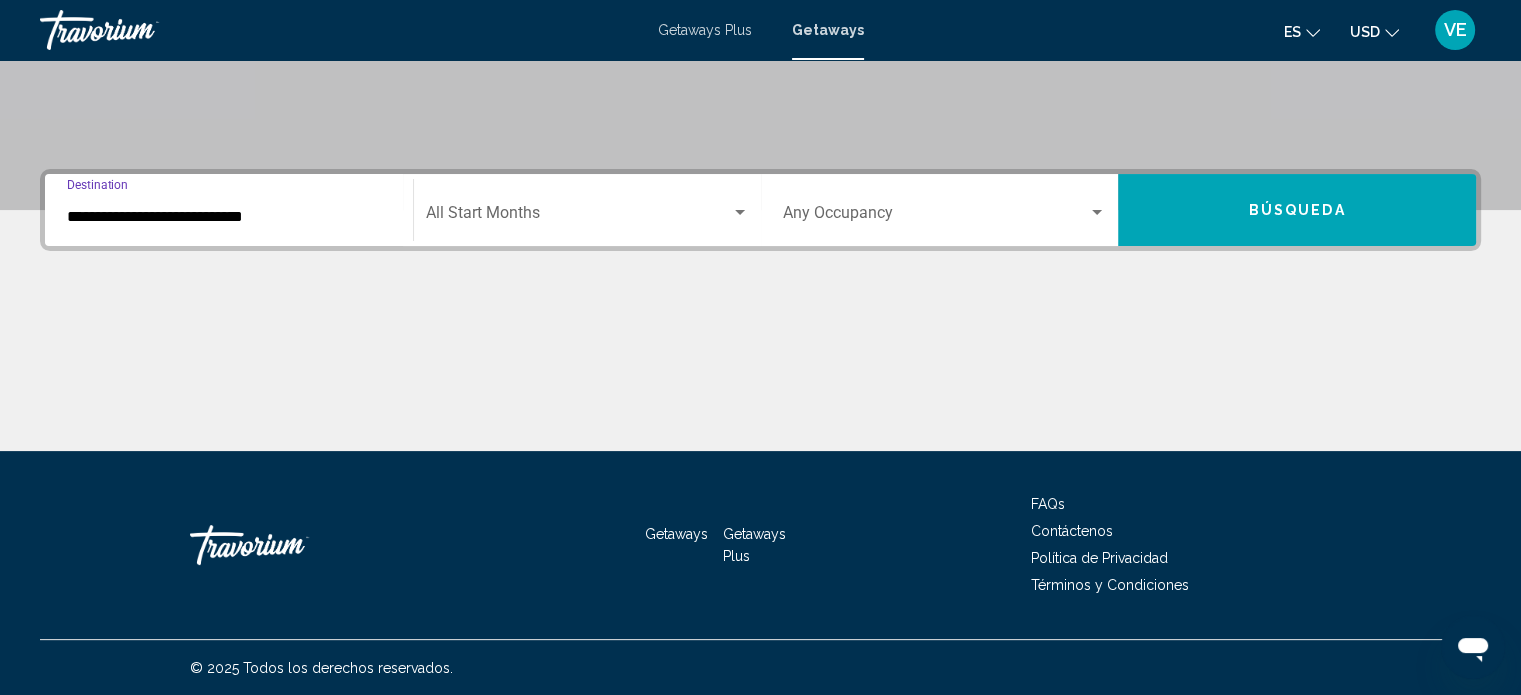 click at bounding box center (578, 217) 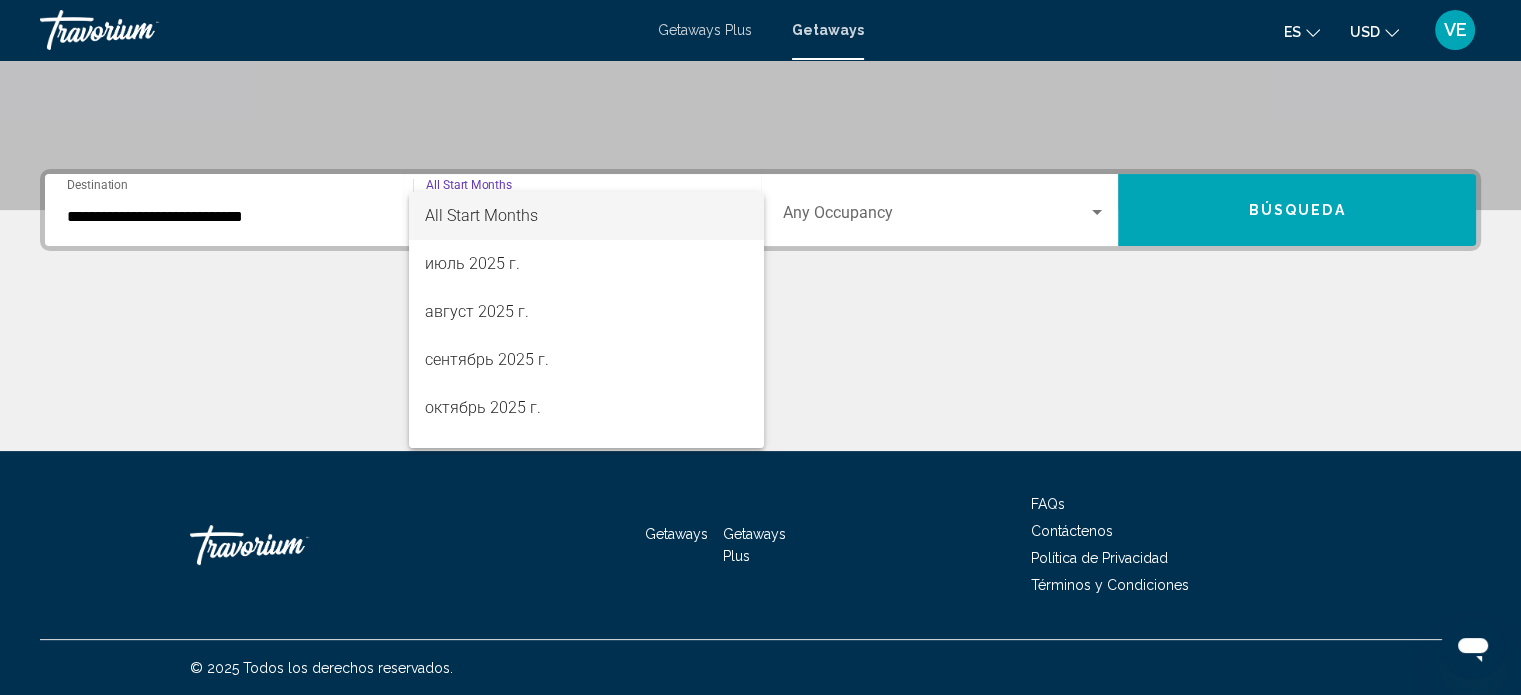 click at bounding box center (760, 347) 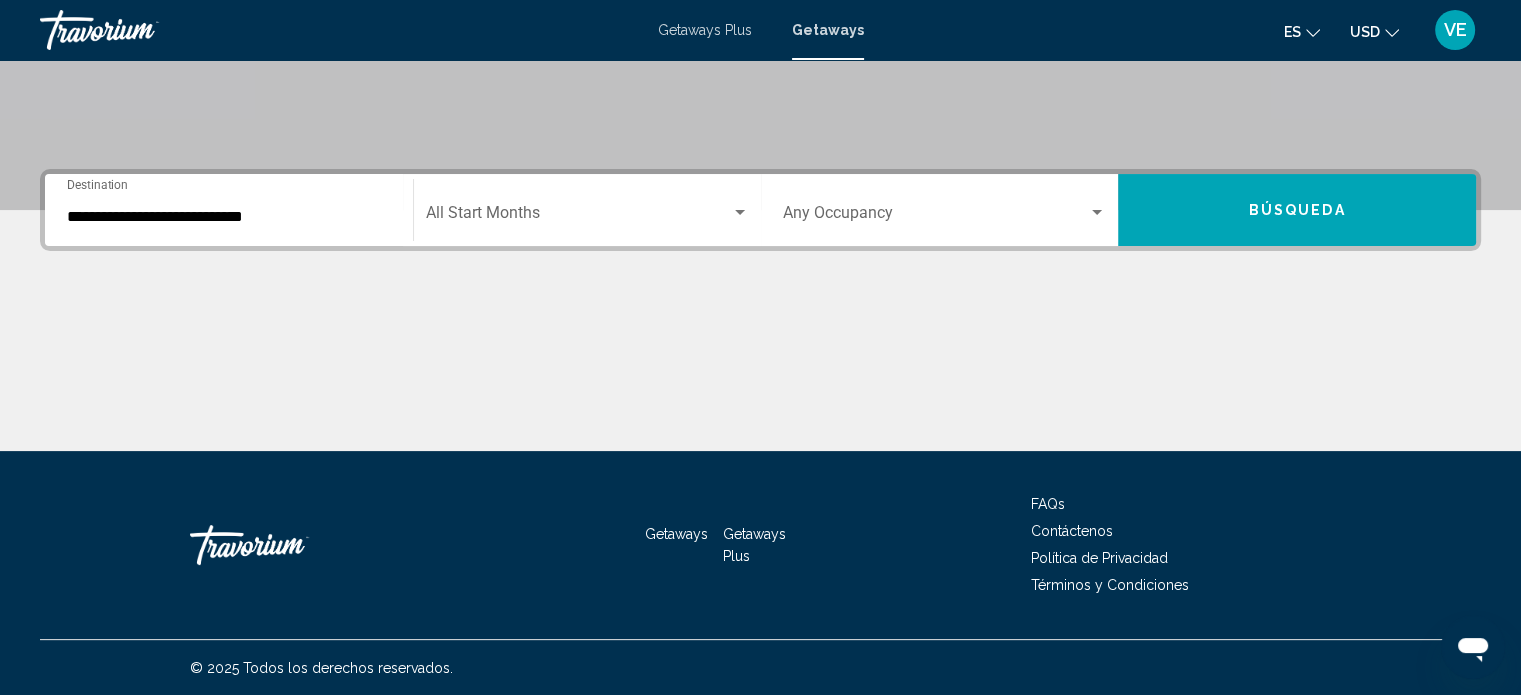 click on "Búsqueda" at bounding box center (1297, 210) 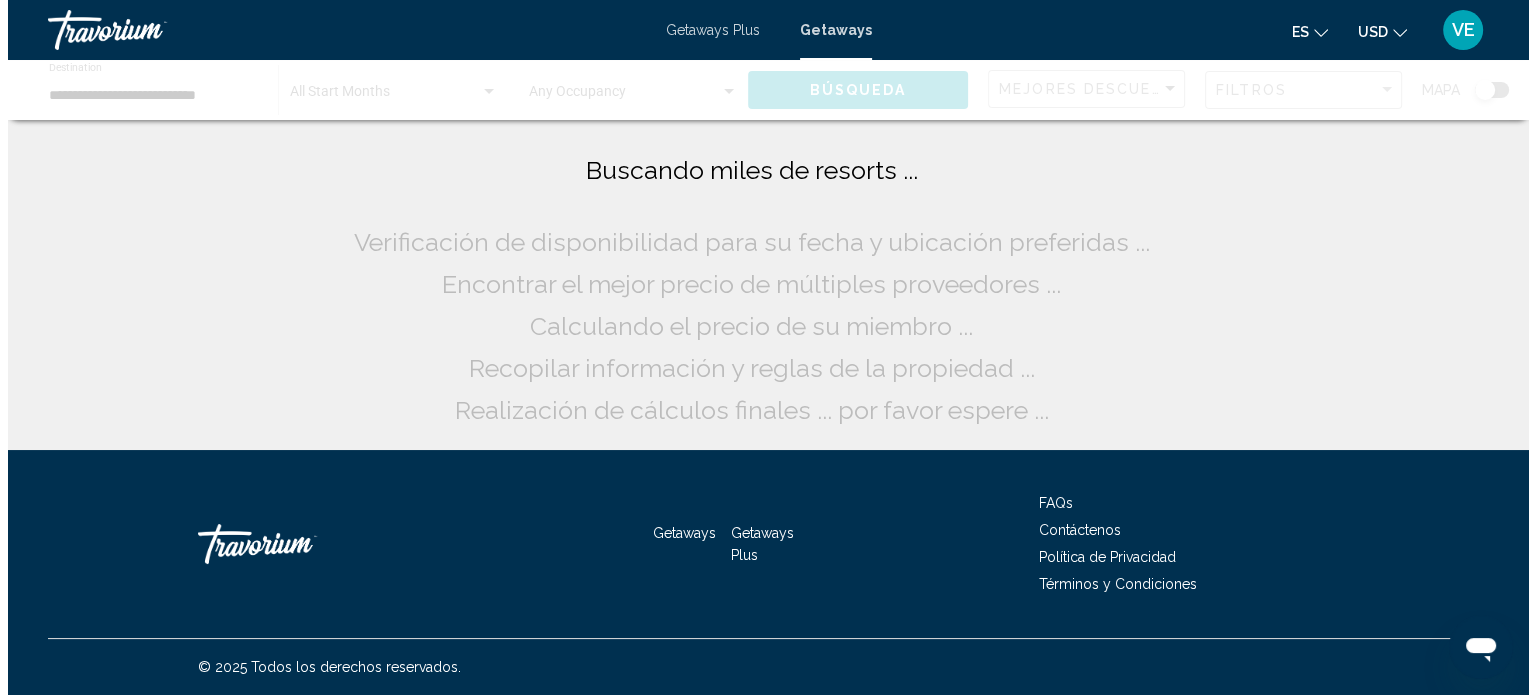 scroll, scrollTop: 0, scrollLeft: 0, axis: both 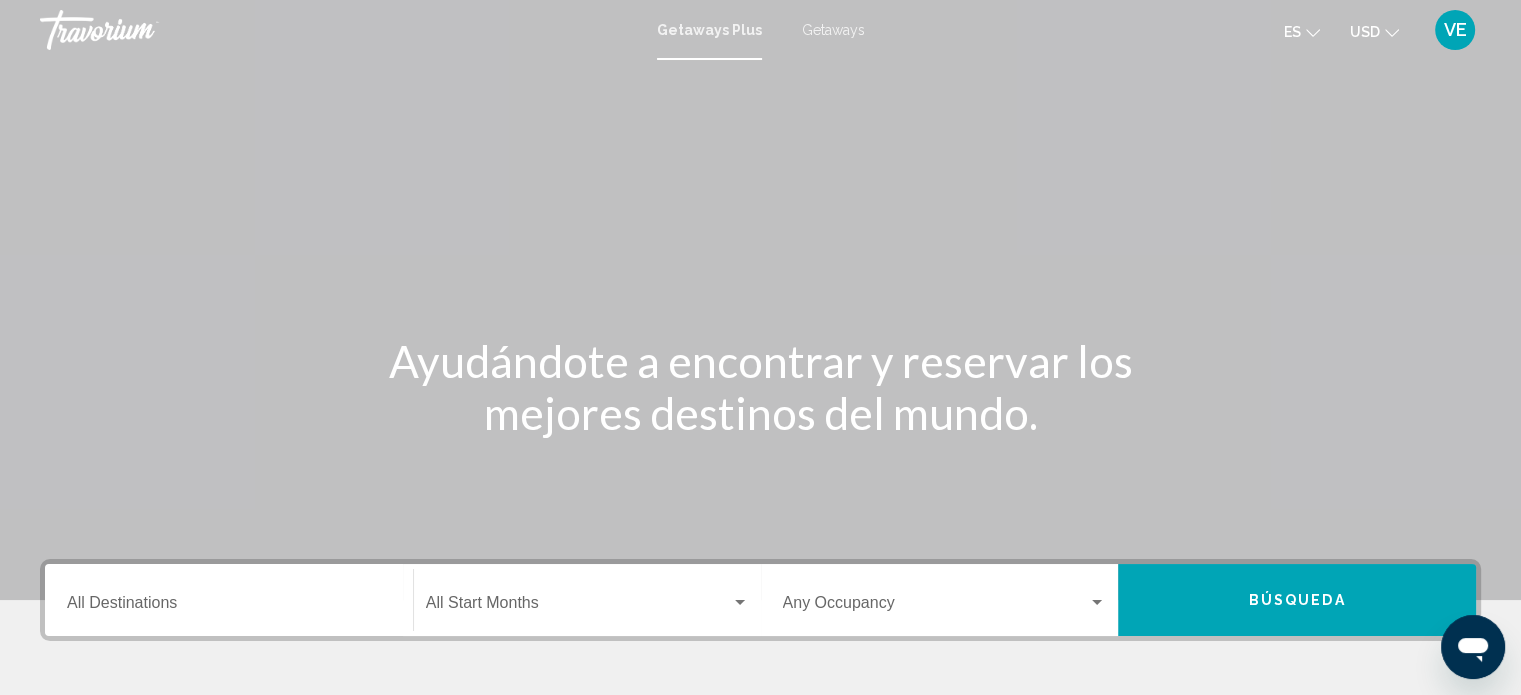 click on "Getaways" at bounding box center [833, 30] 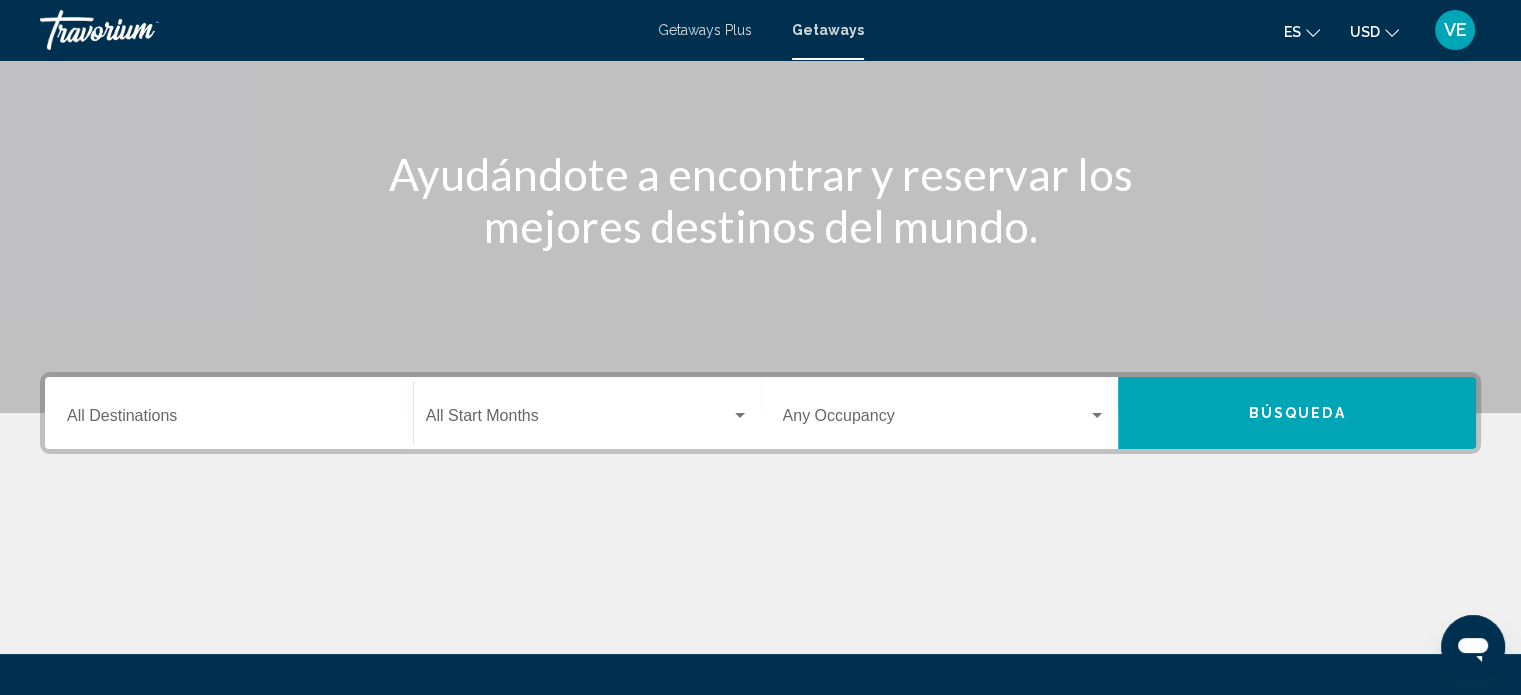 scroll, scrollTop: 200, scrollLeft: 0, axis: vertical 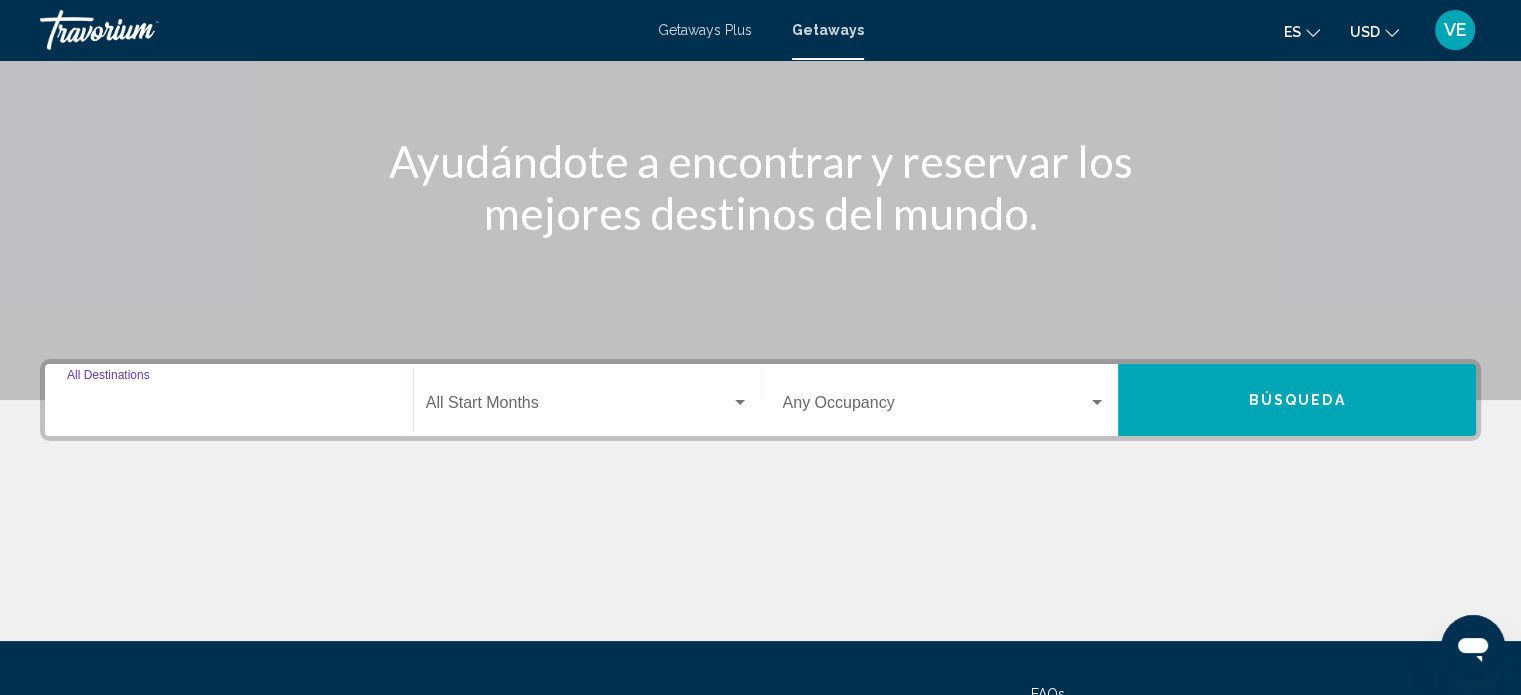 click on "Destination All Destinations" at bounding box center (229, 407) 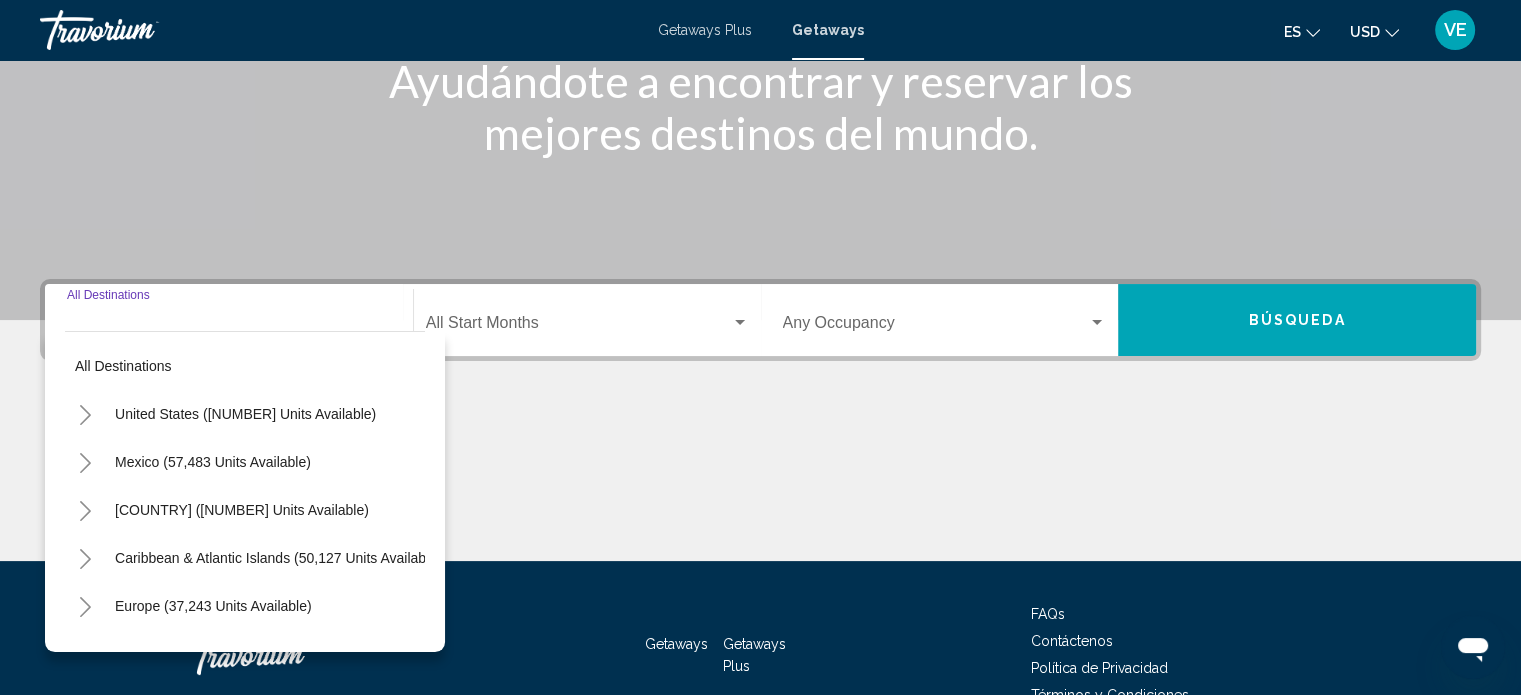 scroll, scrollTop: 390, scrollLeft: 0, axis: vertical 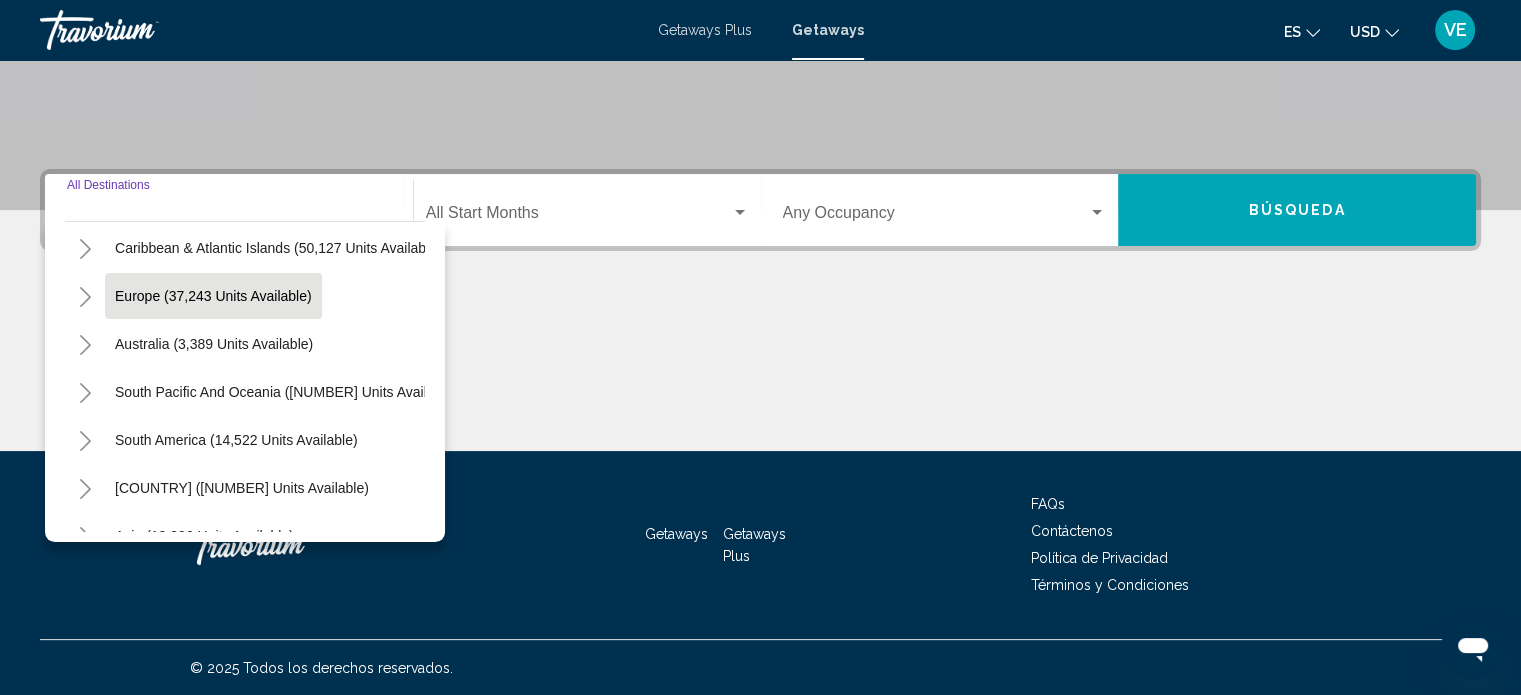 click on "Europe (37,243 units available)" at bounding box center (214, 344) 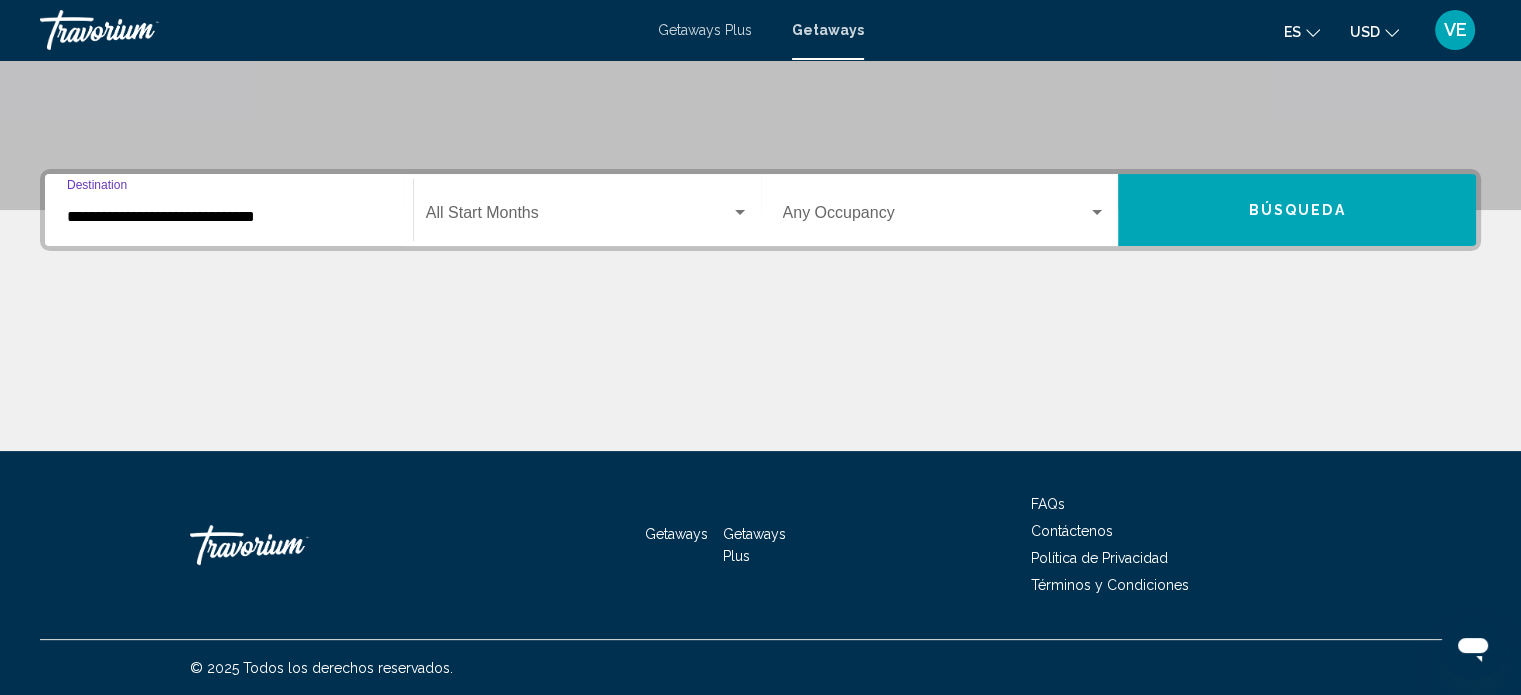 click on "**********" at bounding box center (229, 217) 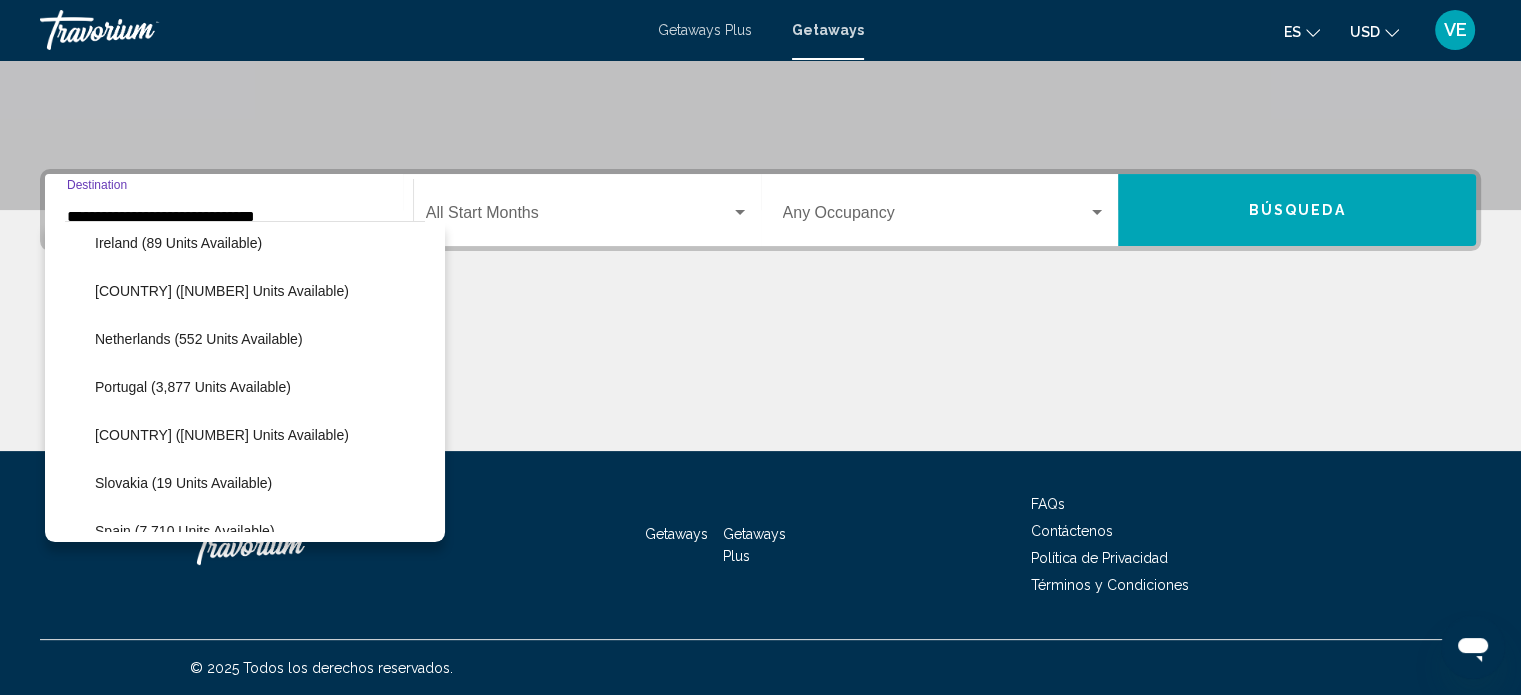 scroll, scrollTop: 826, scrollLeft: 0, axis: vertical 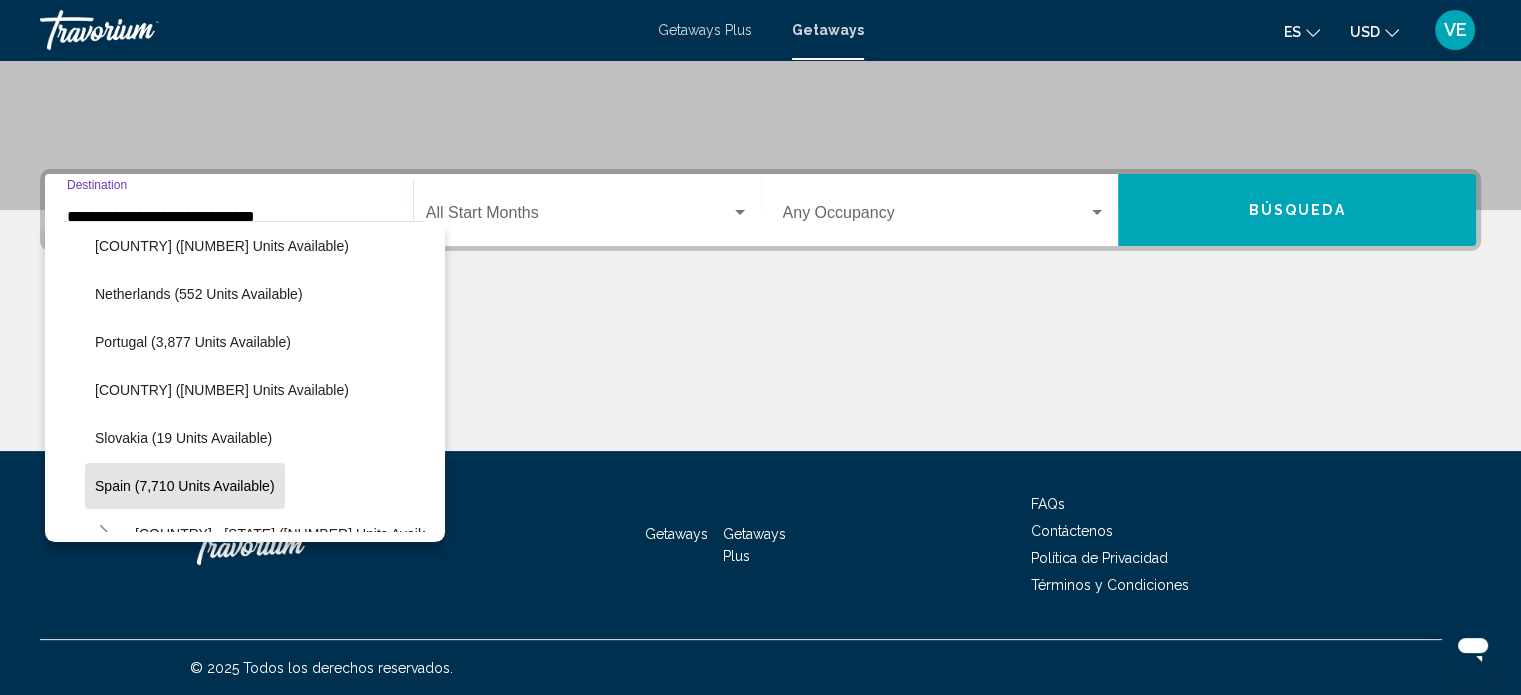 click on "[COUNTRY] ([NUMBER] units available)" 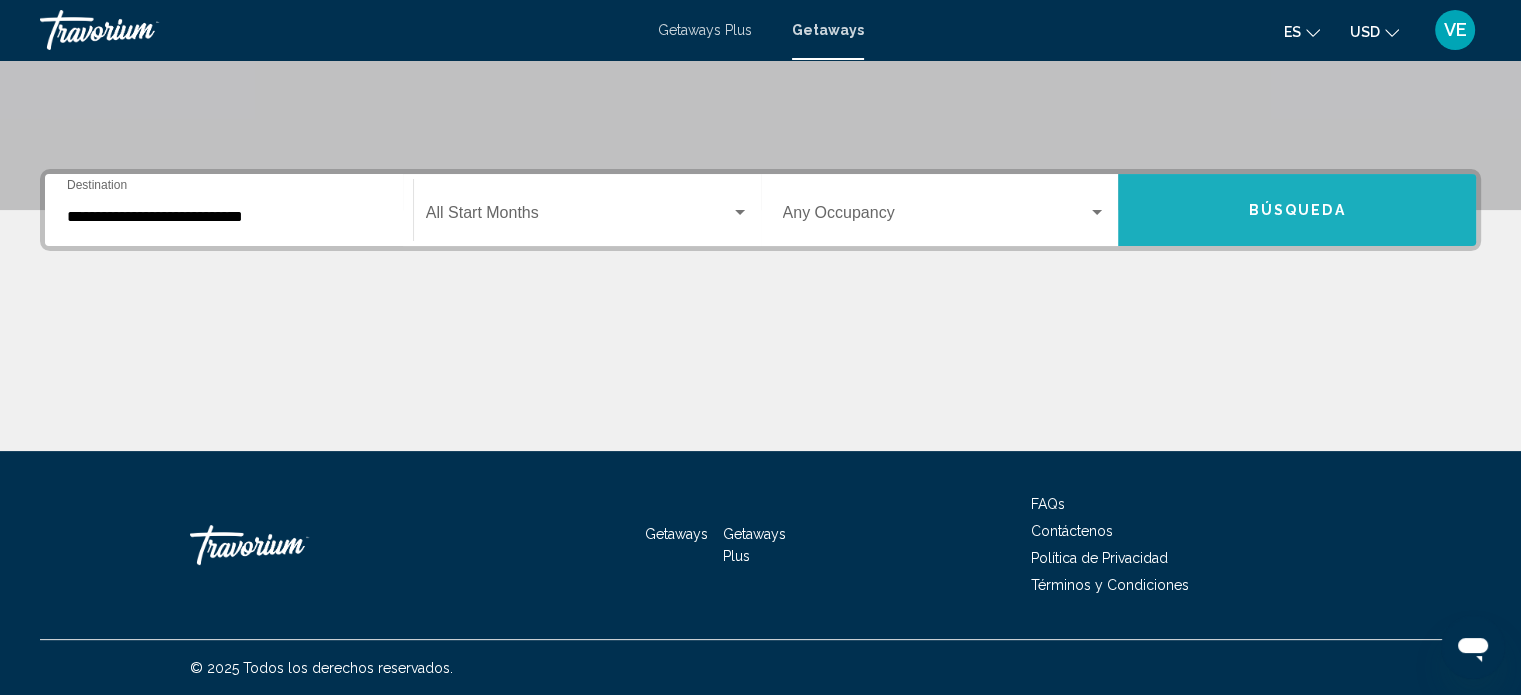 click on "Búsqueda" at bounding box center [1297, 211] 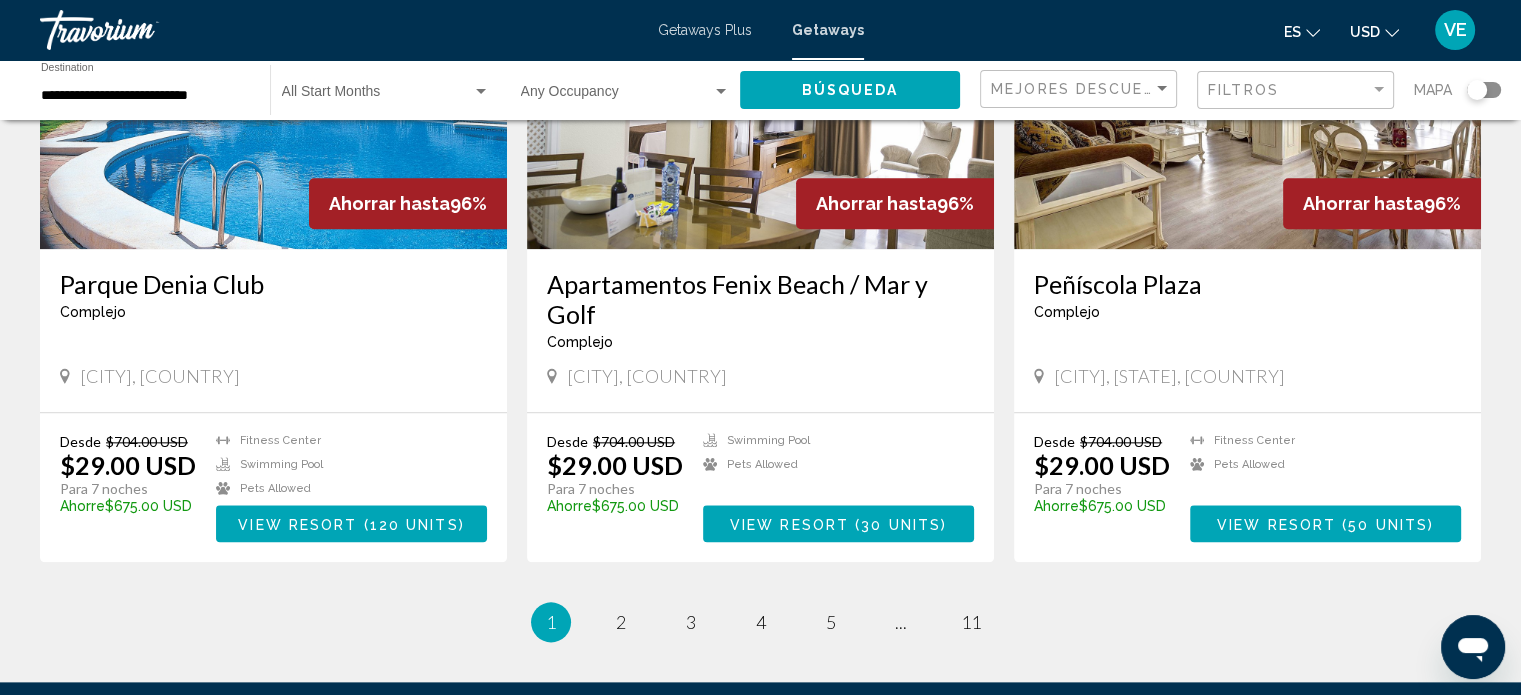 scroll, scrollTop: 2200, scrollLeft: 0, axis: vertical 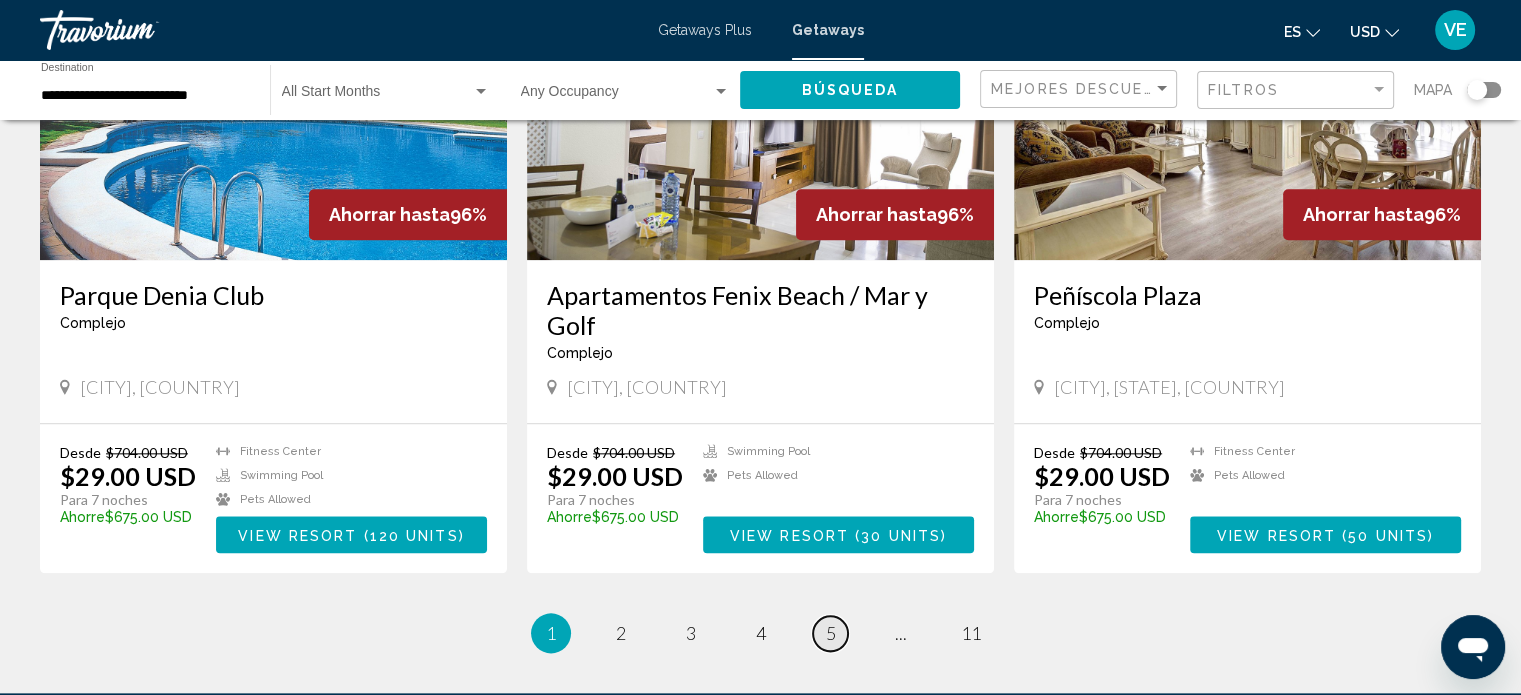 click on "5" at bounding box center [831, 633] 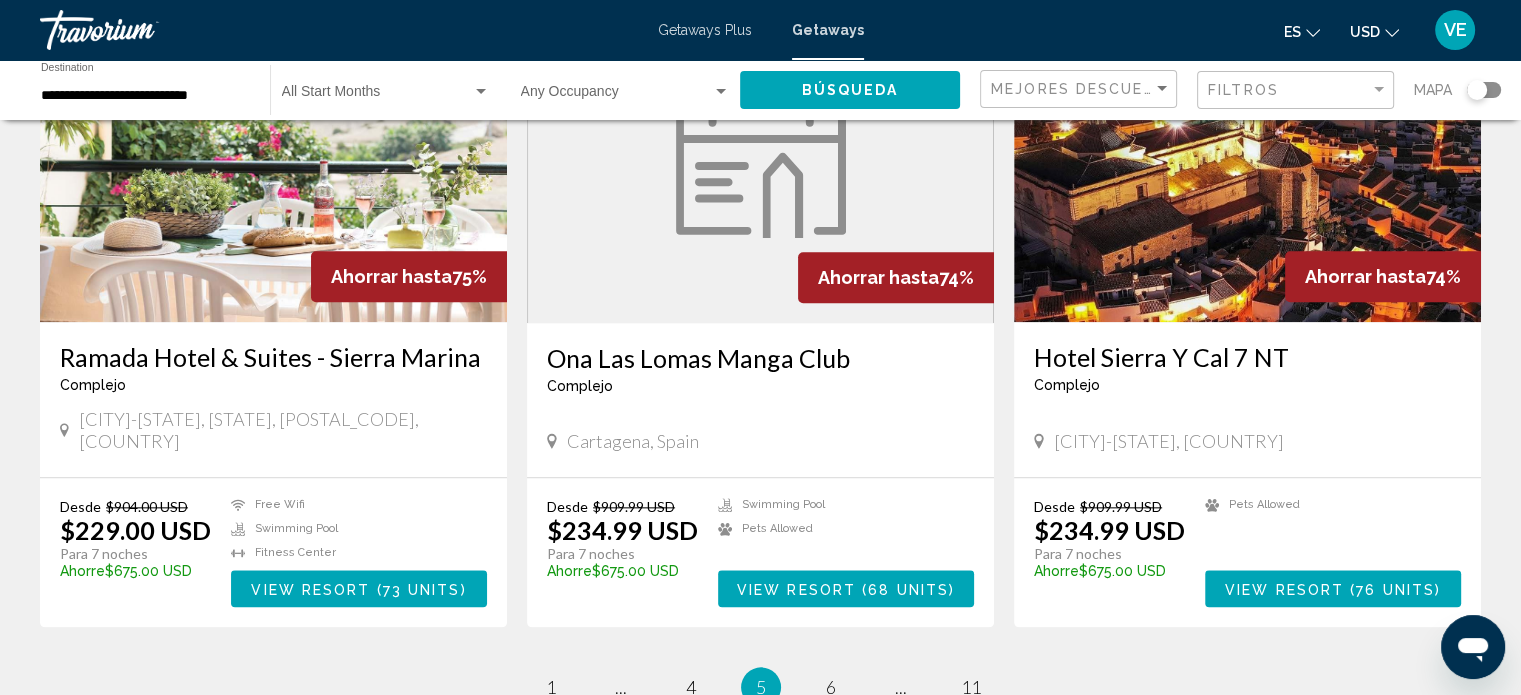 scroll, scrollTop: 2300, scrollLeft: 0, axis: vertical 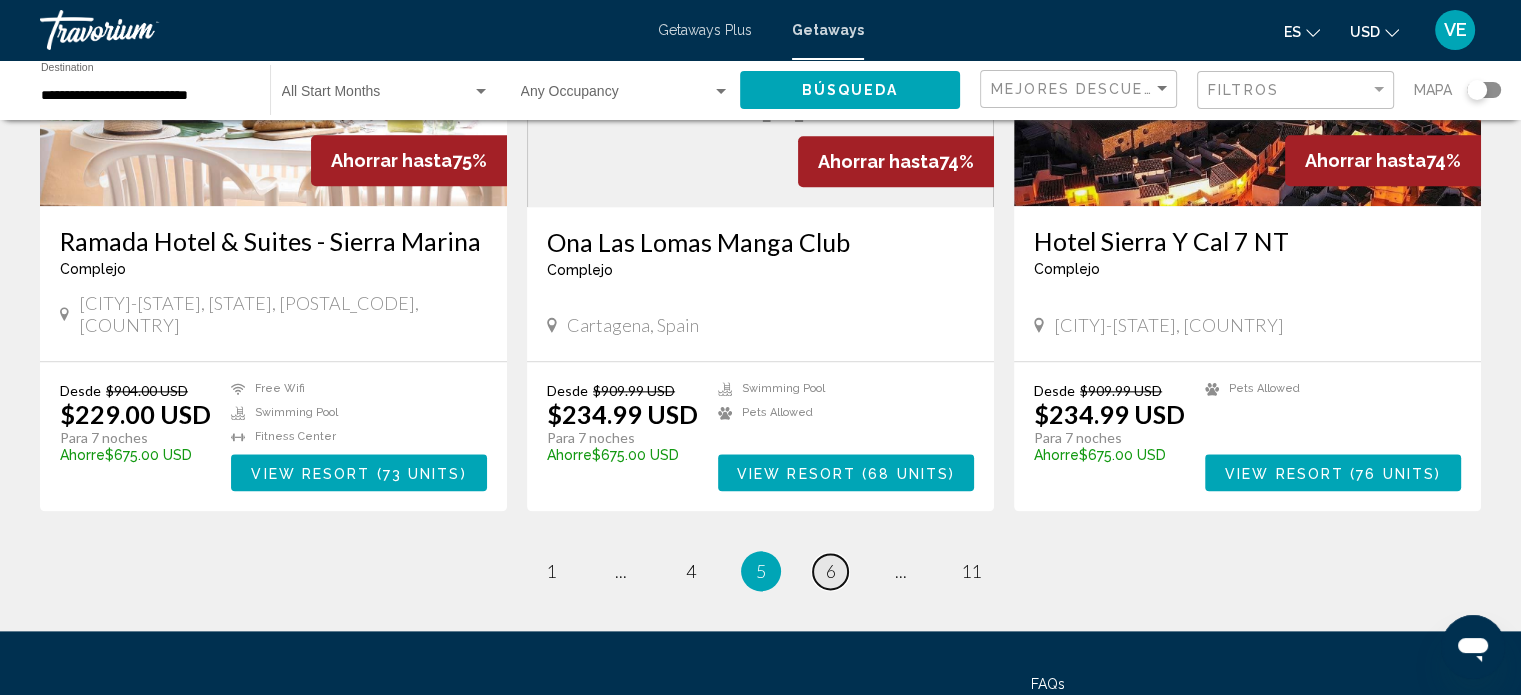 click on "6" at bounding box center (831, 571) 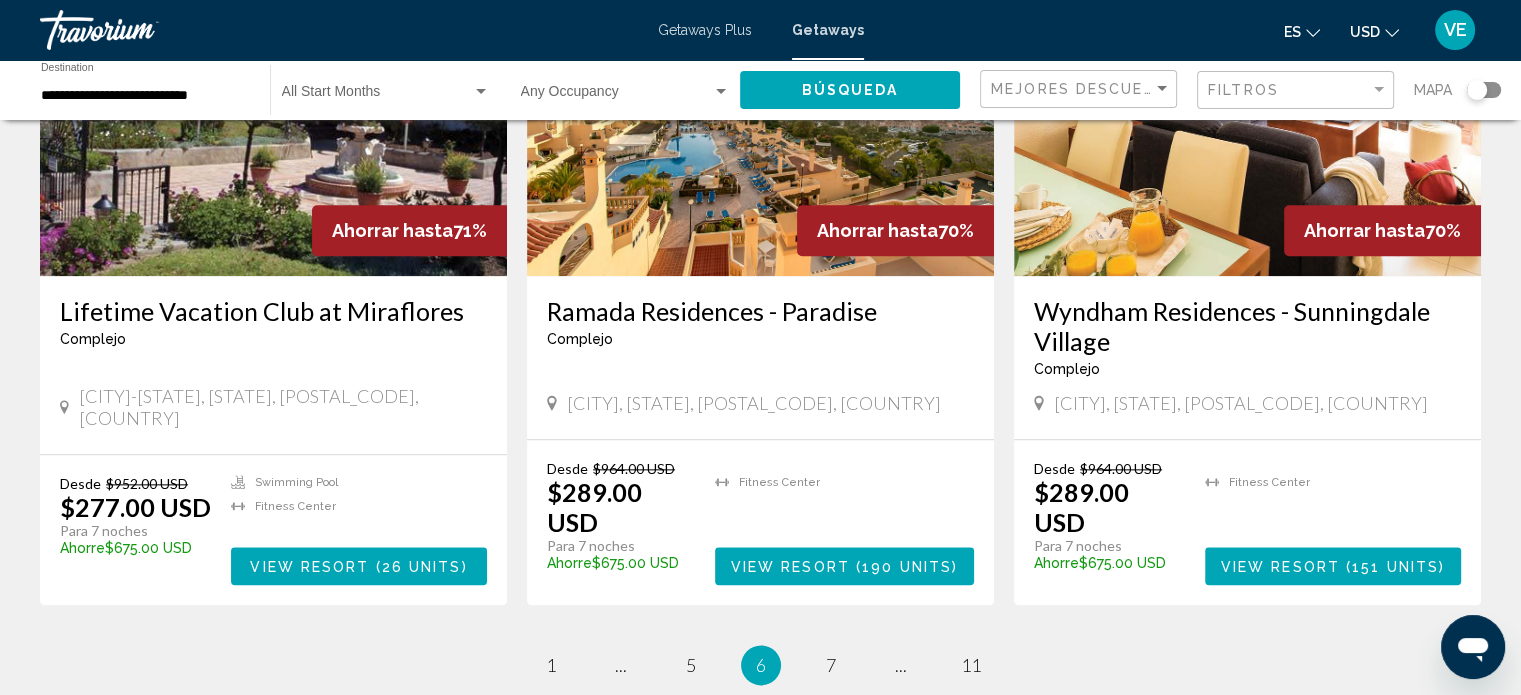 scroll, scrollTop: 2300, scrollLeft: 0, axis: vertical 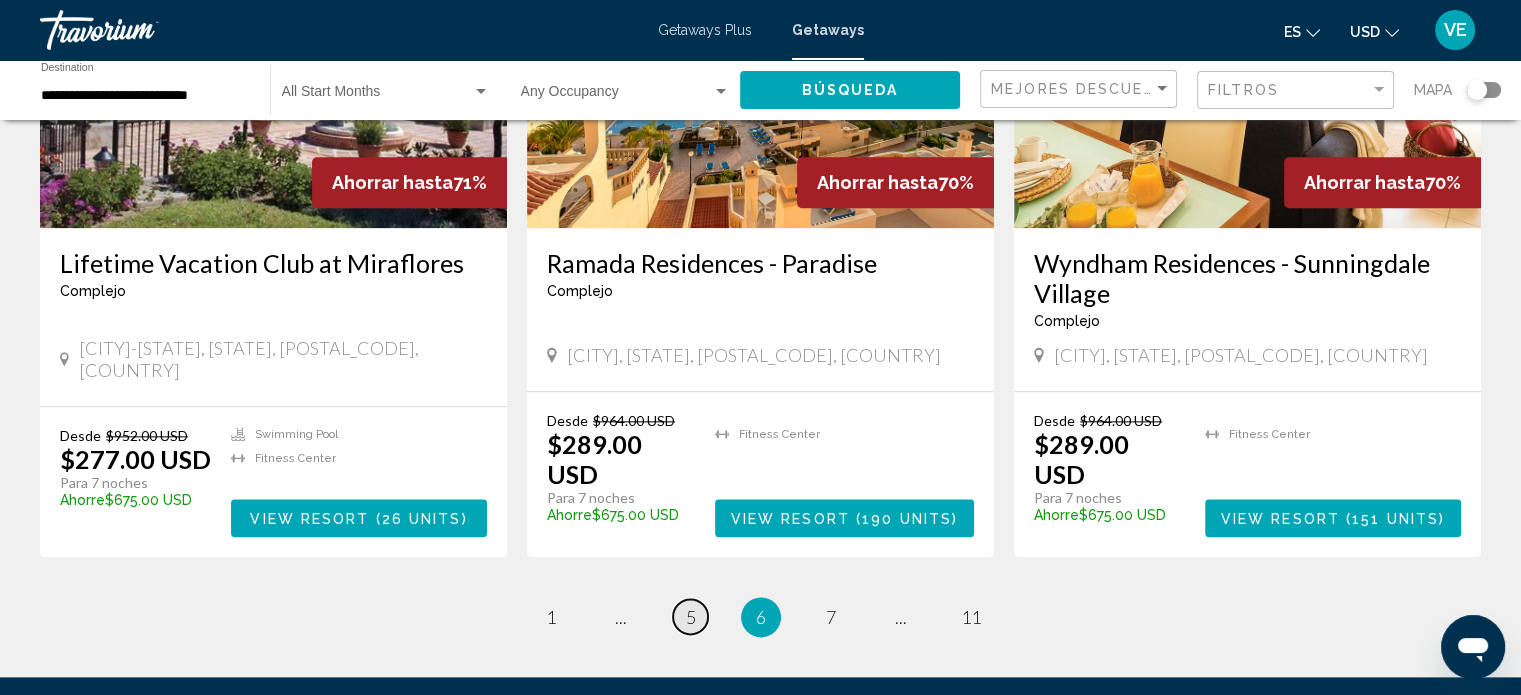 click on "page  5" at bounding box center [690, 616] 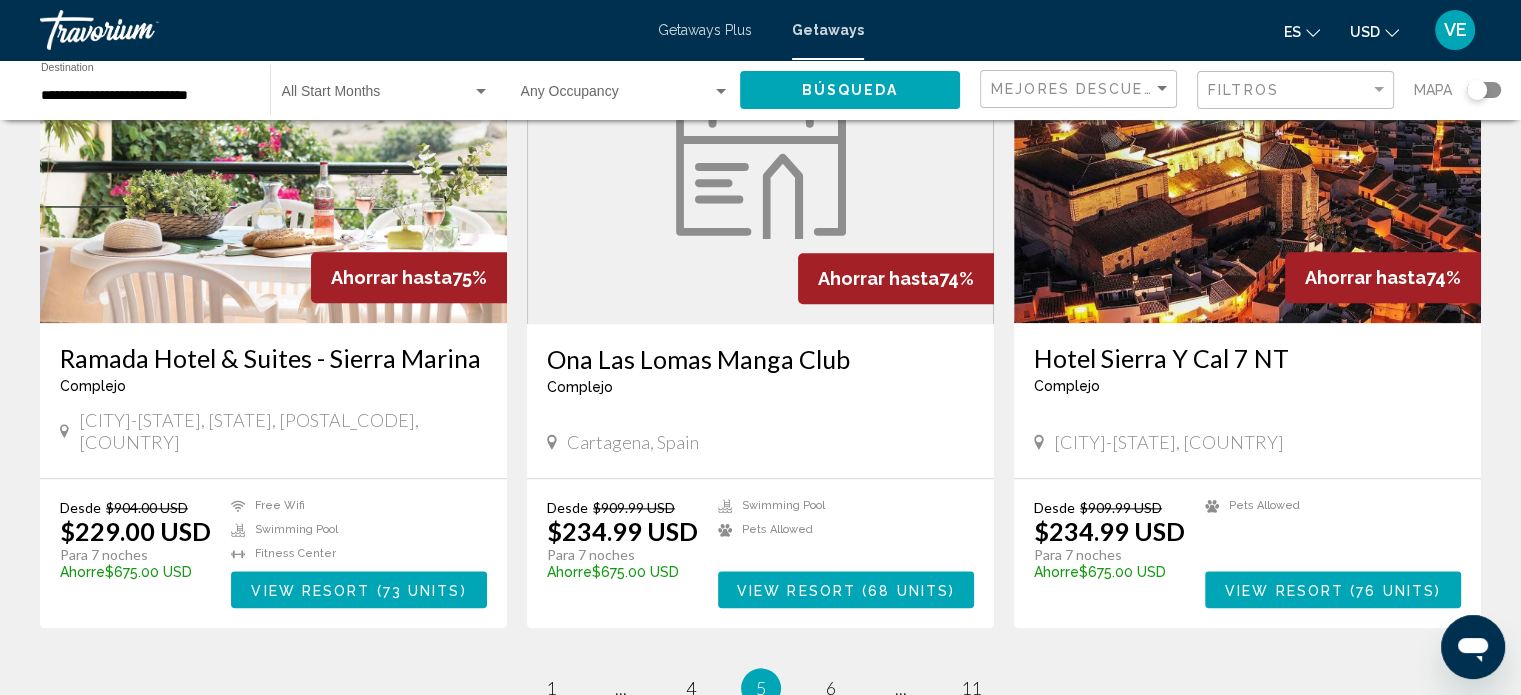 scroll, scrollTop: 2300, scrollLeft: 0, axis: vertical 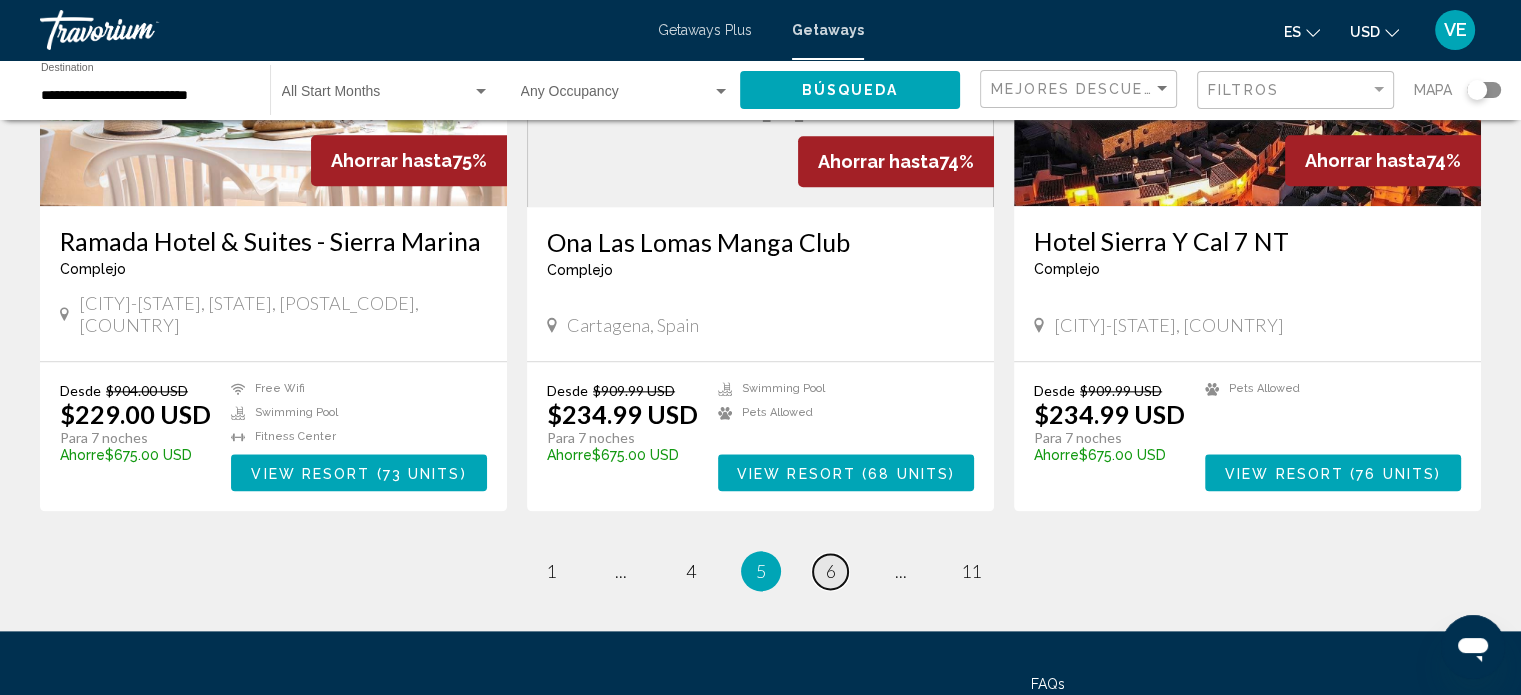click on "6" at bounding box center [831, 571] 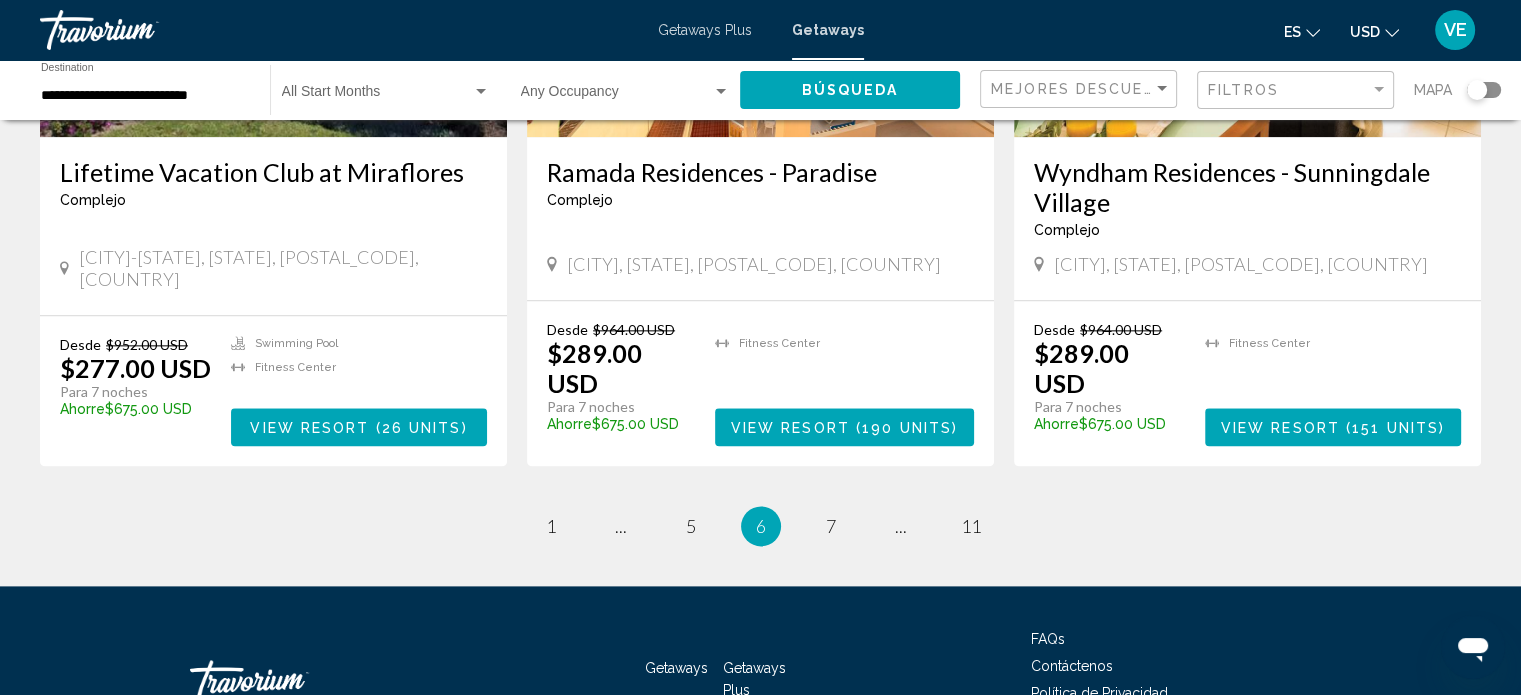 scroll, scrollTop: 2469, scrollLeft: 0, axis: vertical 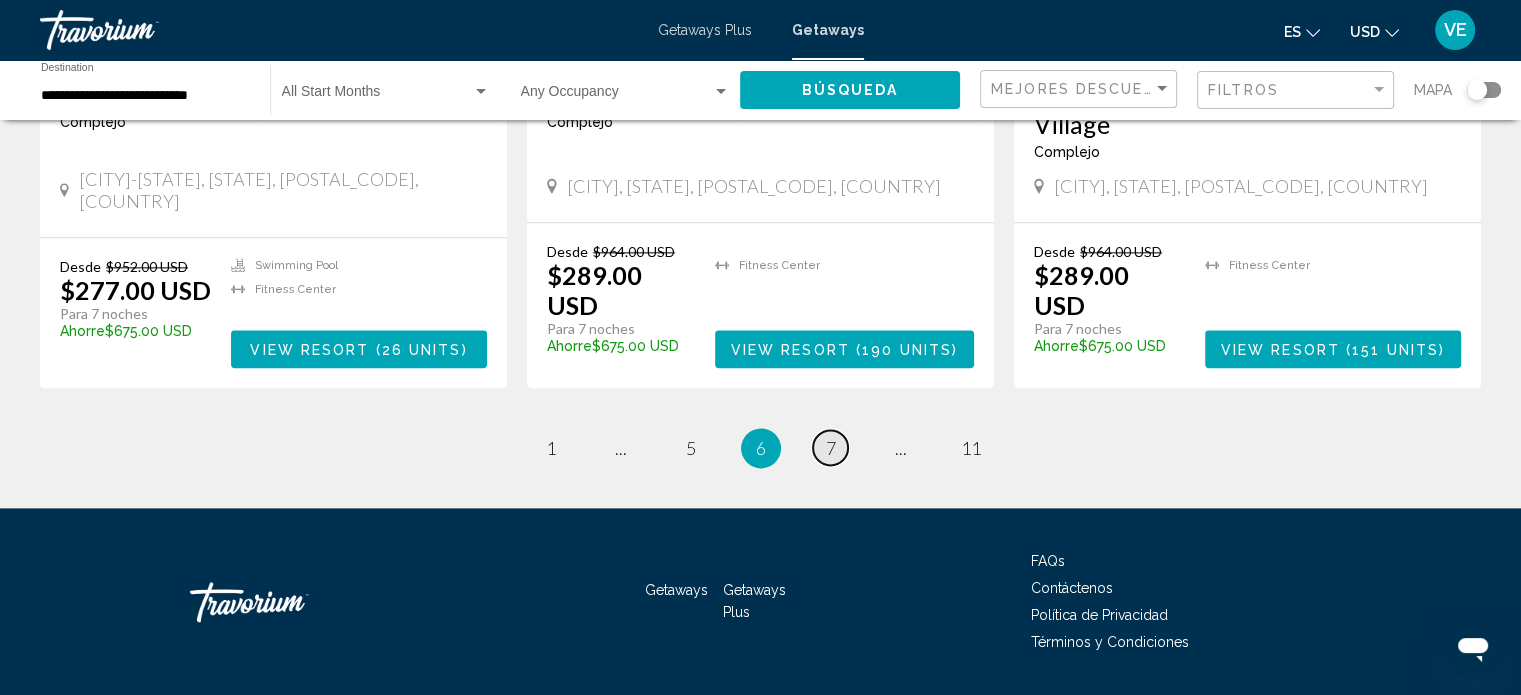 click on "7" at bounding box center [831, 448] 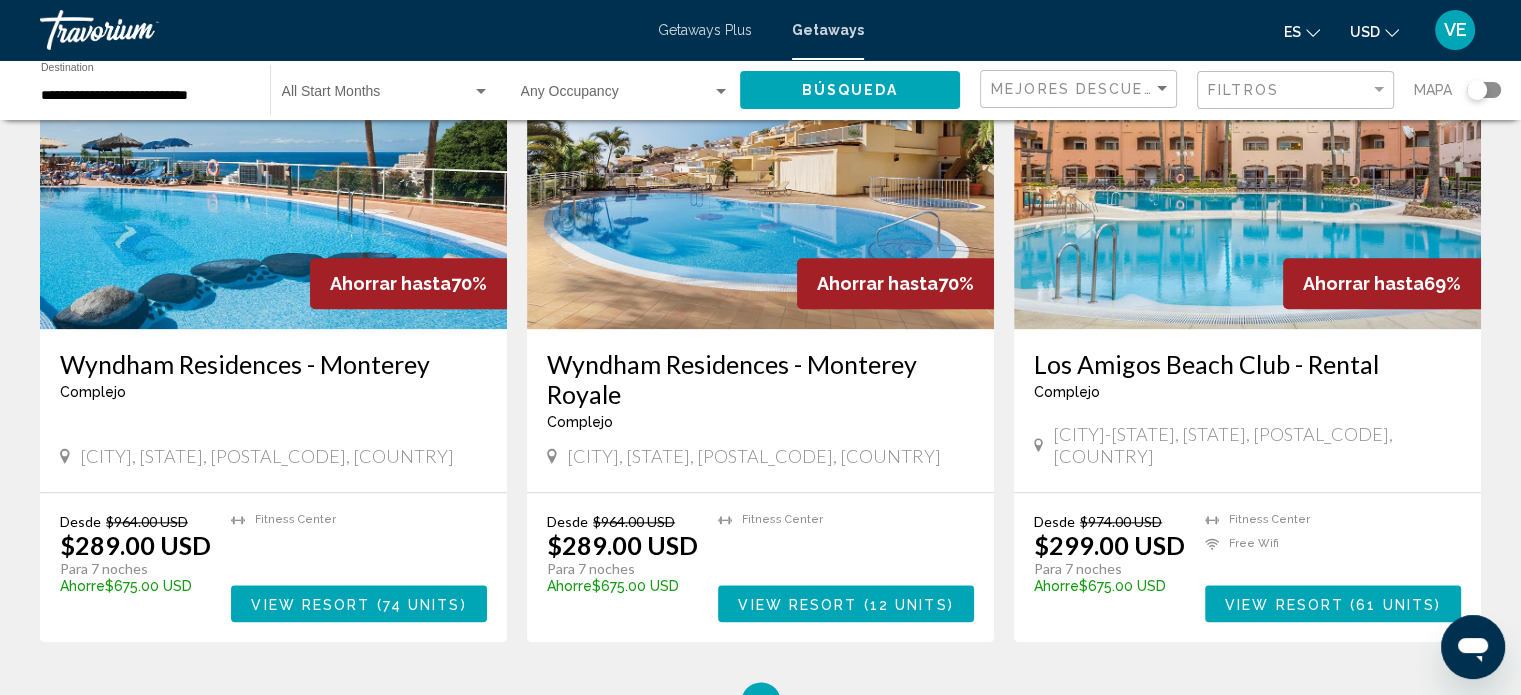 scroll, scrollTop: 2300, scrollLeft: 0, axis: vertical 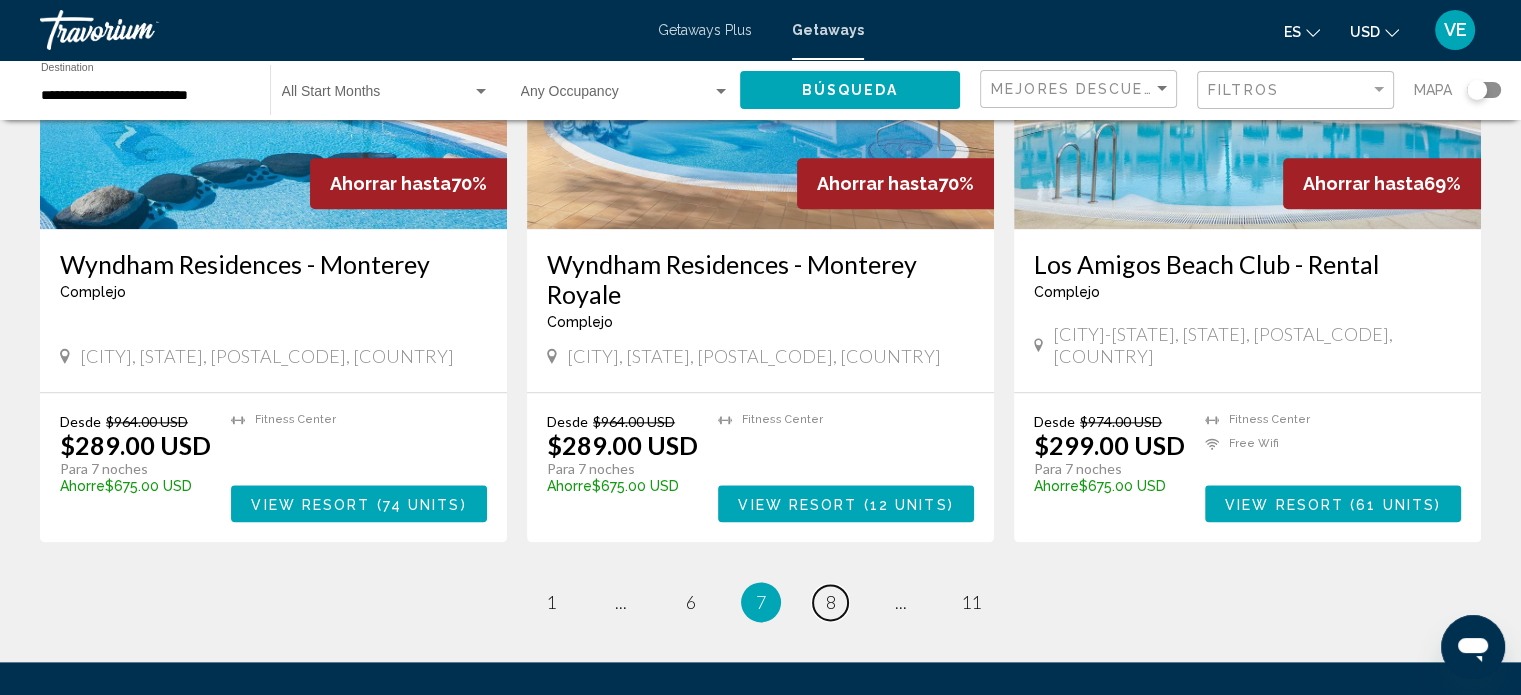 click on "8" at bounding box center (831, 602) 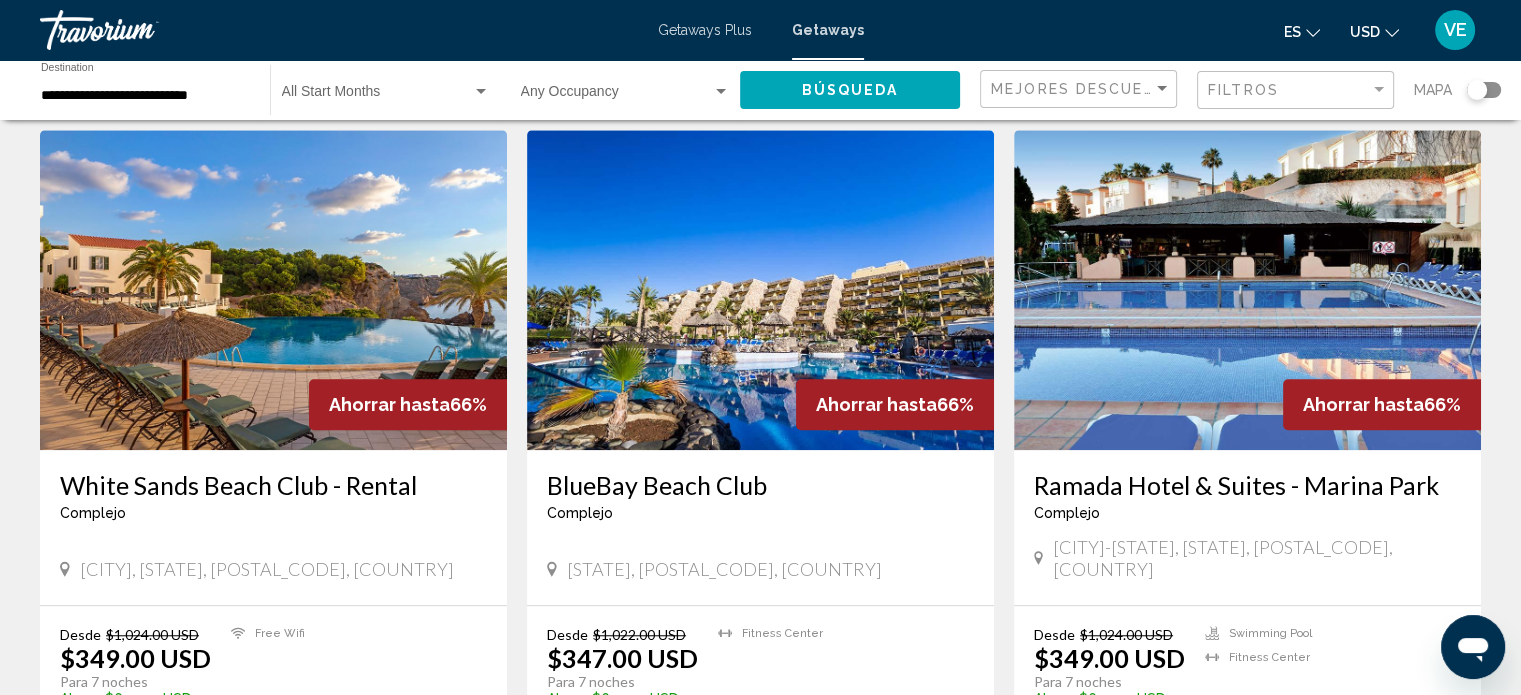 scroll, scrollTop: 1600, scrollLeft: 0, axis: vertical 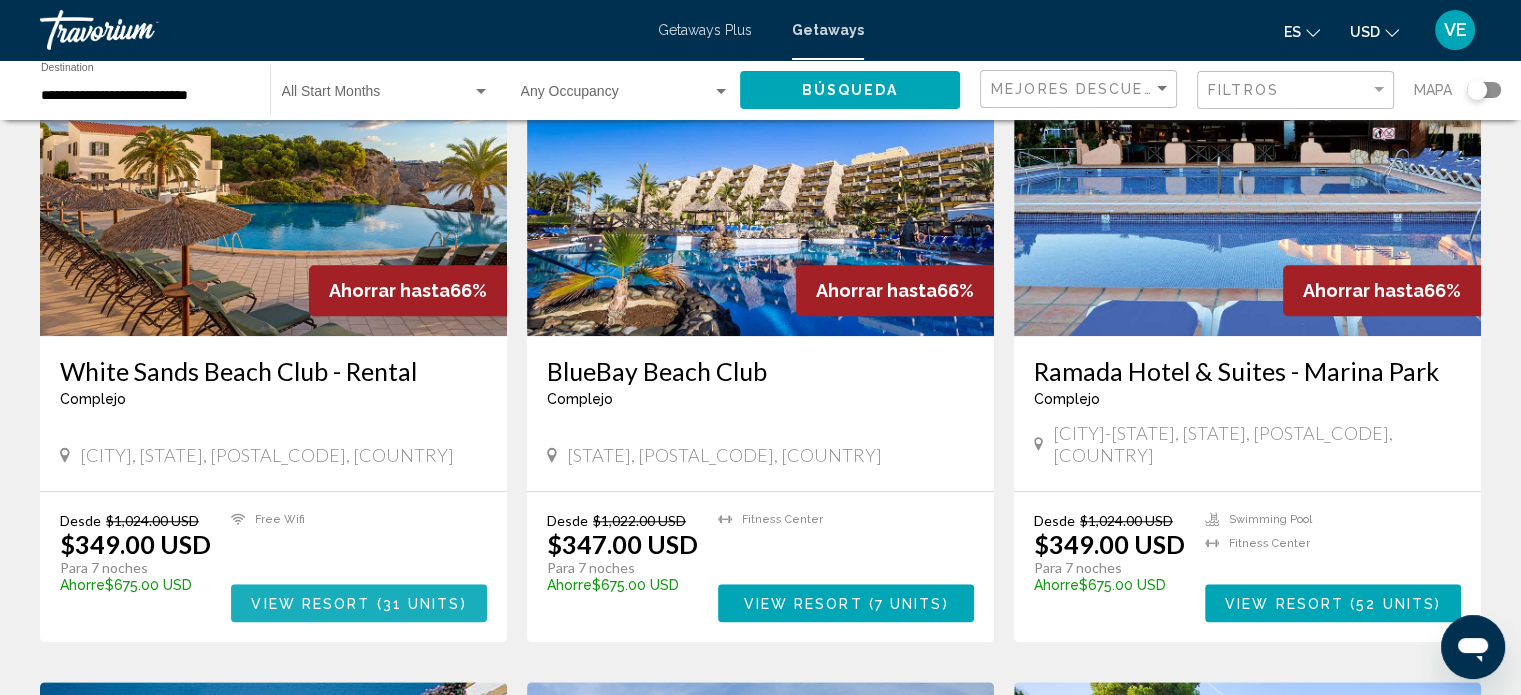 click on "31 units" at bounding box center [422, 604] 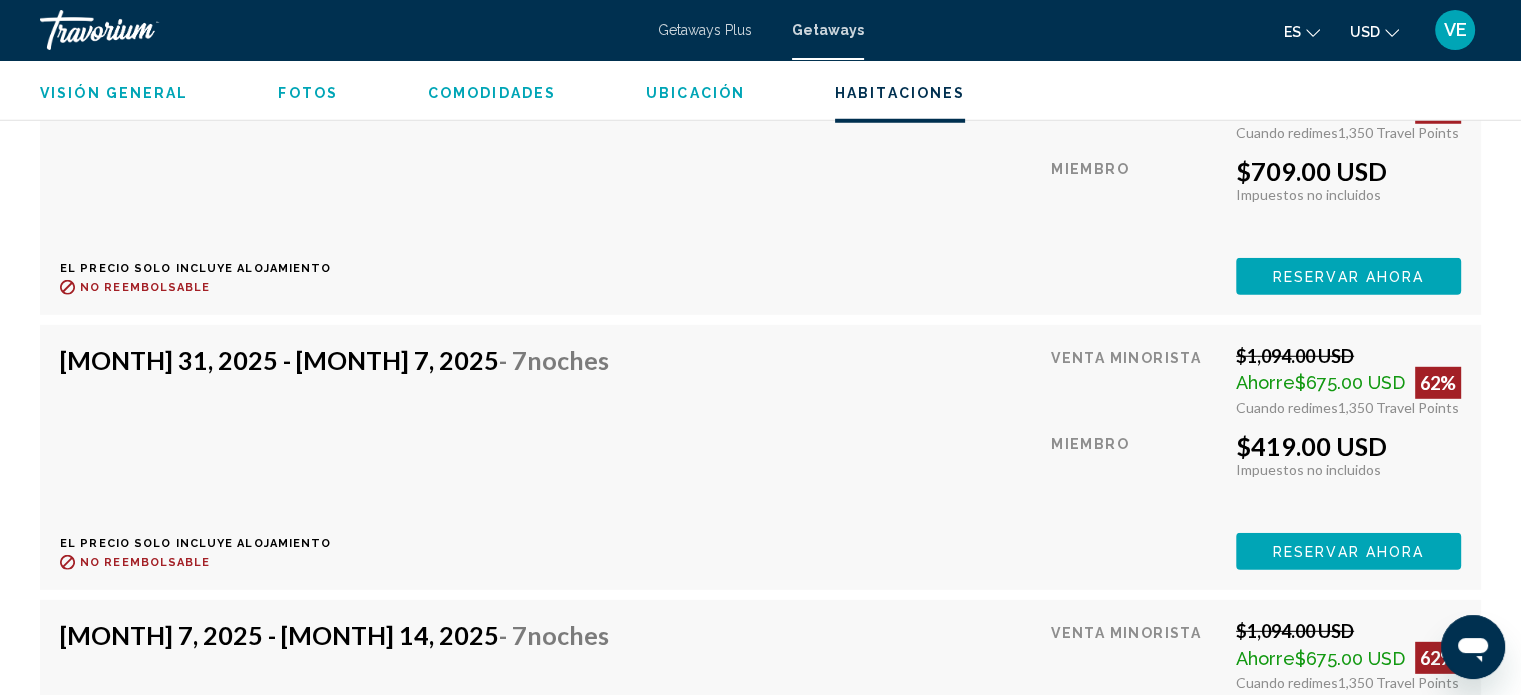 scroll, scrollTop: 5712, scrollLeft: 0, axis: vertical 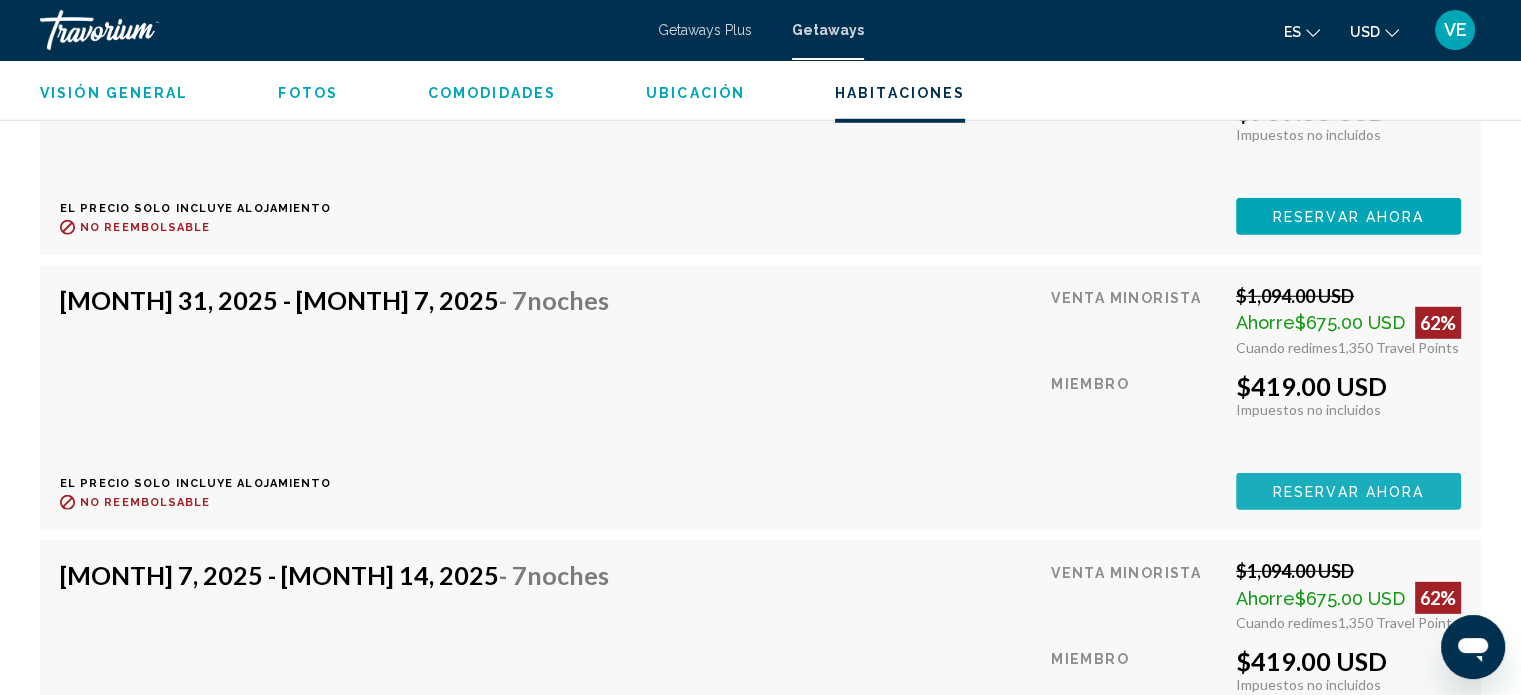 click on "Reservar ahora" at bounding box center (1348, 492) 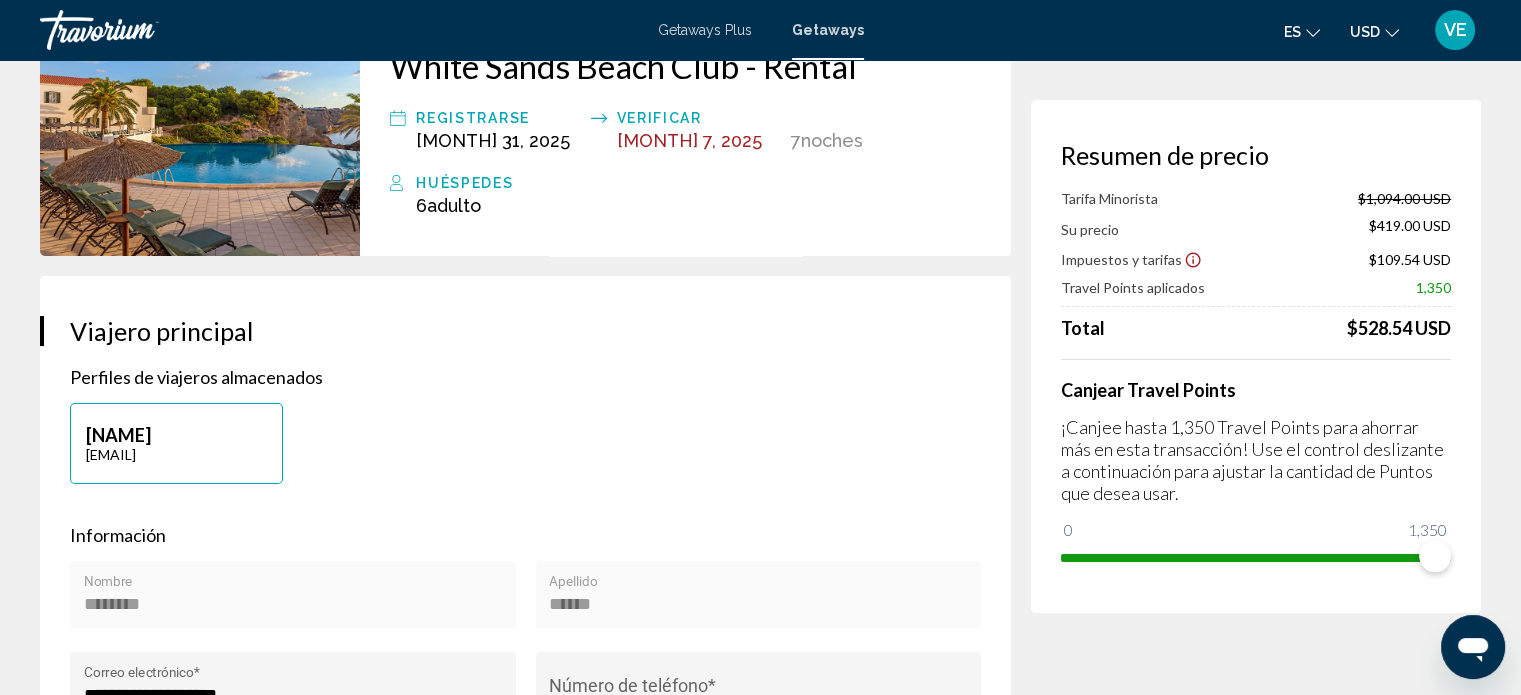 scroll, scrollTop: 200, scrollLeft: 0, axis: vertical 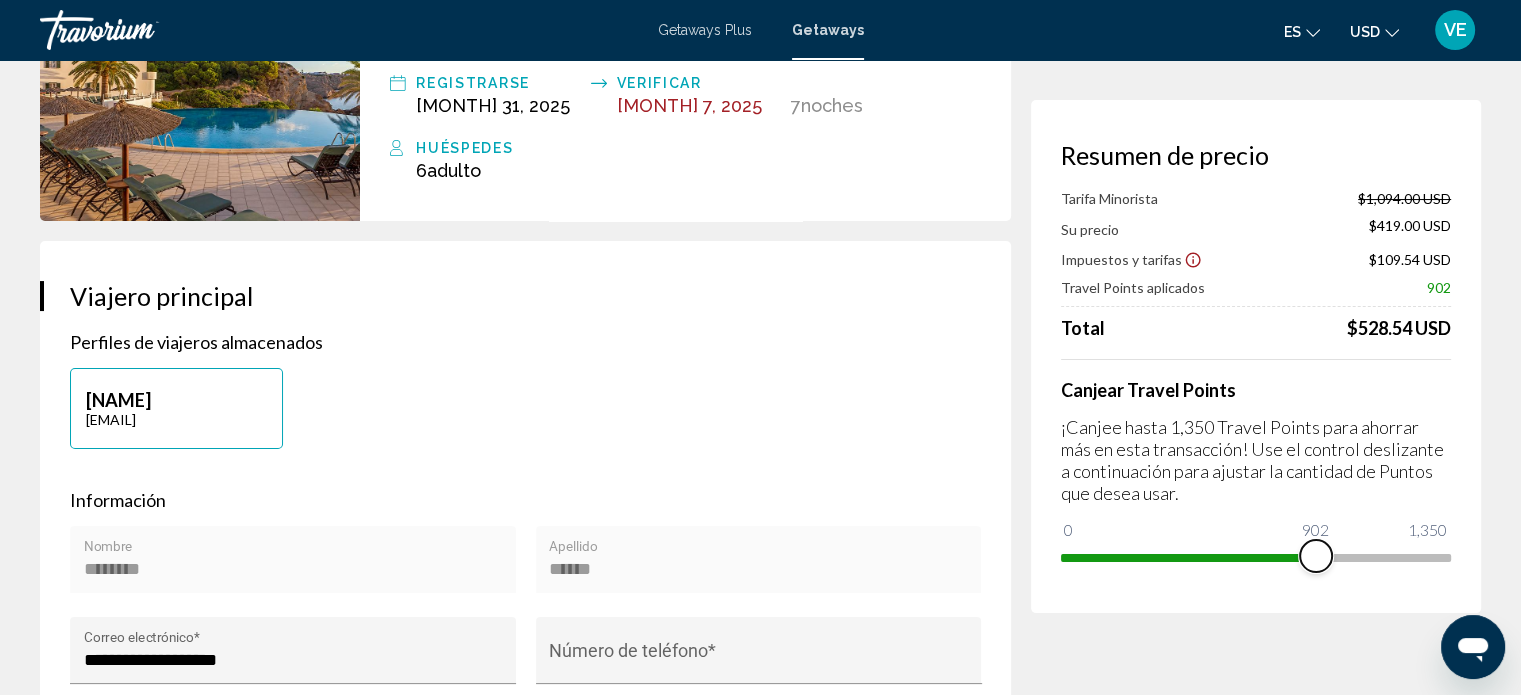 drag, startPoint x: 1435, startPoint y: 555, endPoint x: 1316, endPoint y: 559, distance: 119.06721 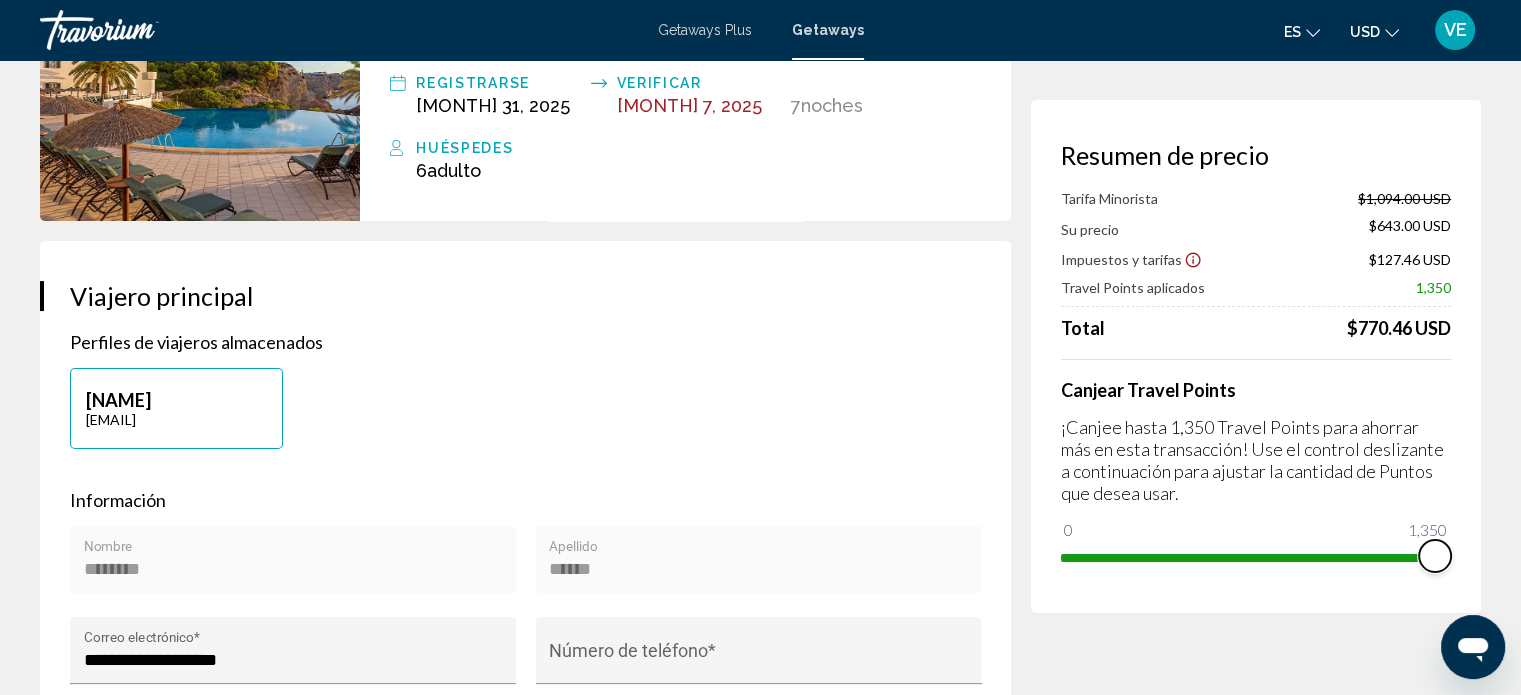 drag, startPoint x: 1316, startPoint y: 559, endPoint x: 1454, endPoint y: 545, distance: 138.70833 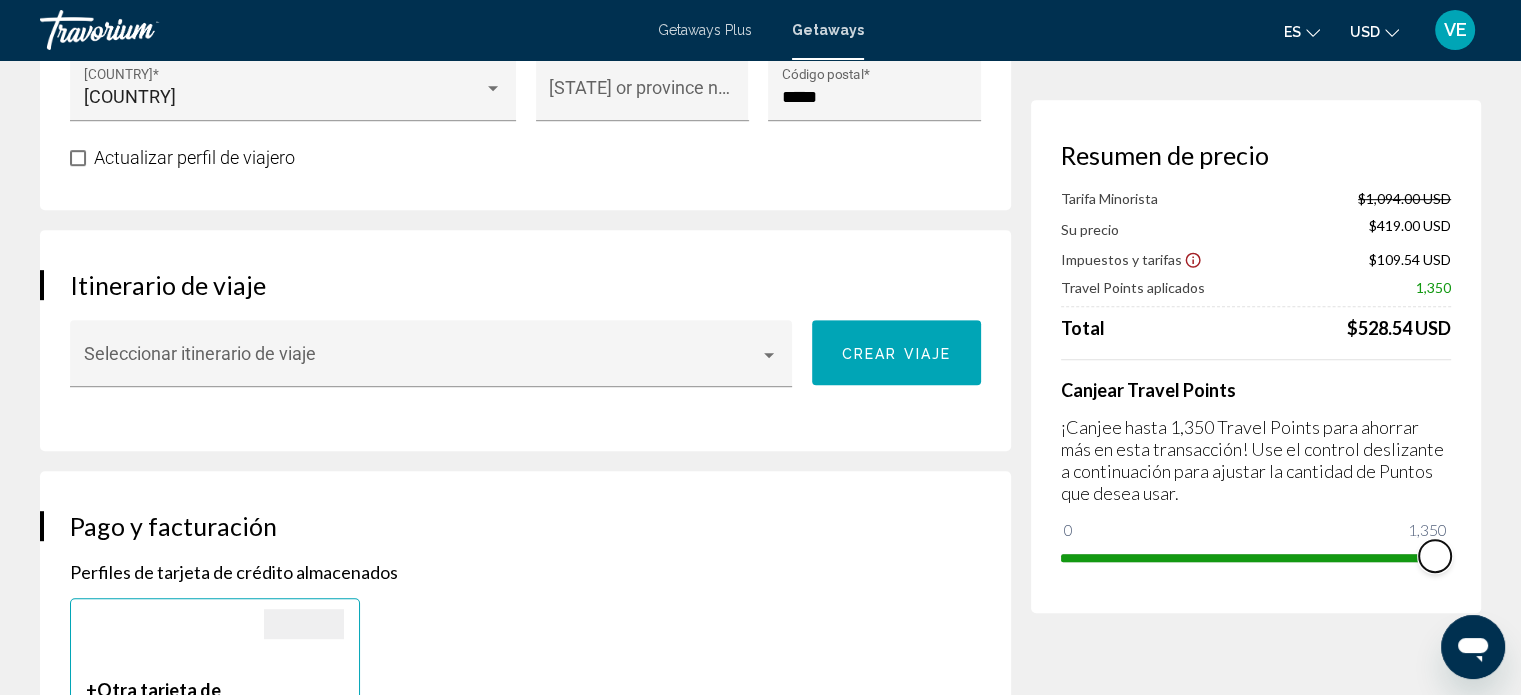 scroll, scrollTop: 700, scrollLeft: 0, axis: vertical 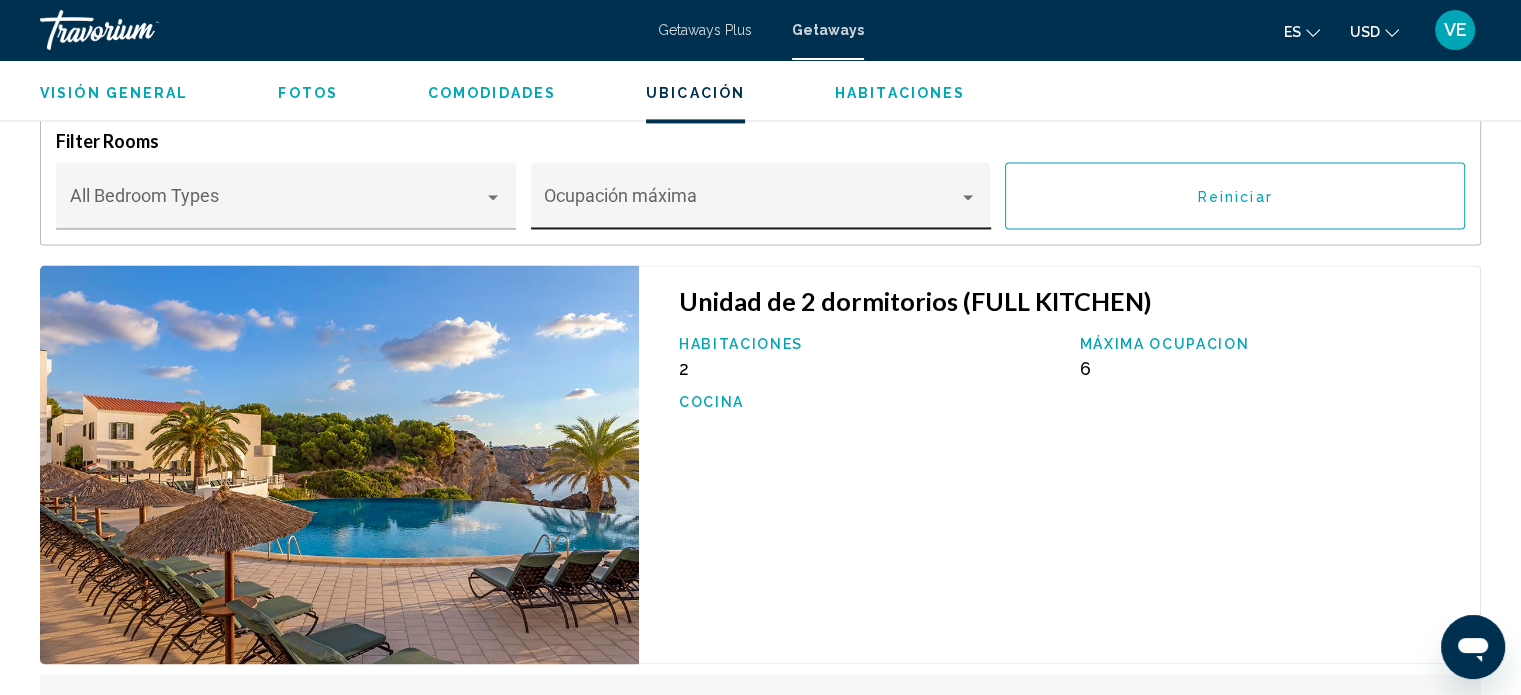 click at bounding box center (751, 205) 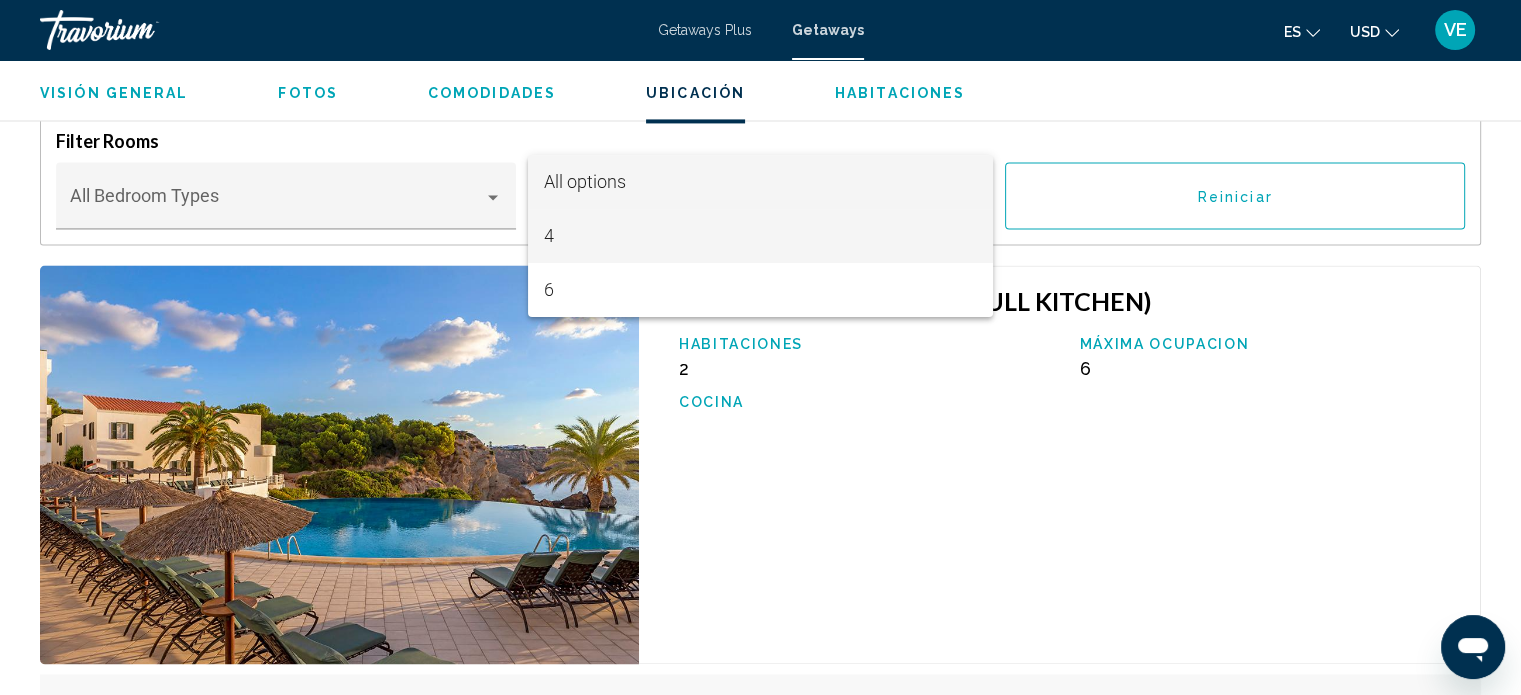click on "4" at bounding box center [760, 236] 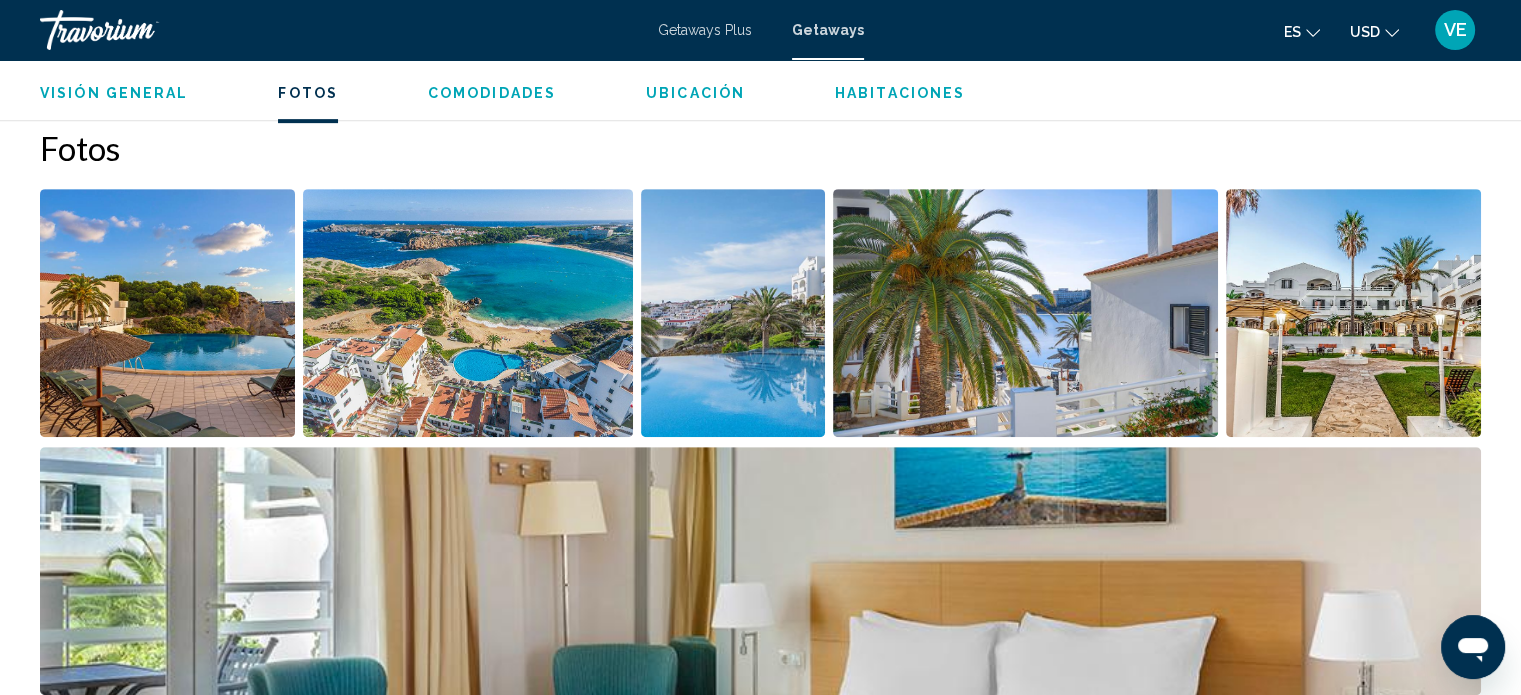 scroll, scrollTop: 0, scrollLeft: 0, axis: both 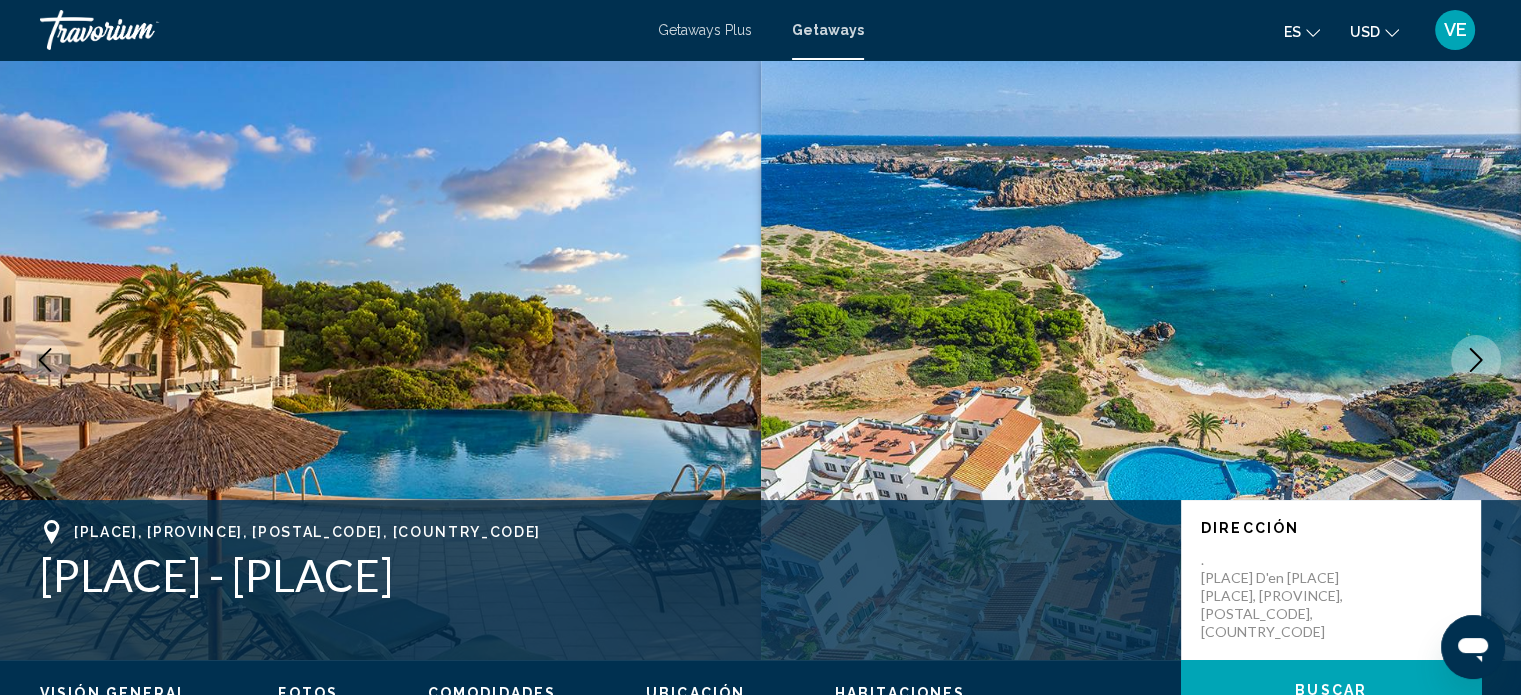 click on "es" 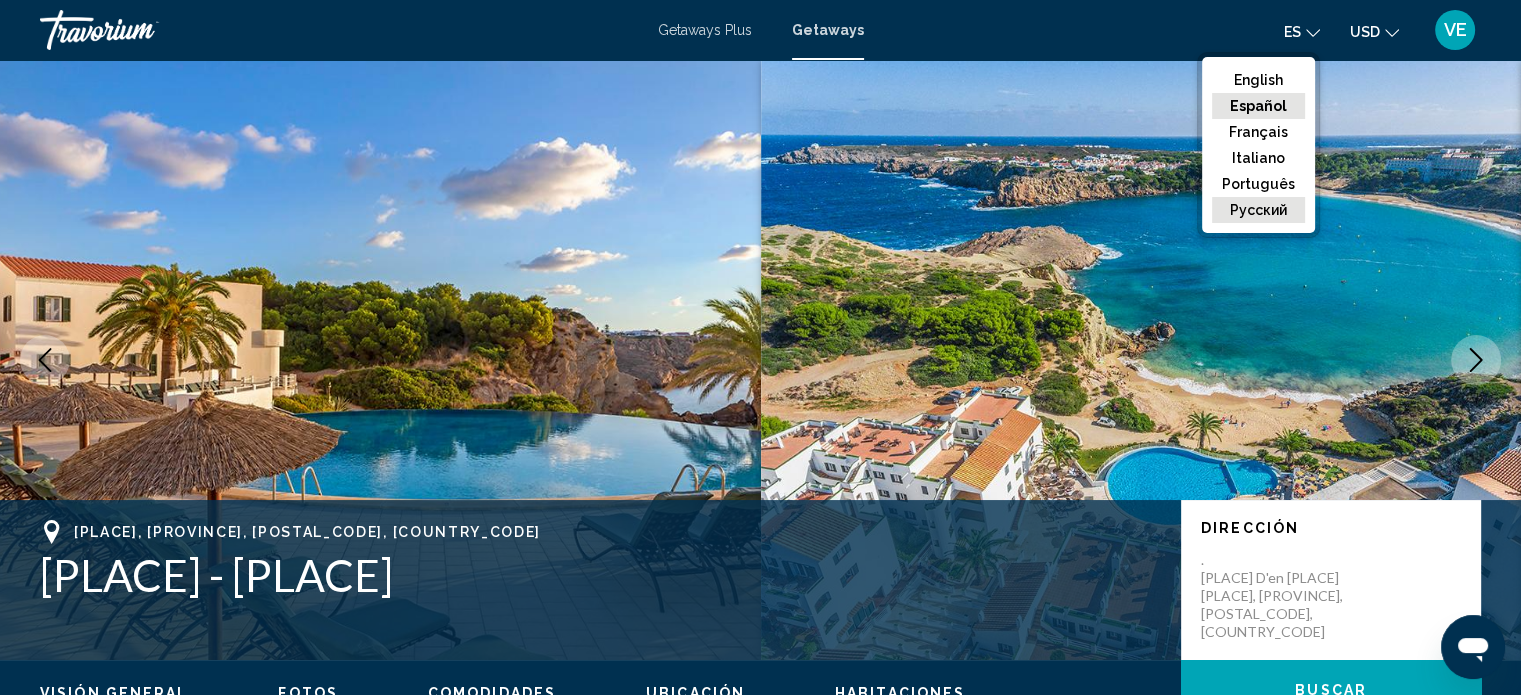 click on "русский" 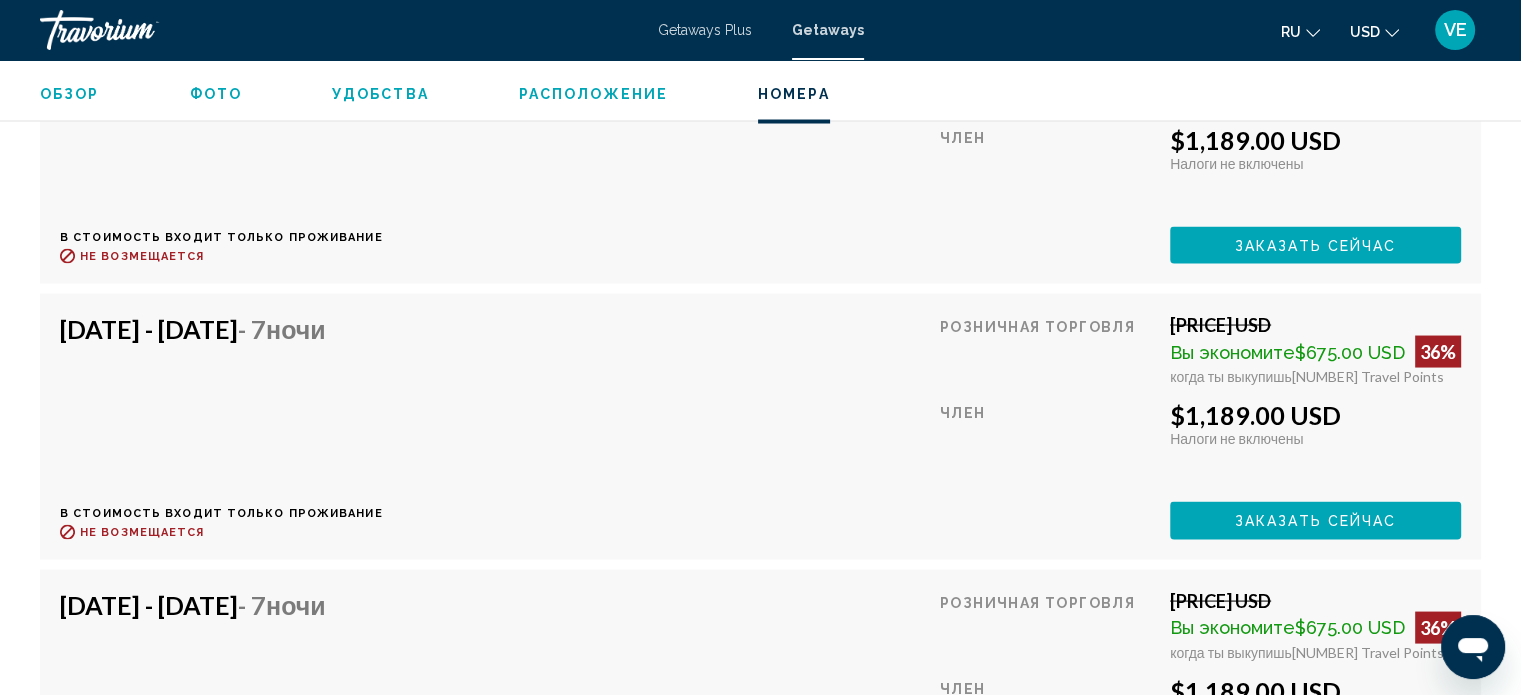 scroll, scrollTop: 3600, scrollLeft: 0, axis: vertical 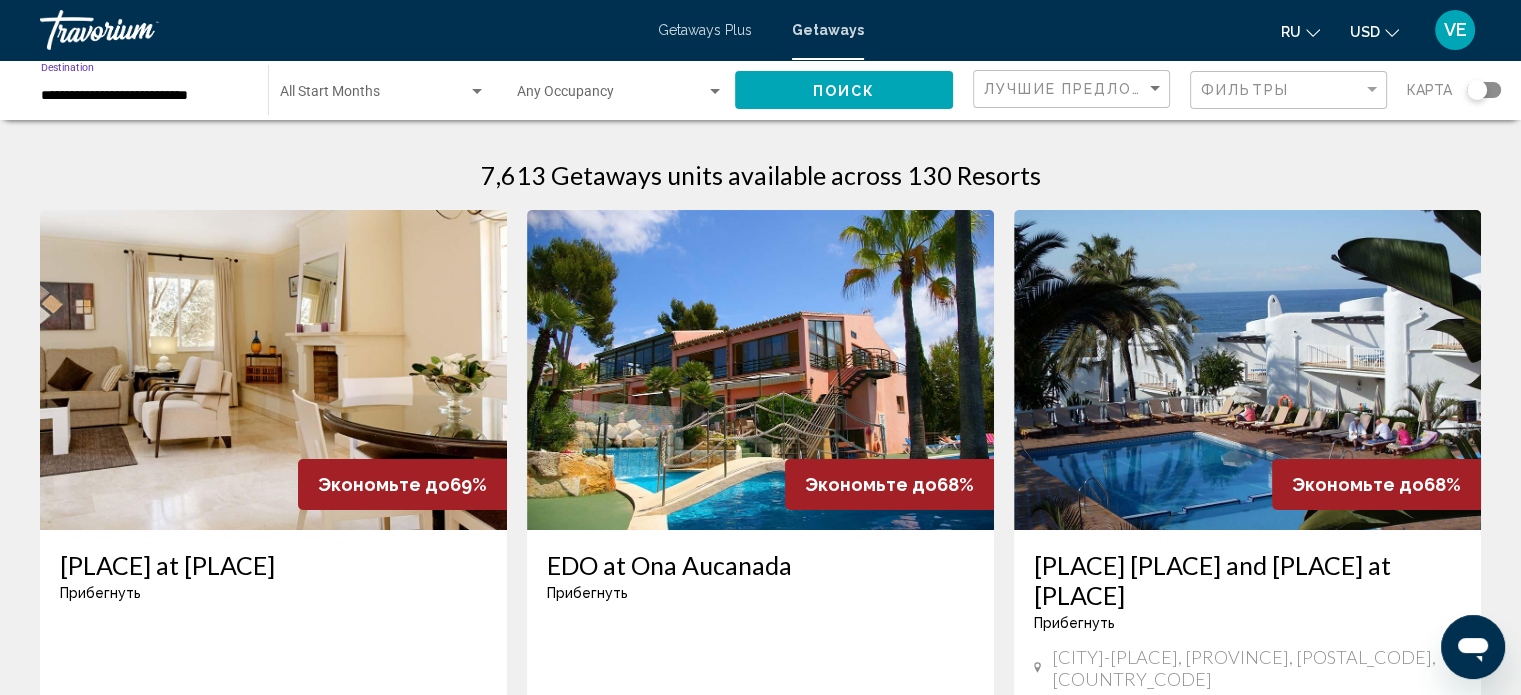click on "**********" at bounding box center (144, 96) 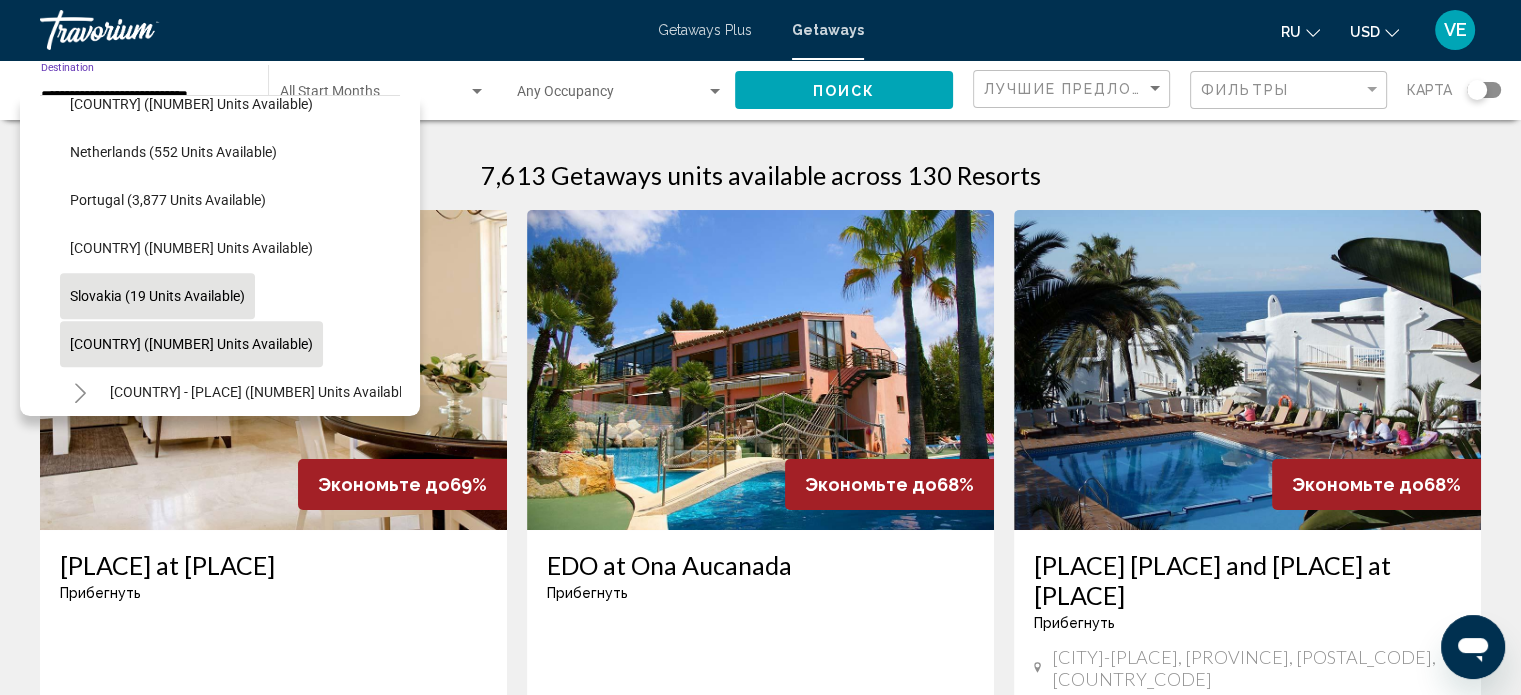 scroll, scrollTop: 742, scrollLeft: 0, axis: vertical 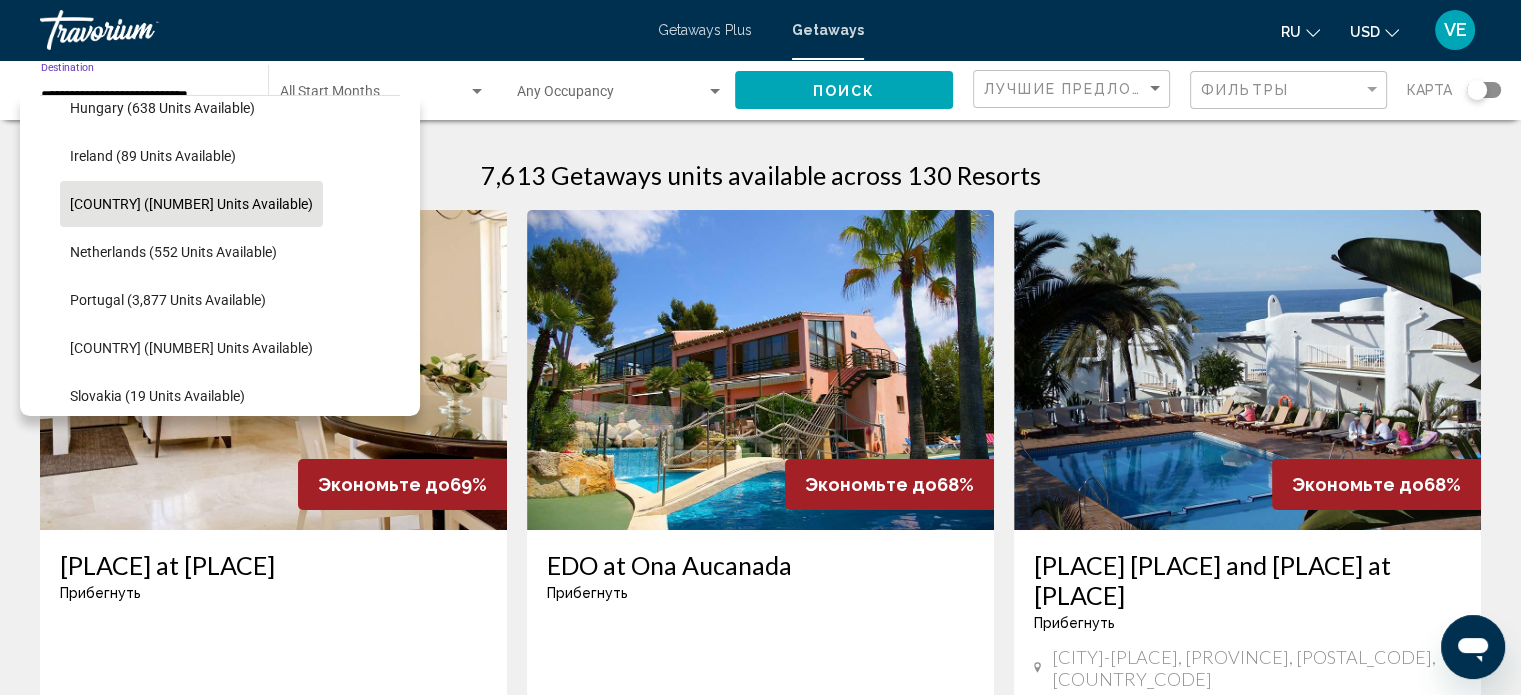 click on "[COUNTRY] ([NUMBER] units available)" 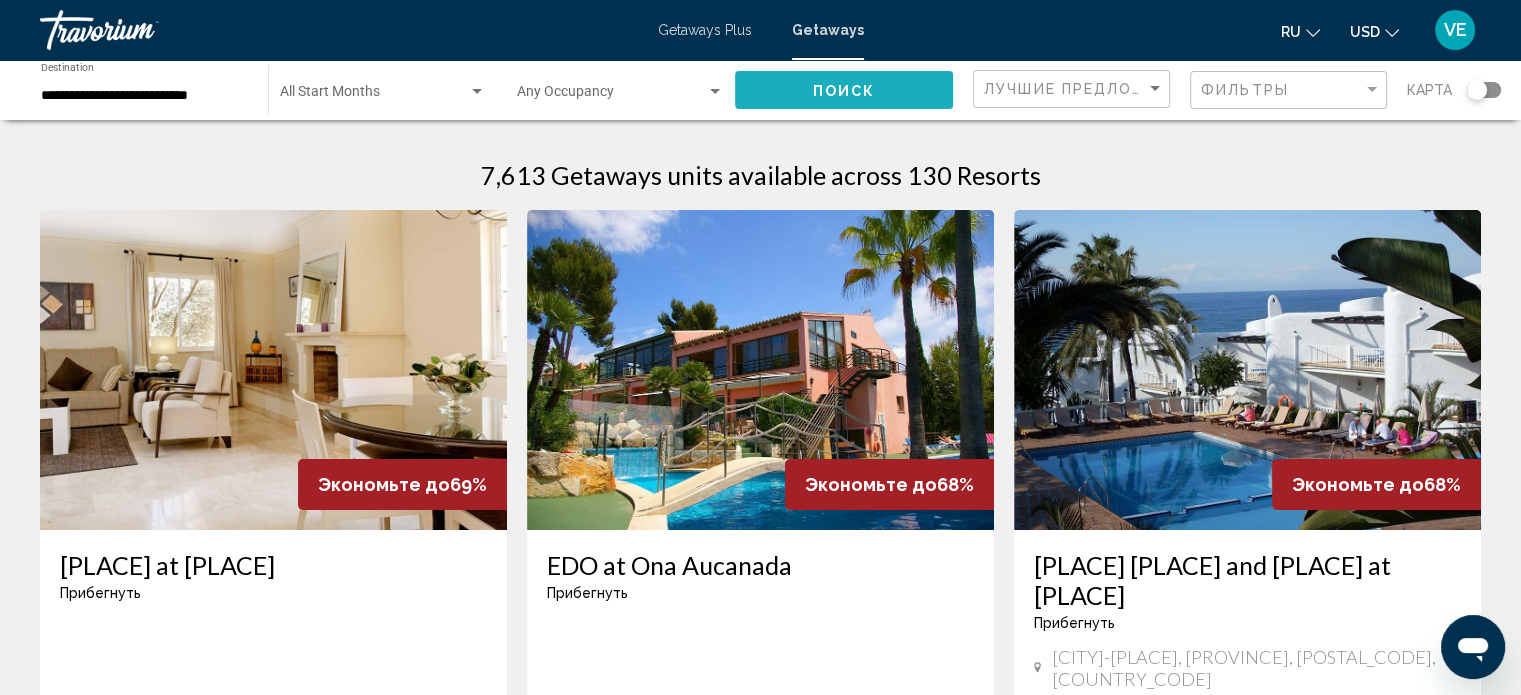 click on "Поиск" 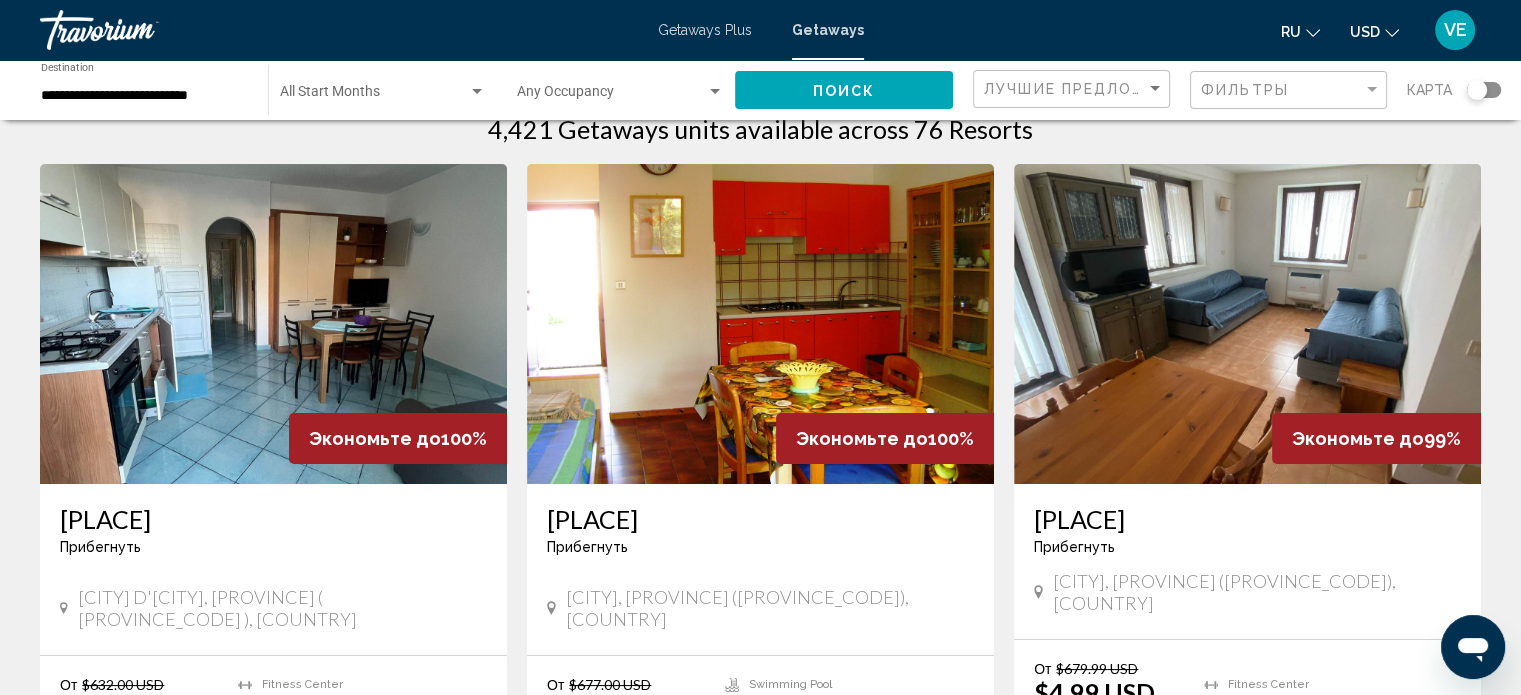 scroll, scrollTop: 0, scrollLeft: 0, axis: both 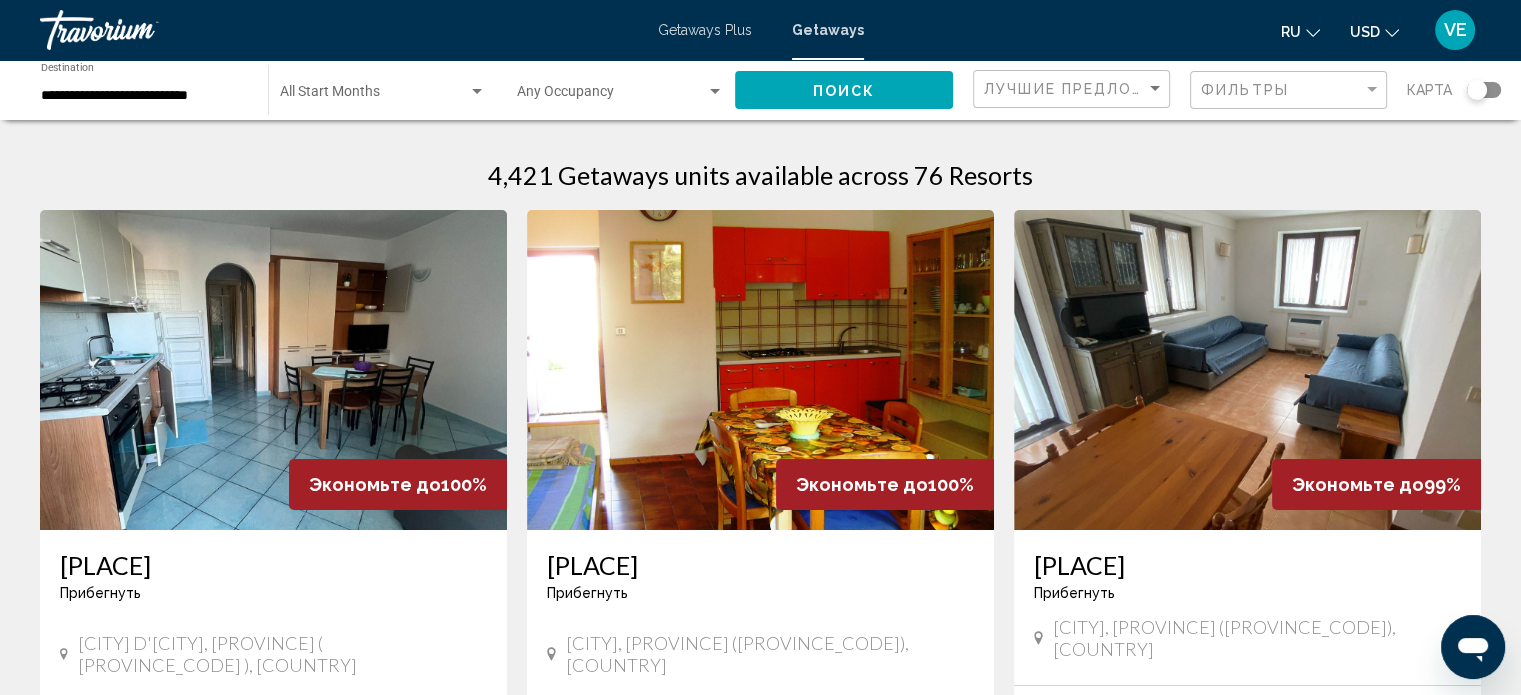 click on "ru" 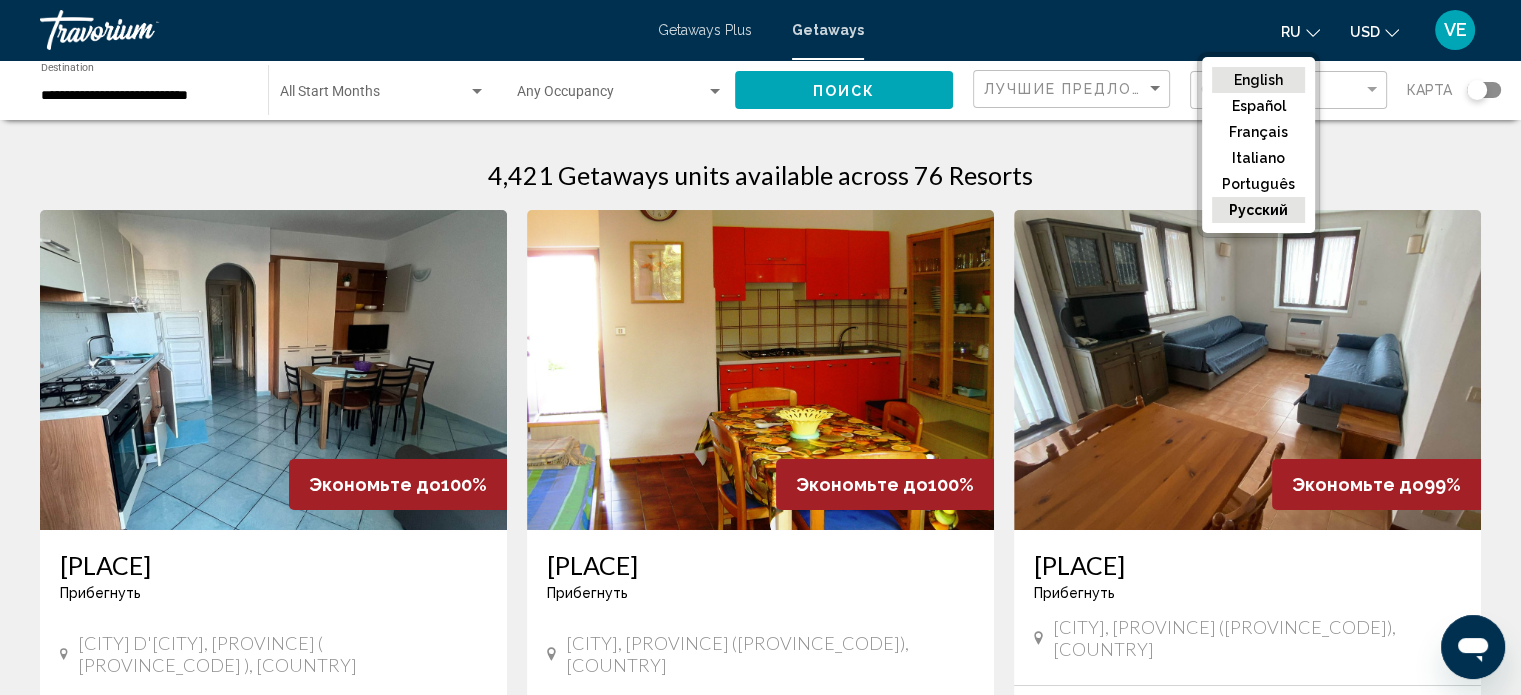 click on "English" 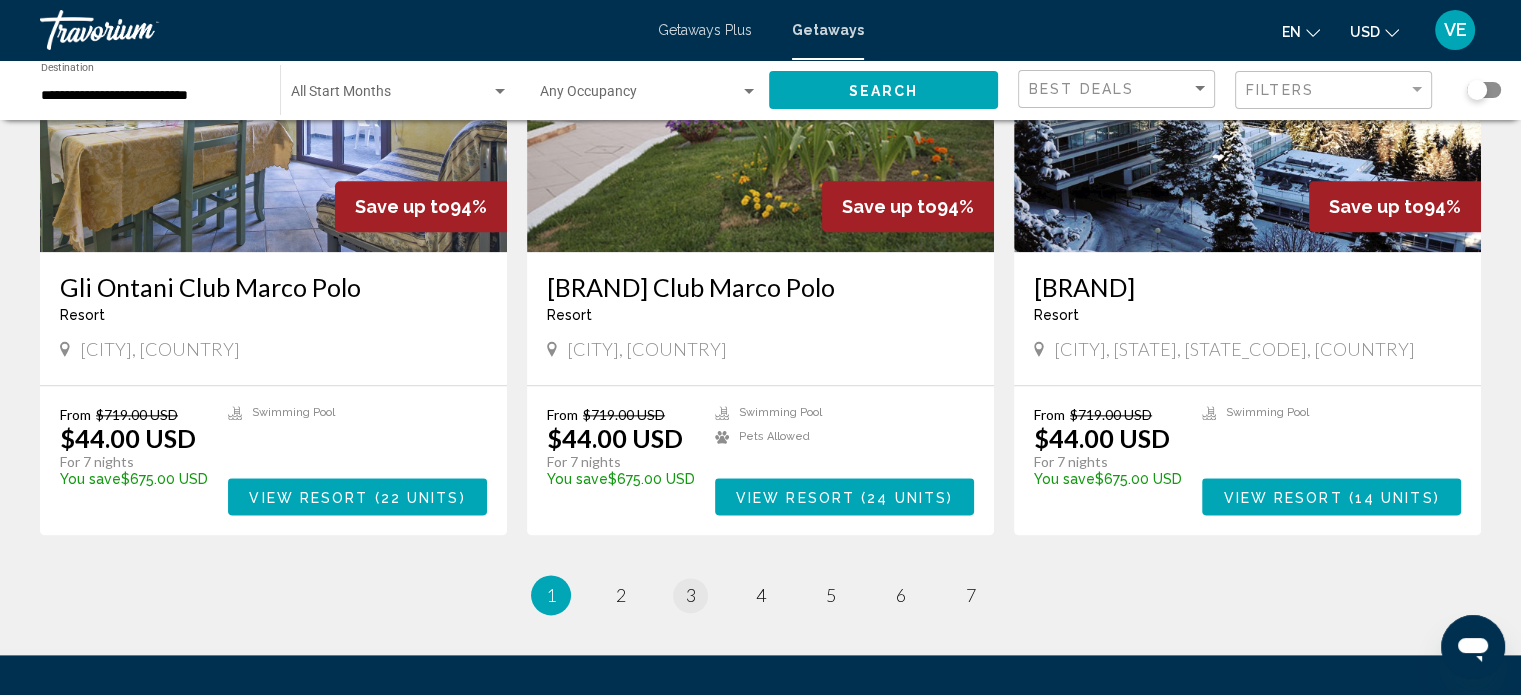 scroll, scrollTop: 2400, scrollLeft: 0, axis: vertical 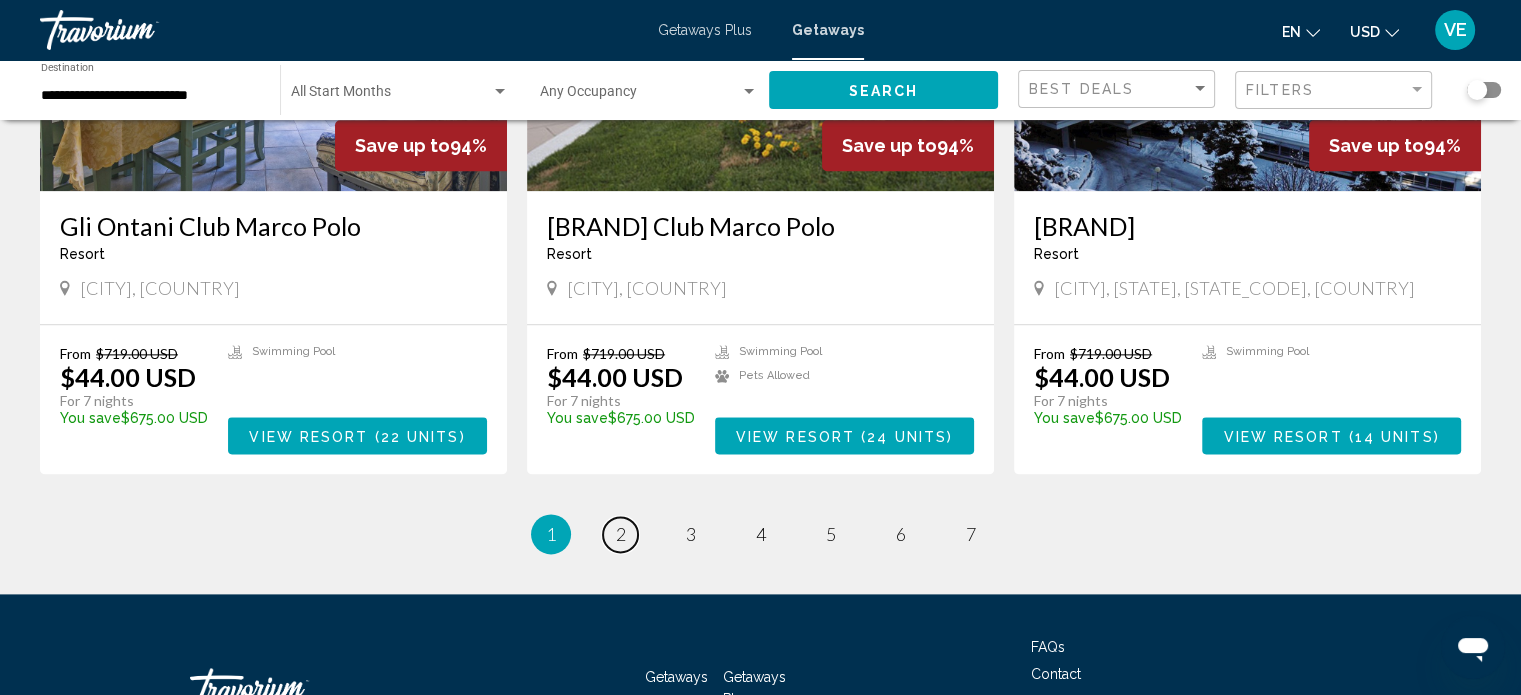 drag, startPoint x: 605, startPoint y: 399, endPoint x: 616, endPoint y: 395, distance: 11.7046995 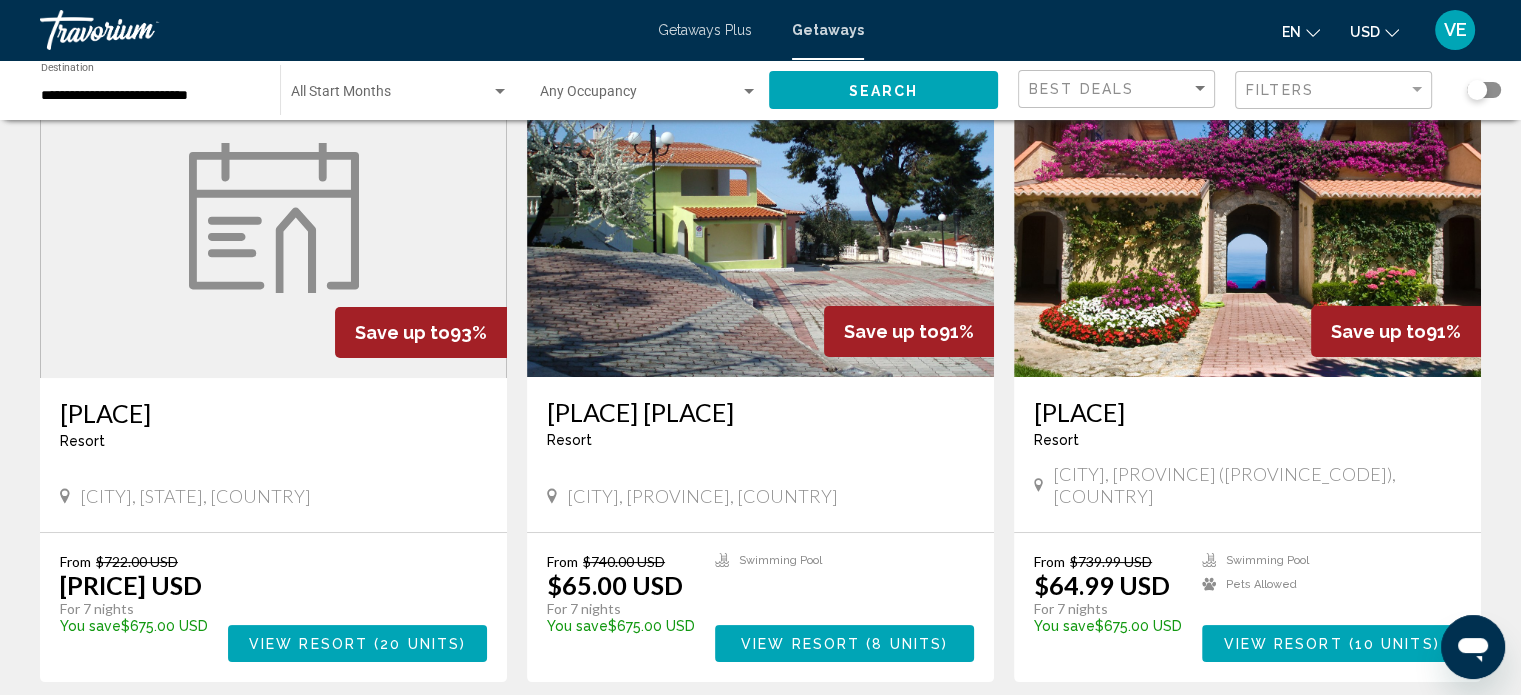 scroll, scrollTop: 200, scrollLeft: 0, axis: vertical 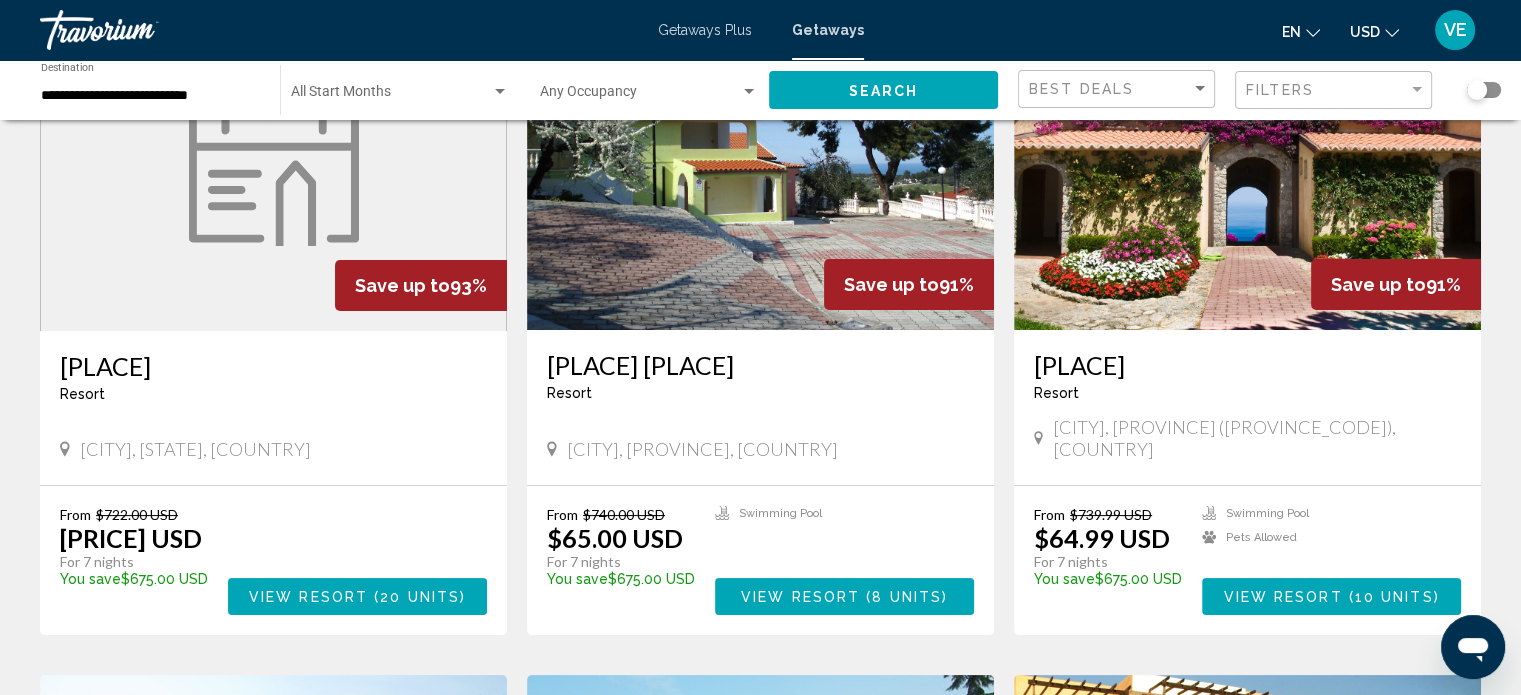 click on "View Resort" at bounding box center (1282, 597) 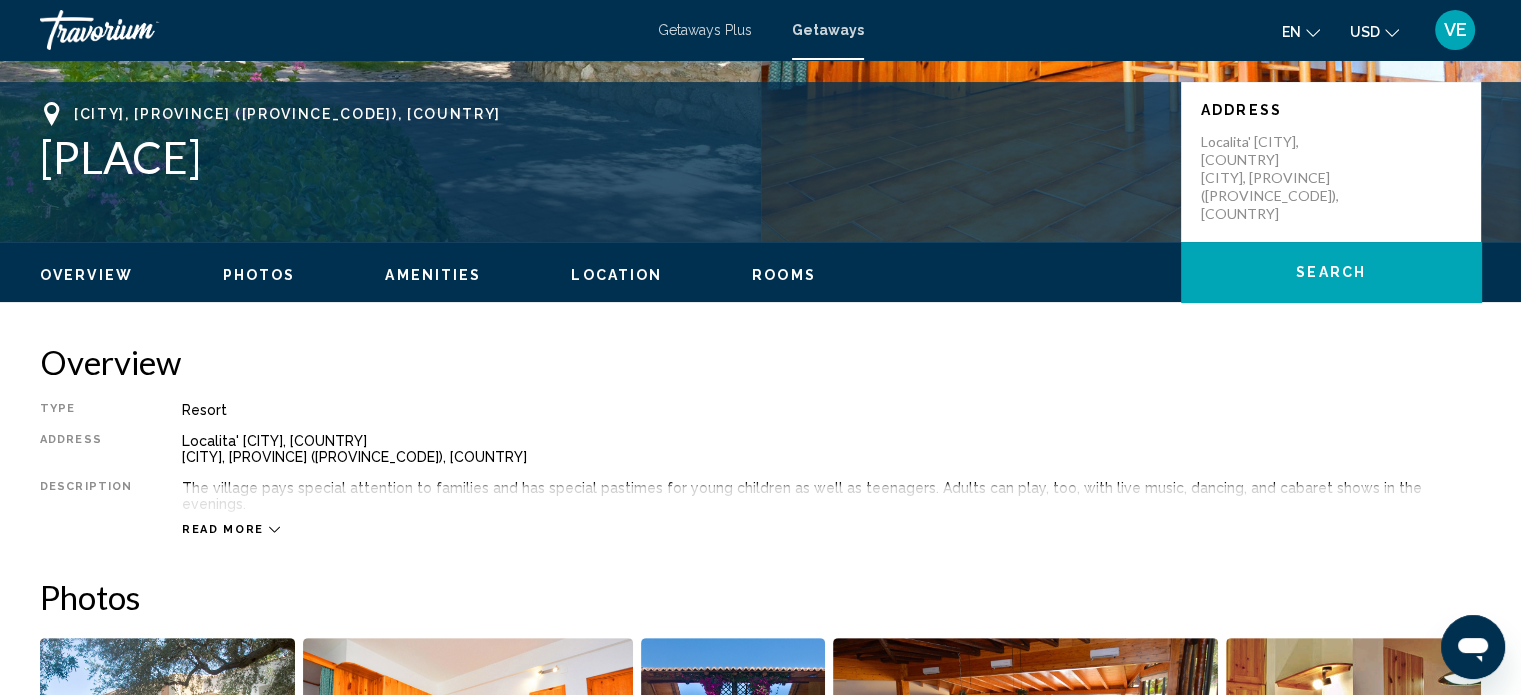 scroll, scrollTop: 412, scrollLeft: 0, axis: vertical 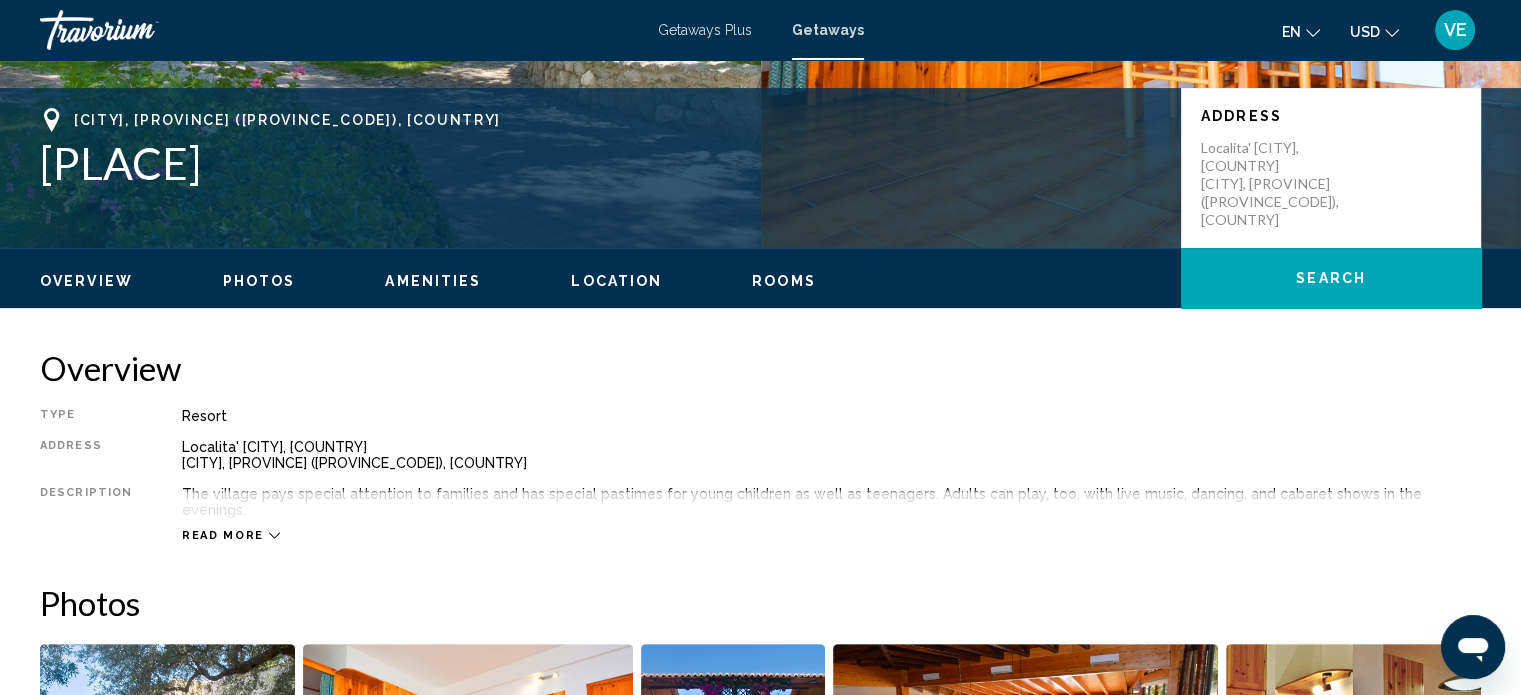 drag, startPoint x: 76, startPoint y: 115, endPoint x: 400, endPoint y: 177, distance: 329.87875 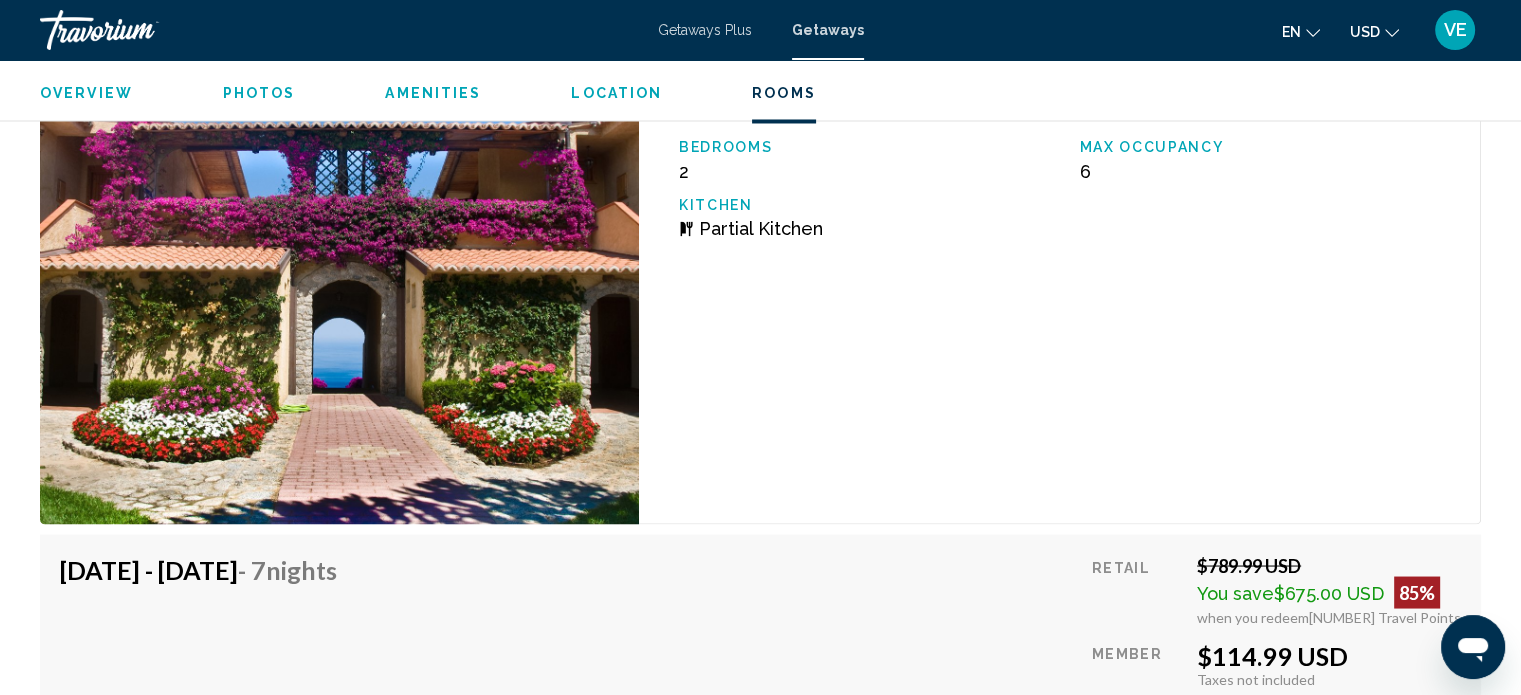 scroll, scrollTop: 3412, scrollLeft: 0, axis: vertical 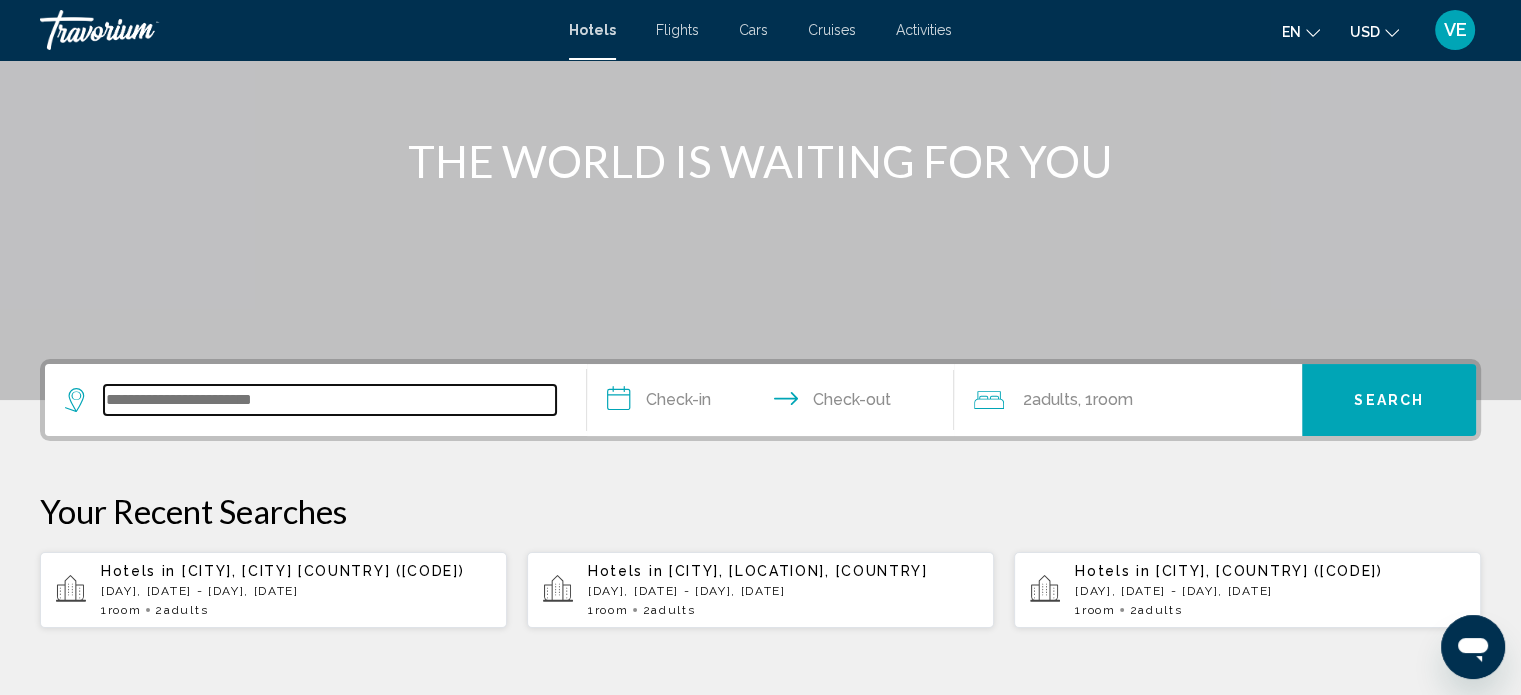 click at bounding box center [330, 400] 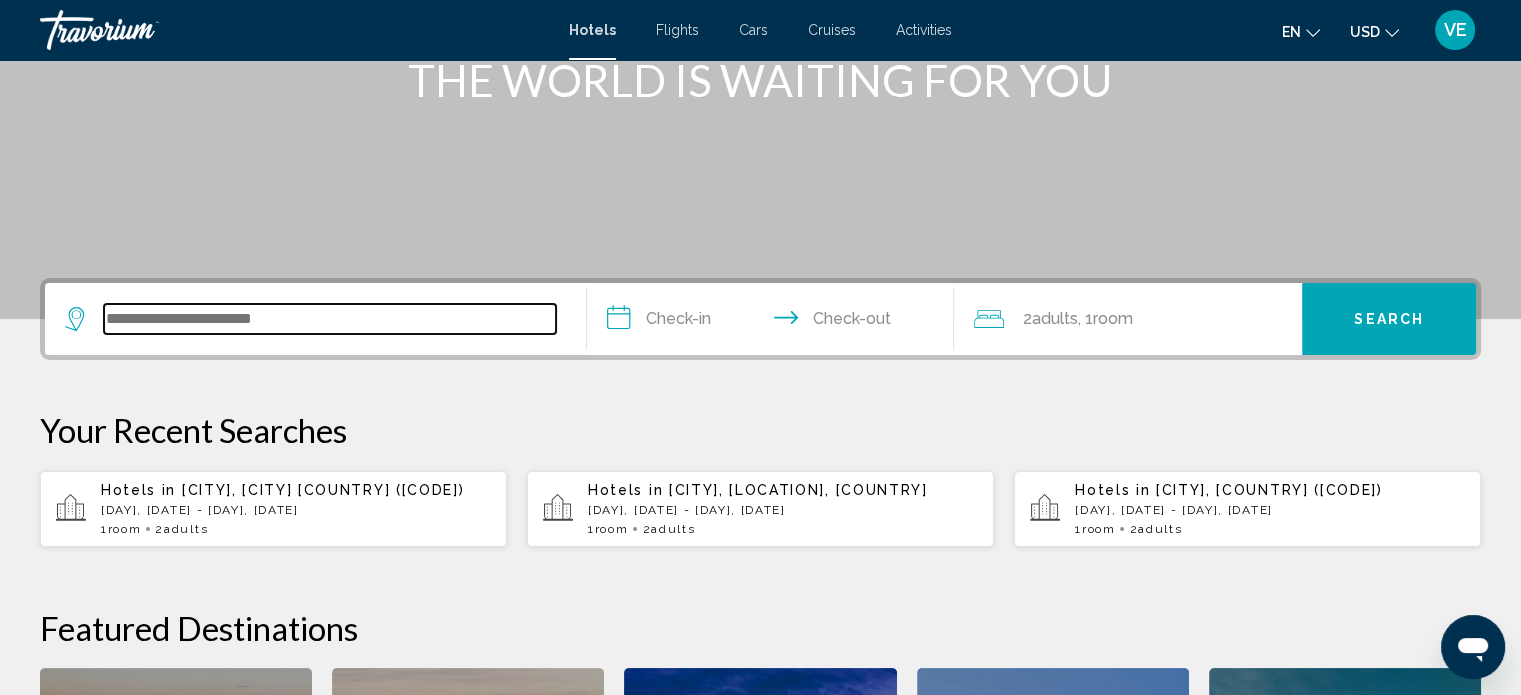 scroll, scrollTop: 493, scrollLeft: 0, axis: vertical 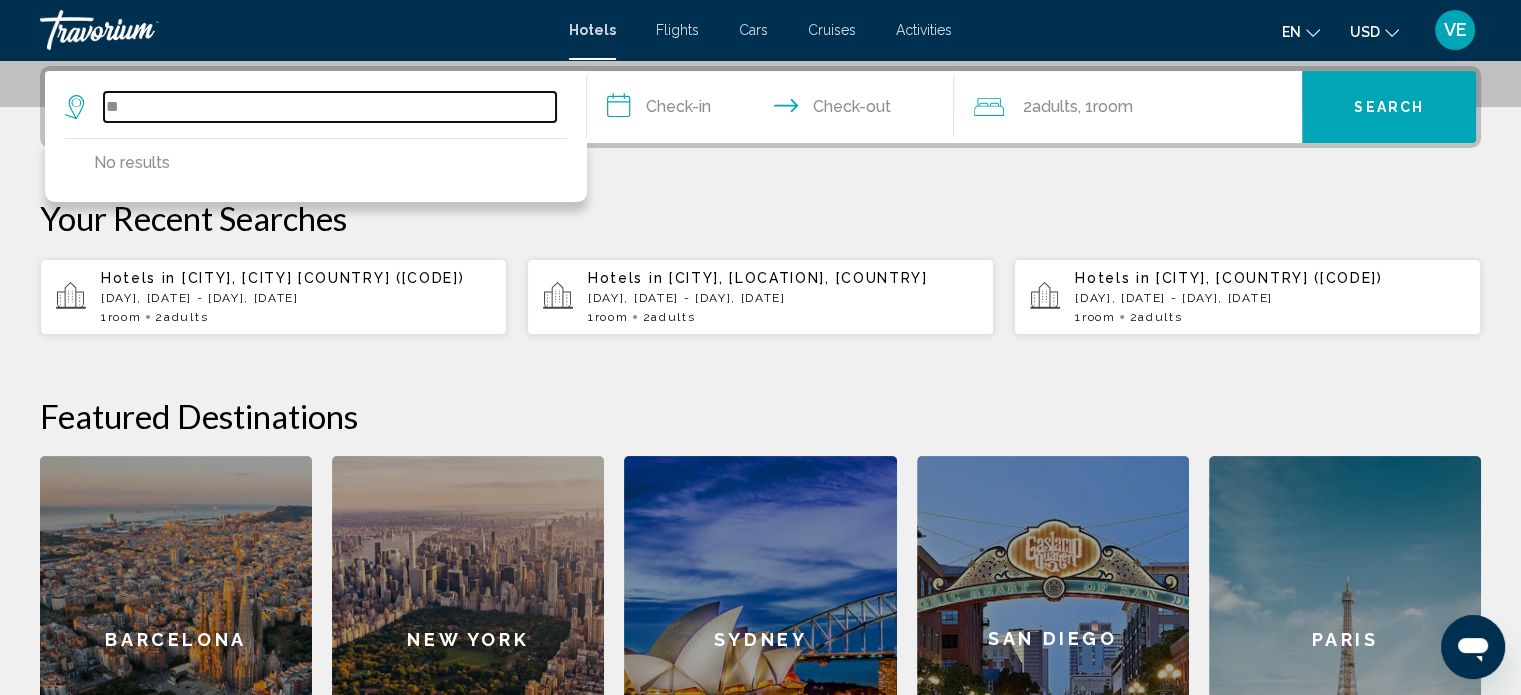 type on "*" 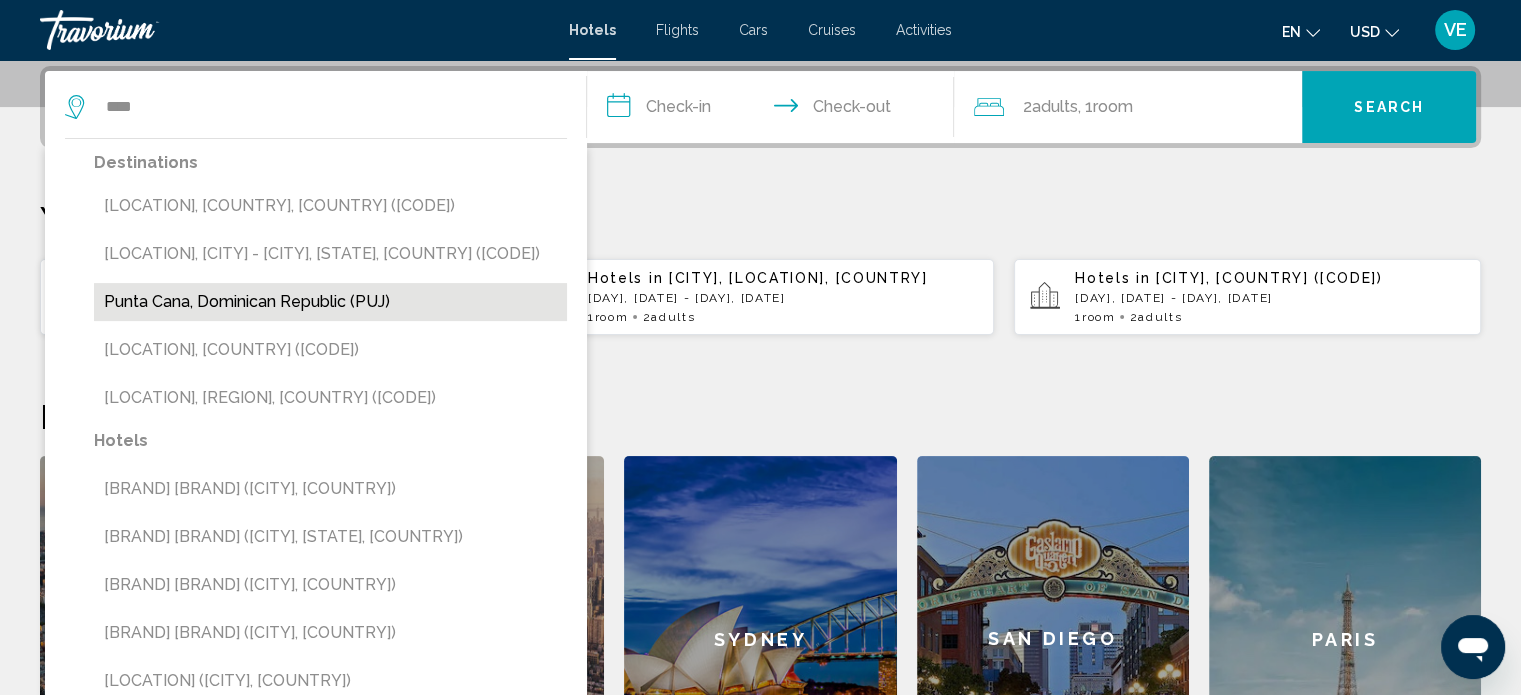 click on "Punta Cana, Dominican Republic (PUJ)" at bounding box center (330, 302) 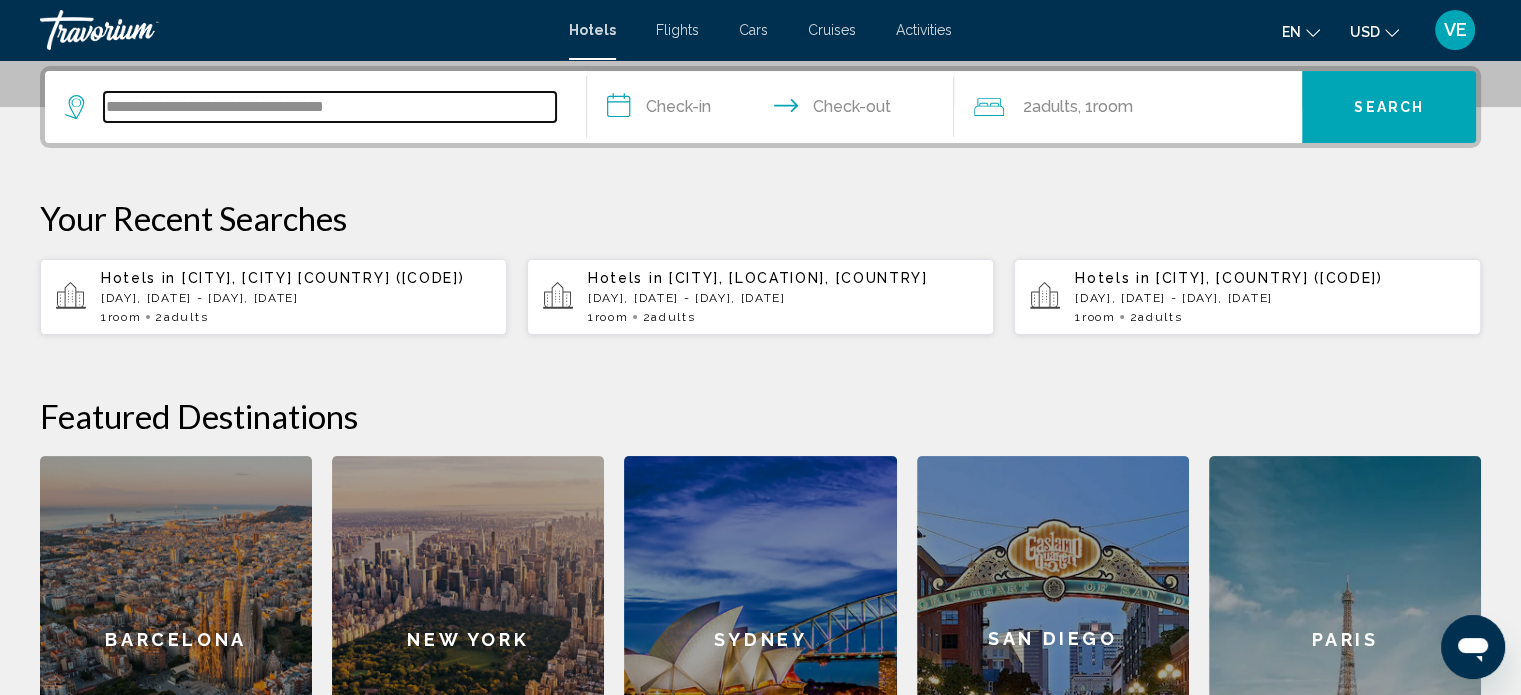 click on "**********" at bounding box center [330, 107] 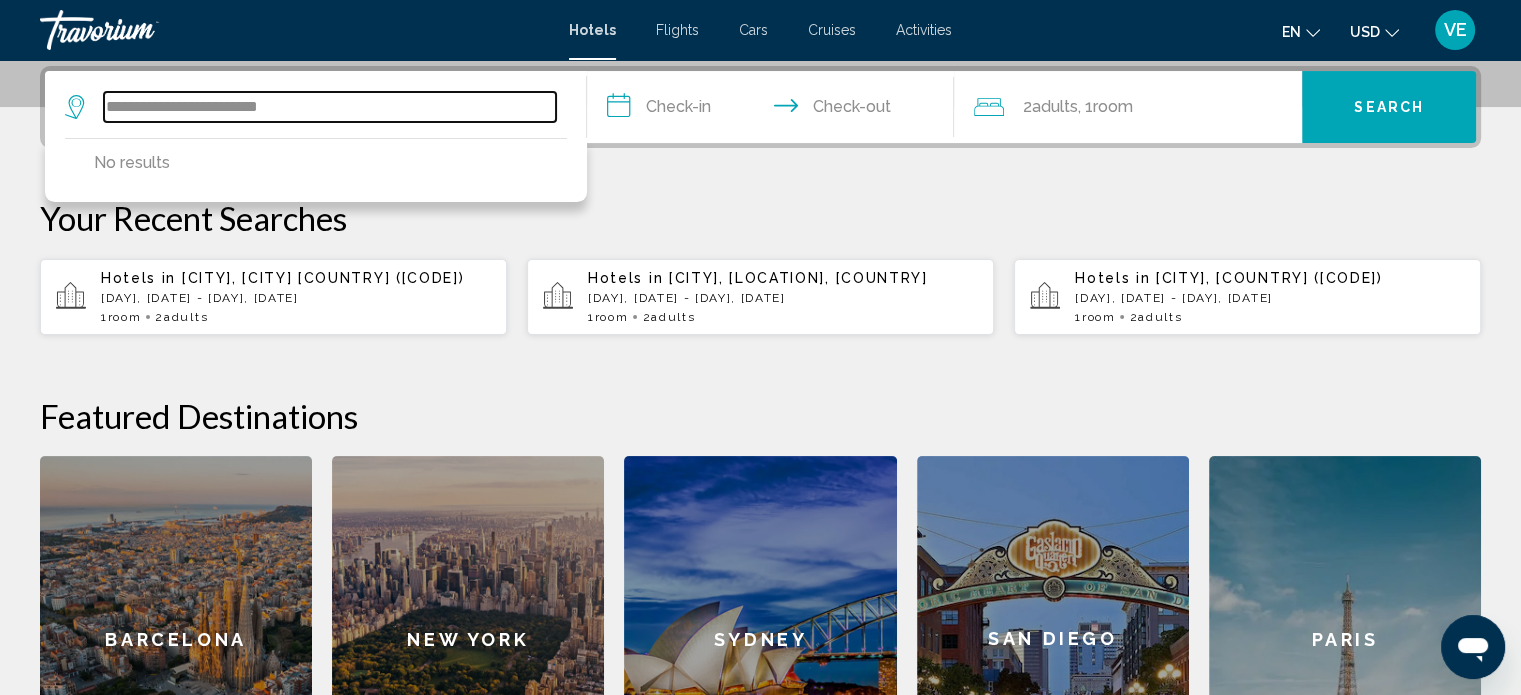 click on "**********" at bounding box center [330, 107] 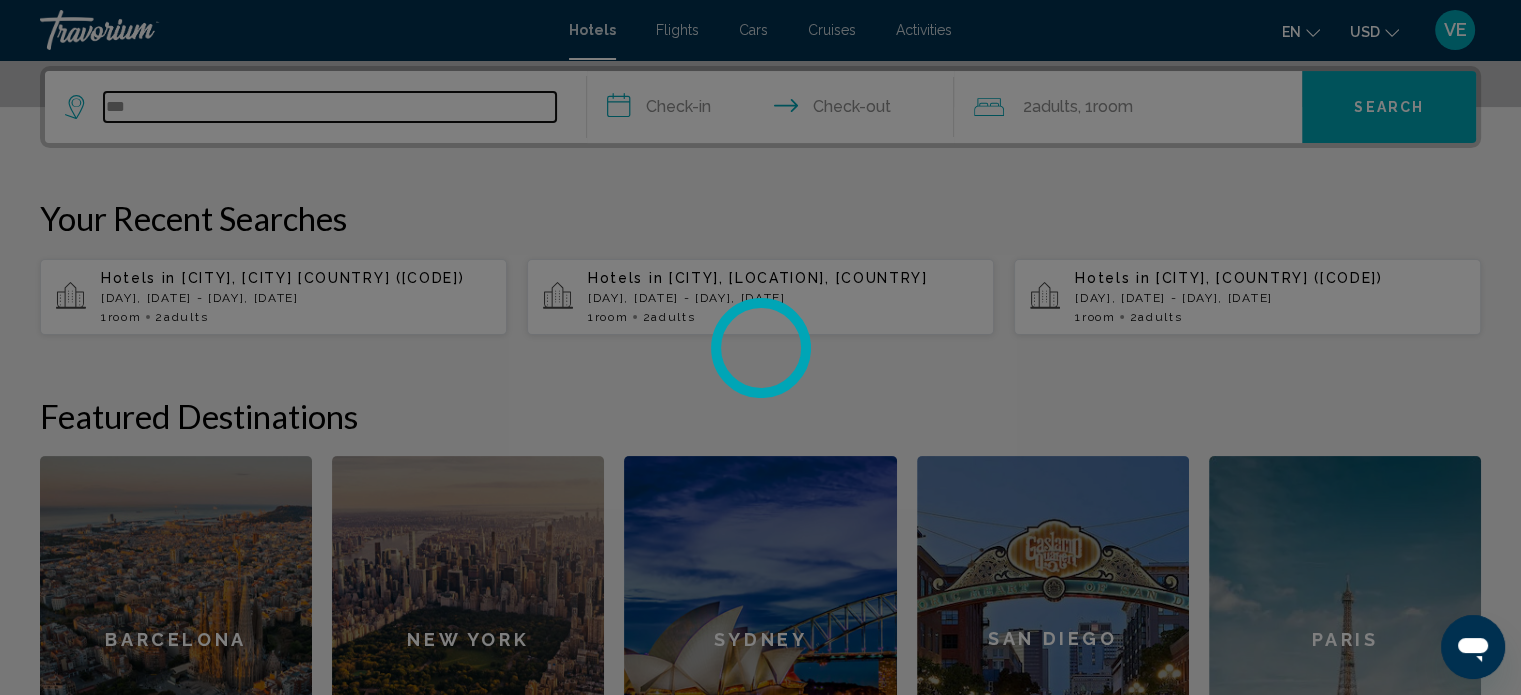 type on "*" 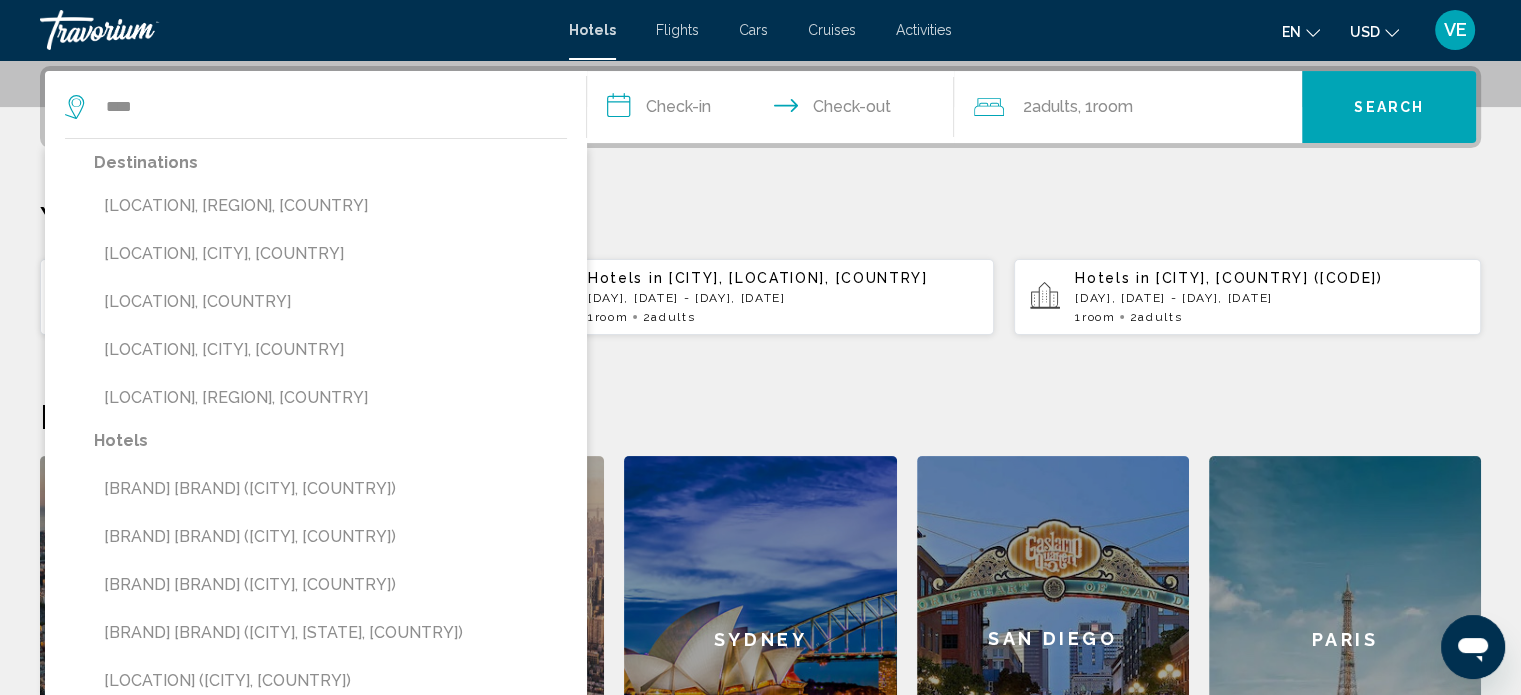 click on "[LOCATION], [CITY], [COUNTRY]" at bounding box center (330, 254) 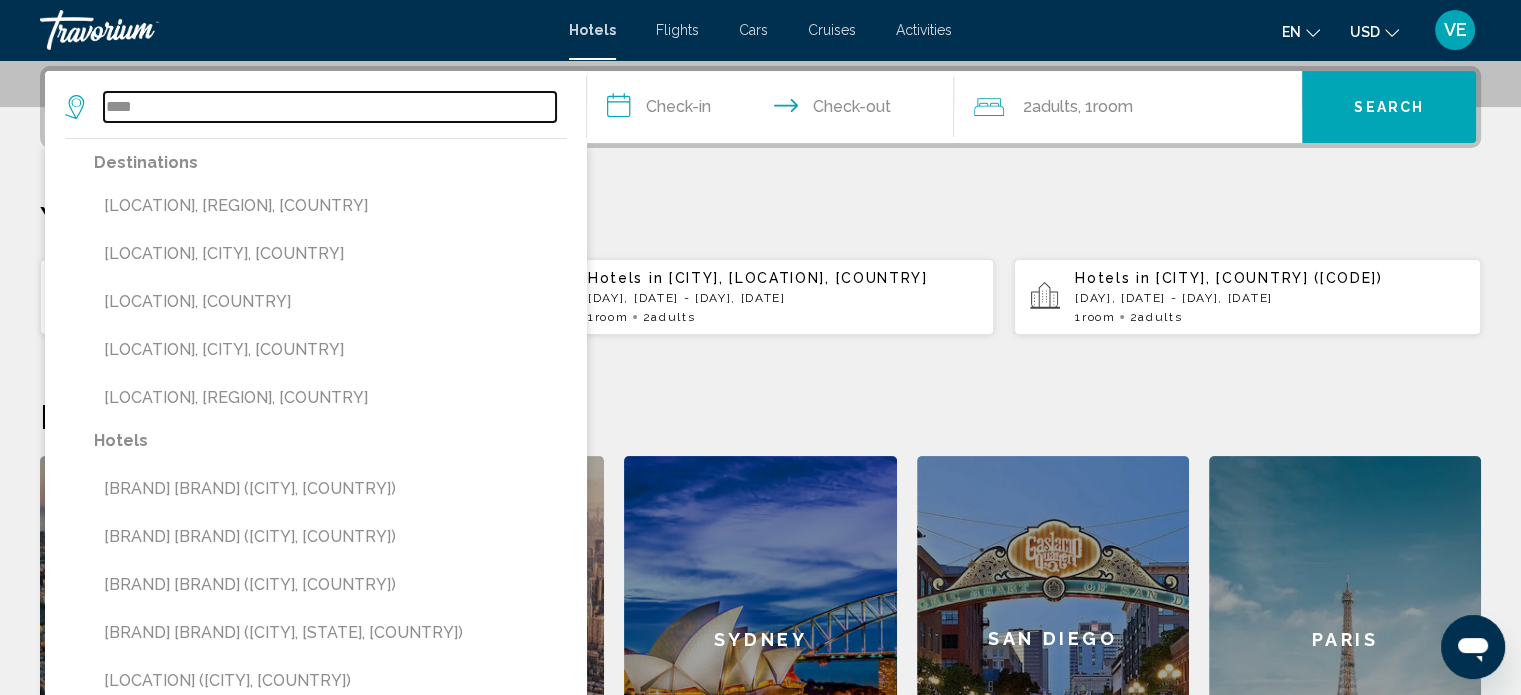type on "**********" 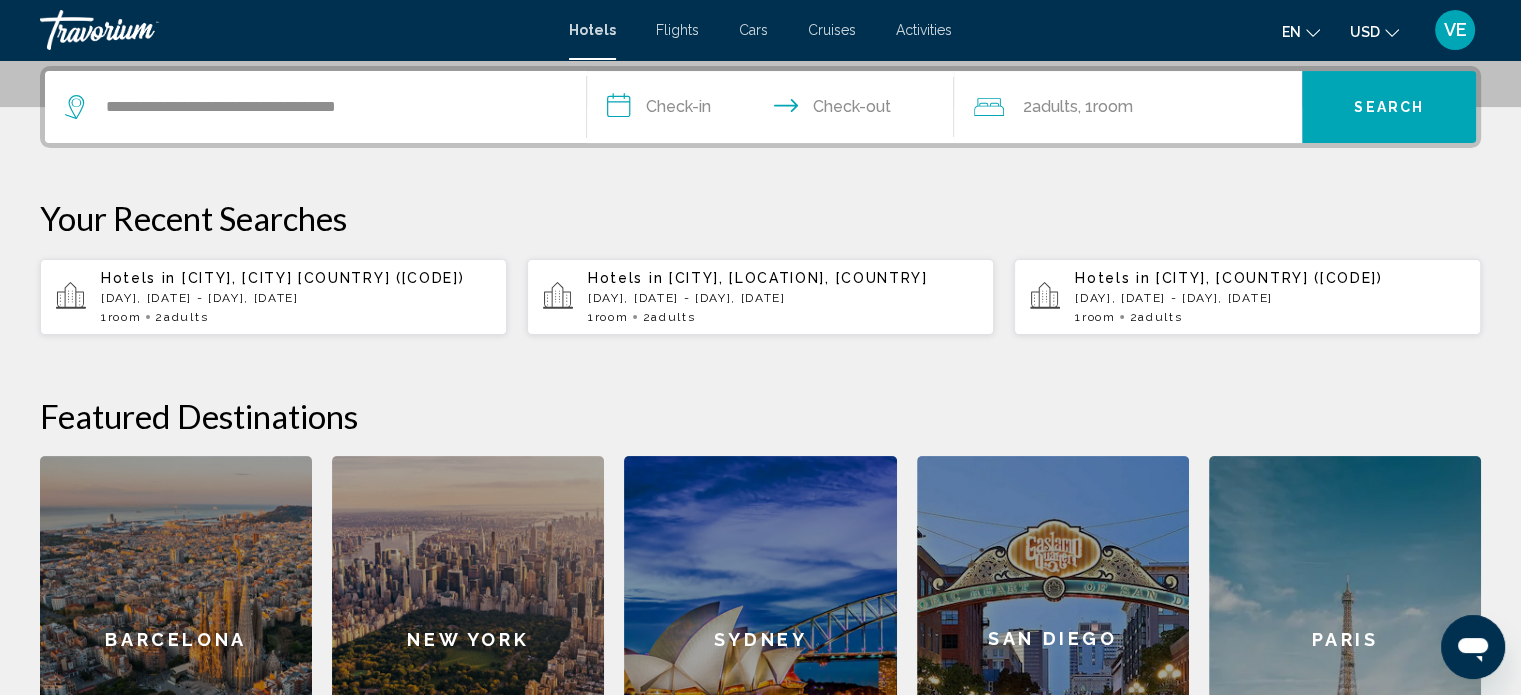 click on "**********" at bounding box center (775, 110) 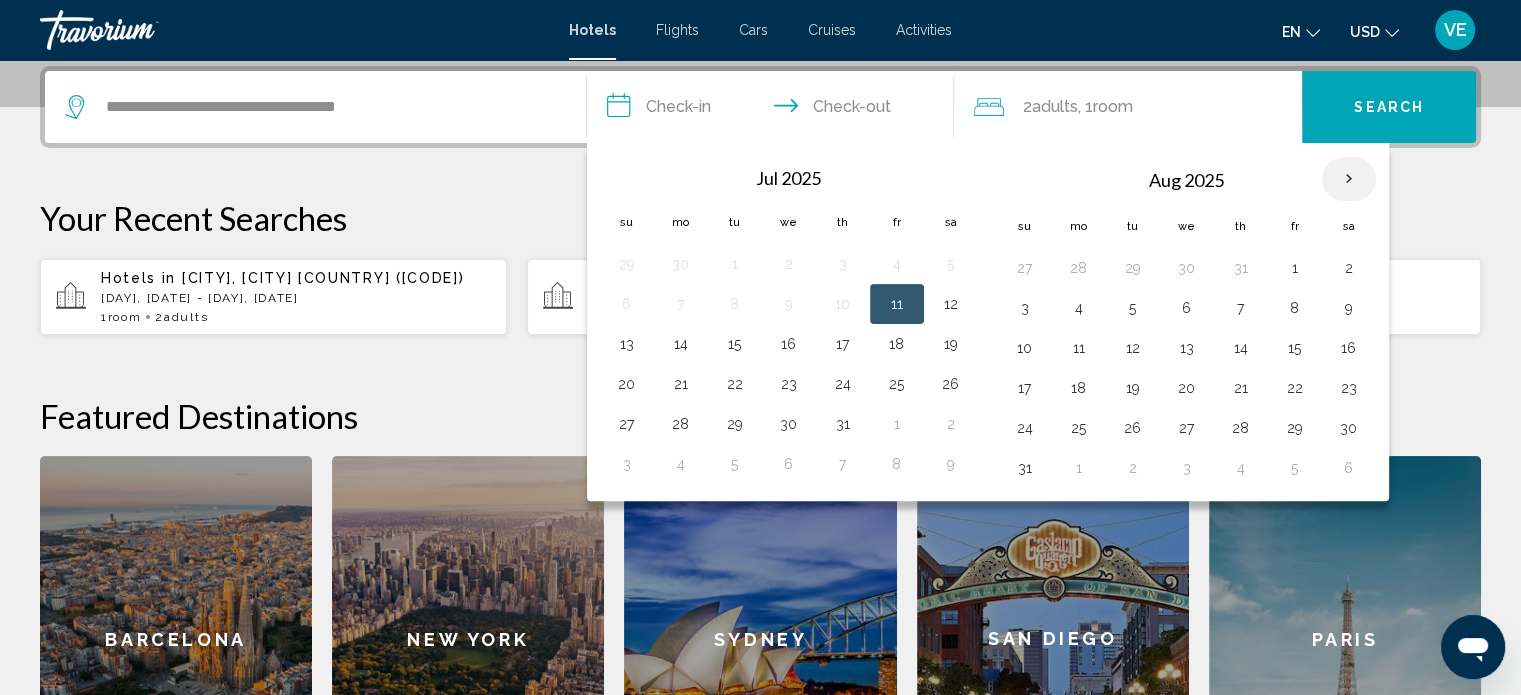 click at bounding box center [1349, 179] 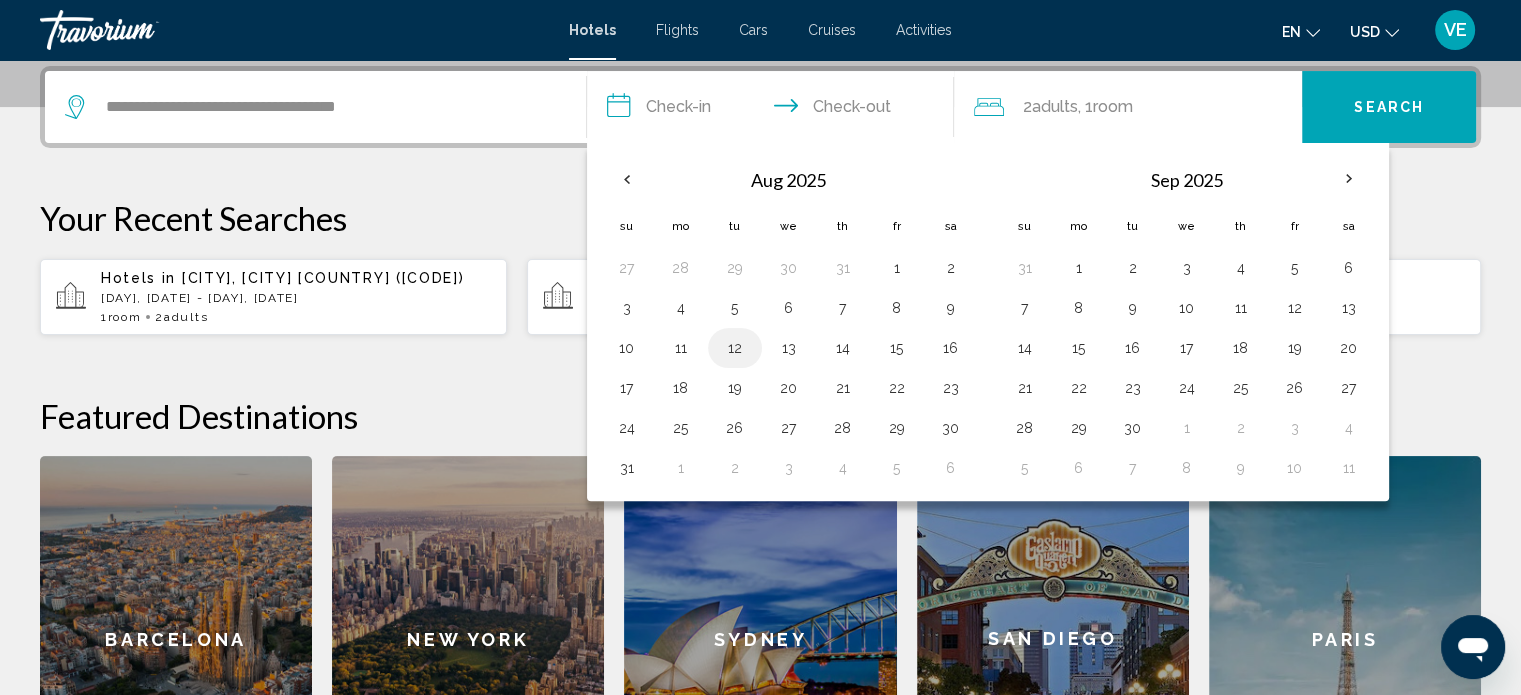 click on "12" at bounding box center [735, 348] 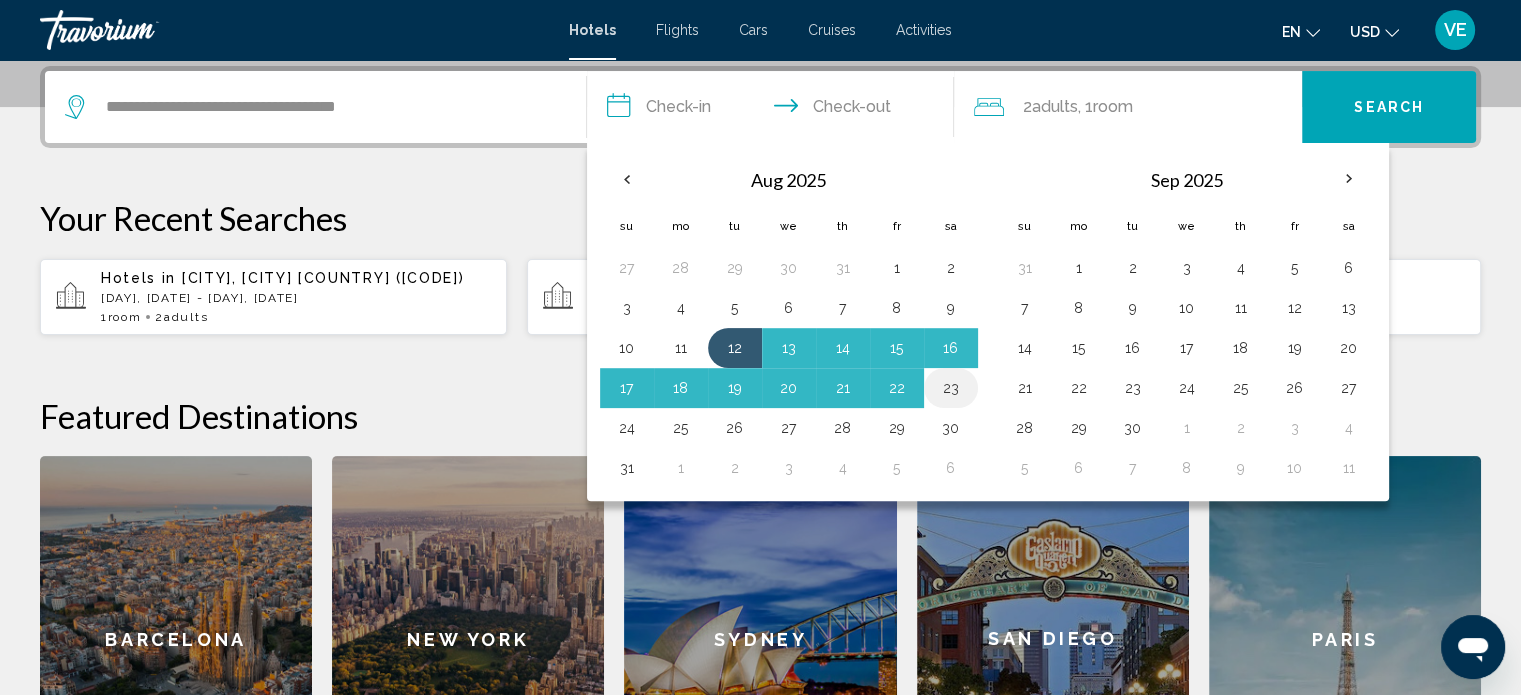 click on "23" at bounding box center [951, 388] 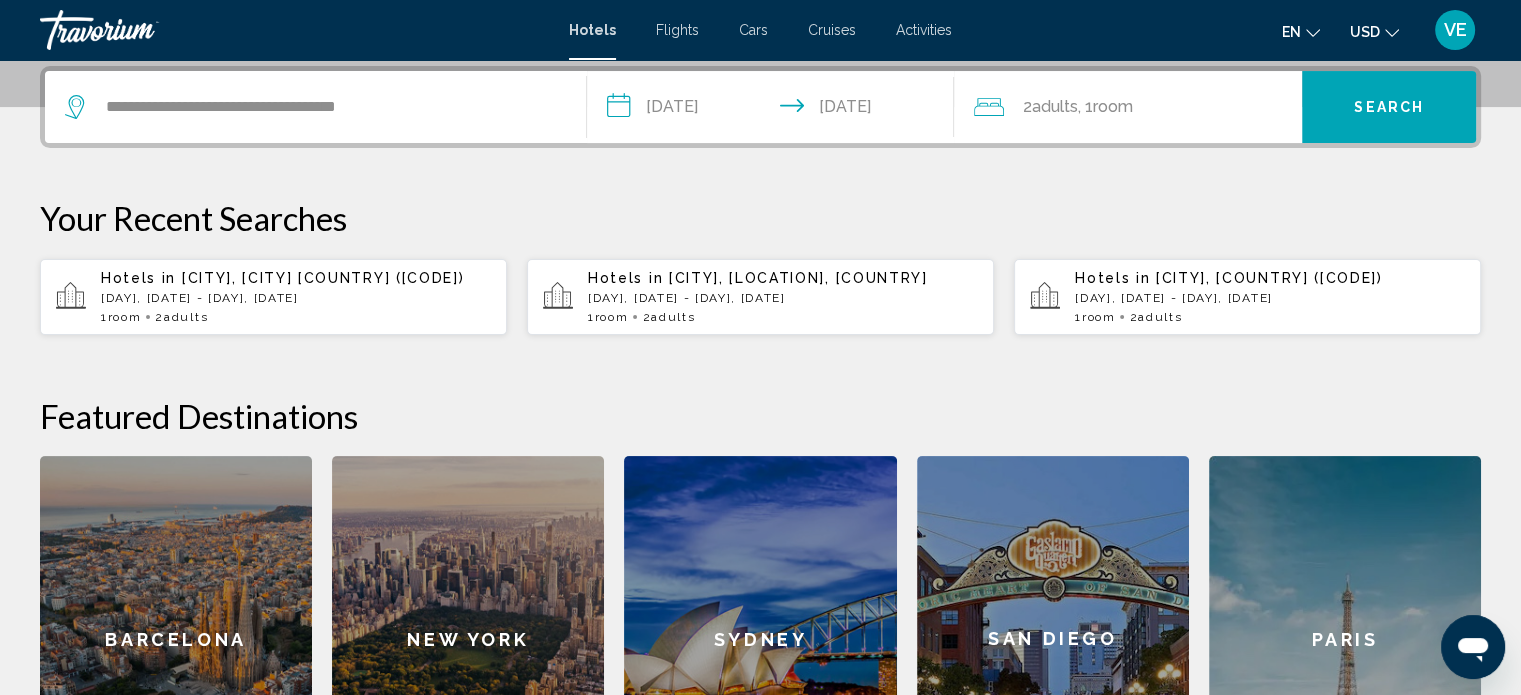 click on ", 1  Room rooms" 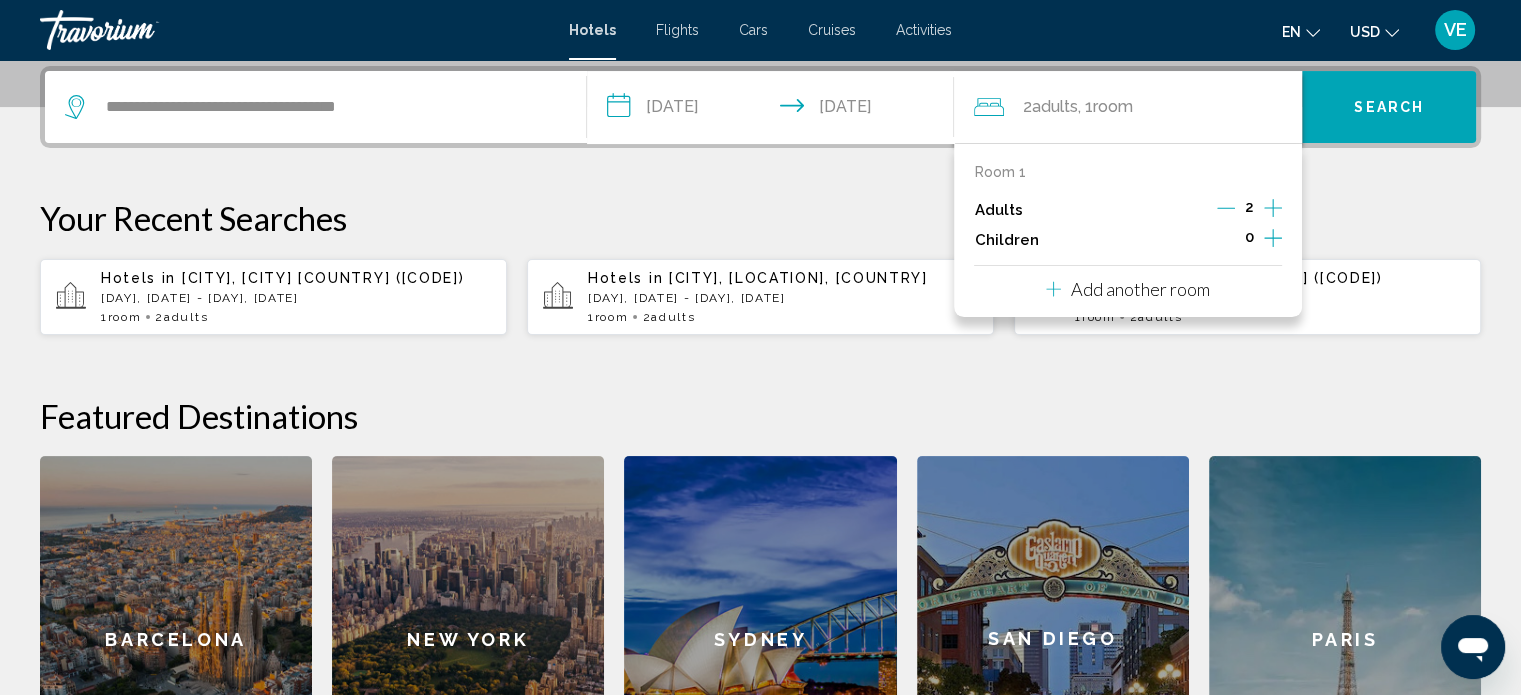 click 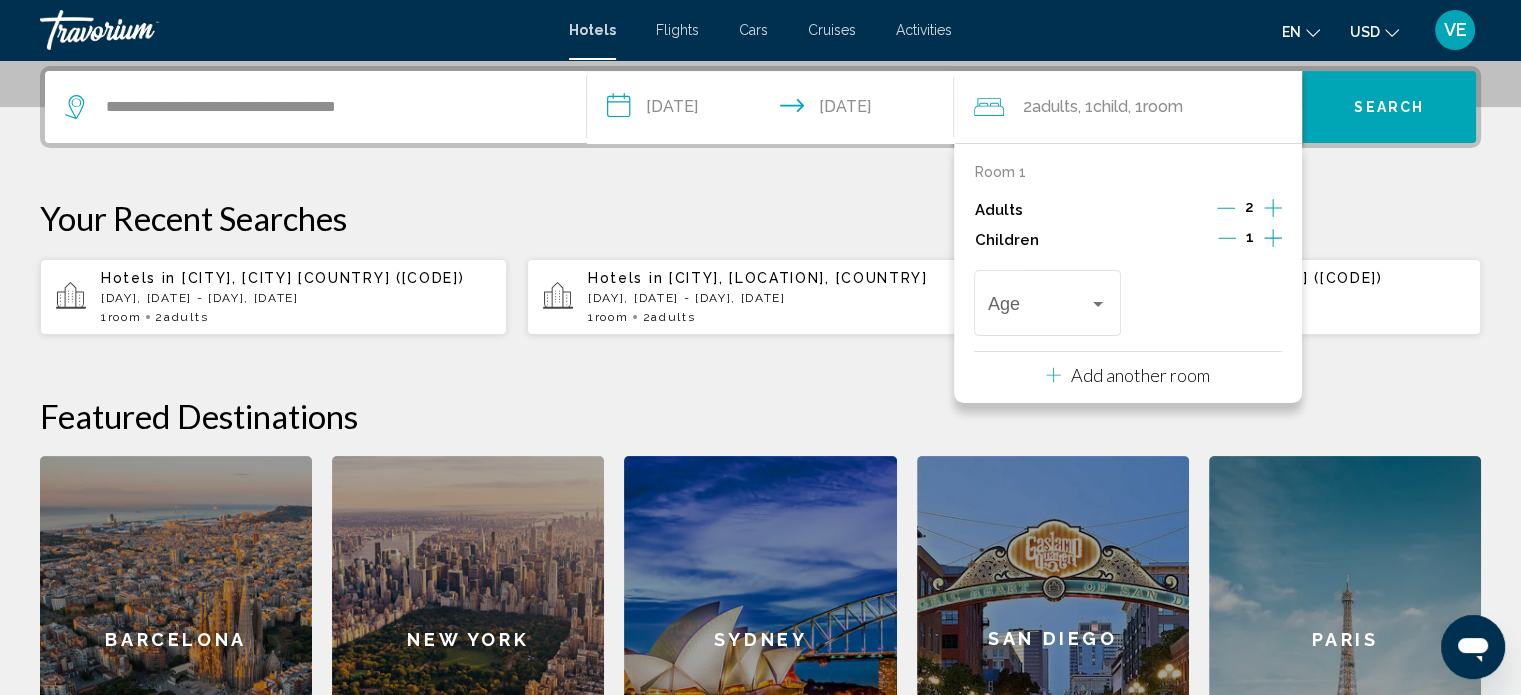 click 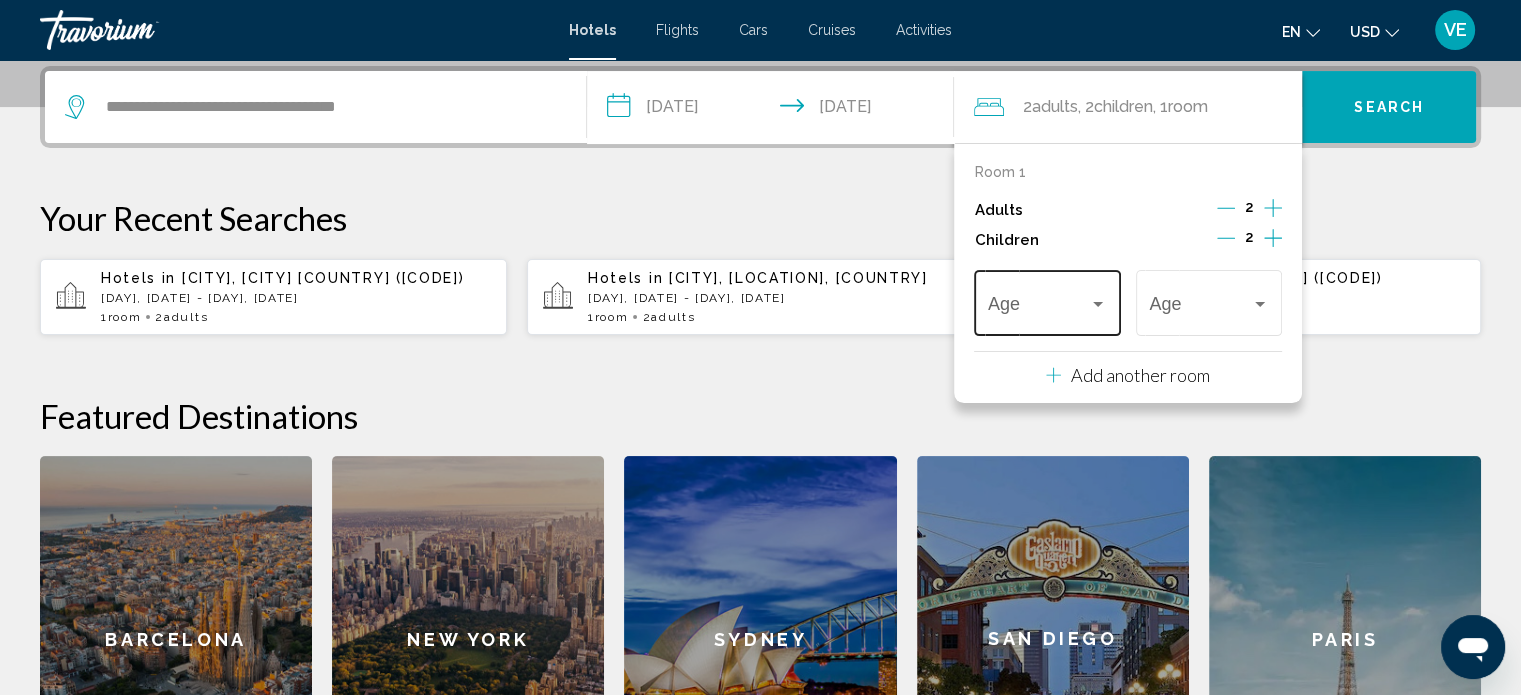click at bounding box center (1098, 304) 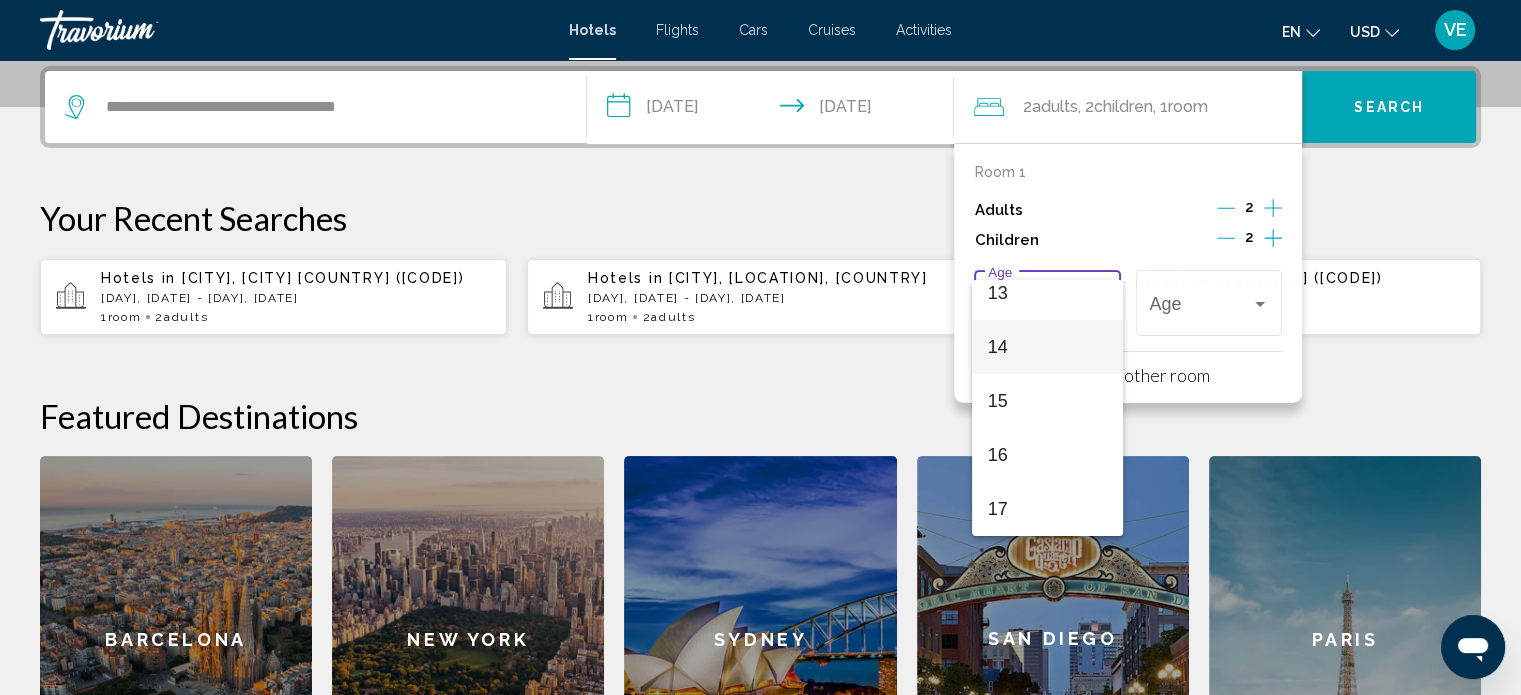scroll, scrollTop: 516, scrollLeft: 0, axis: vertical 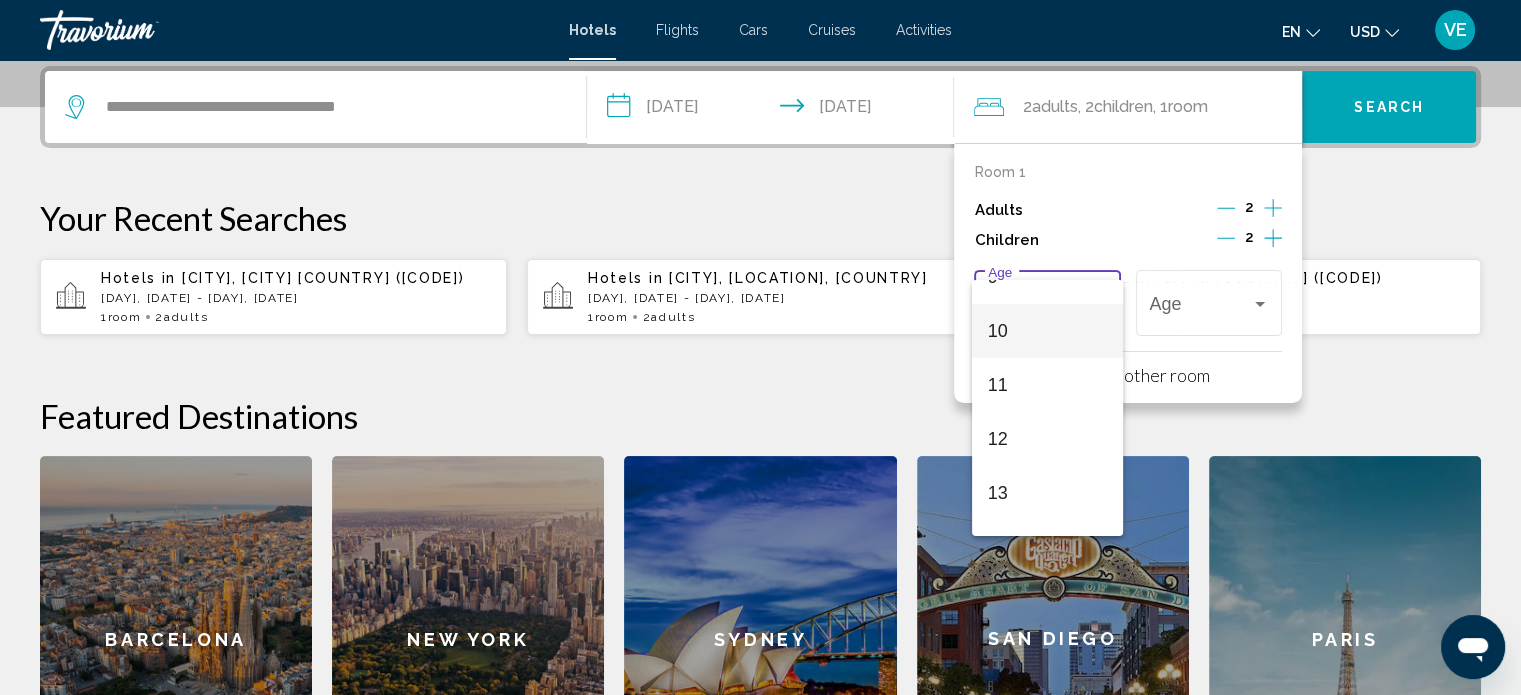 click on "10" at bounding box center [1047, 331] 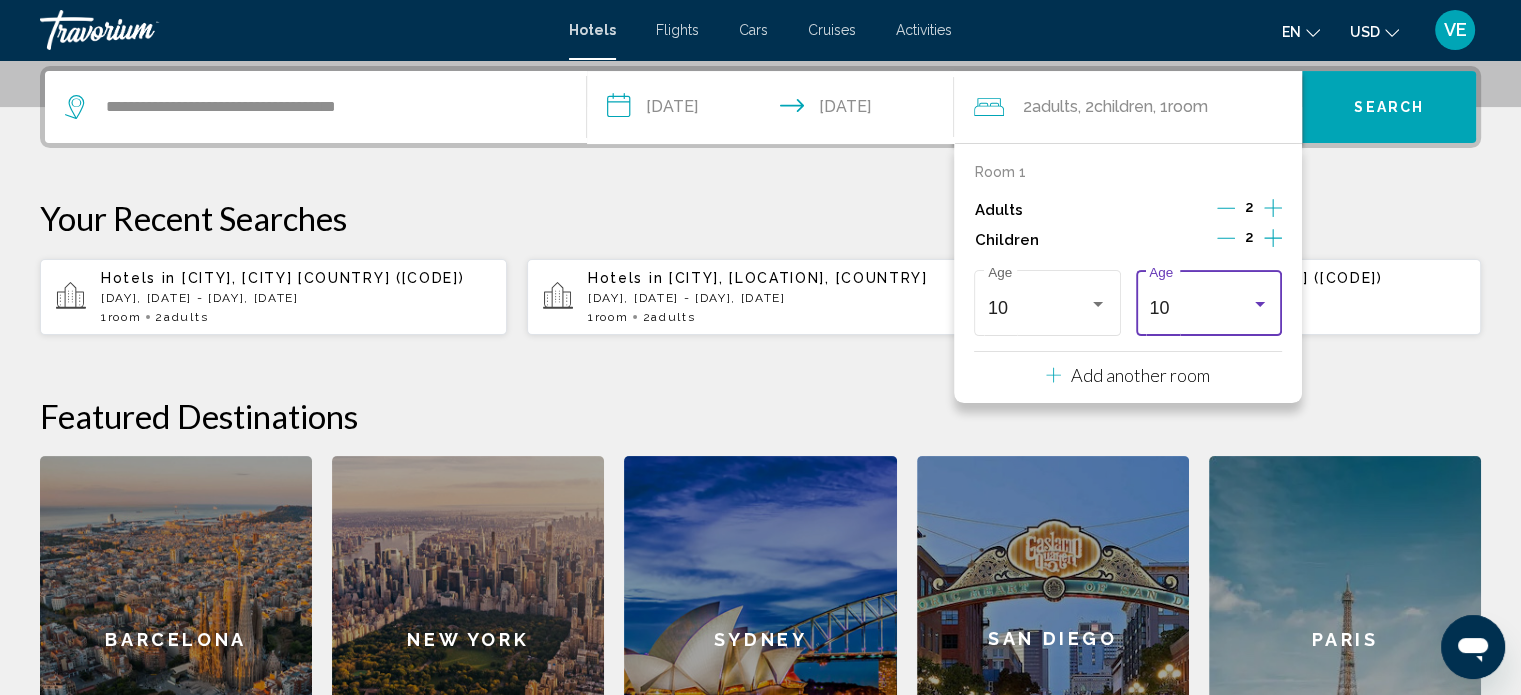 click on "10" at bounding box center (1199, 308) 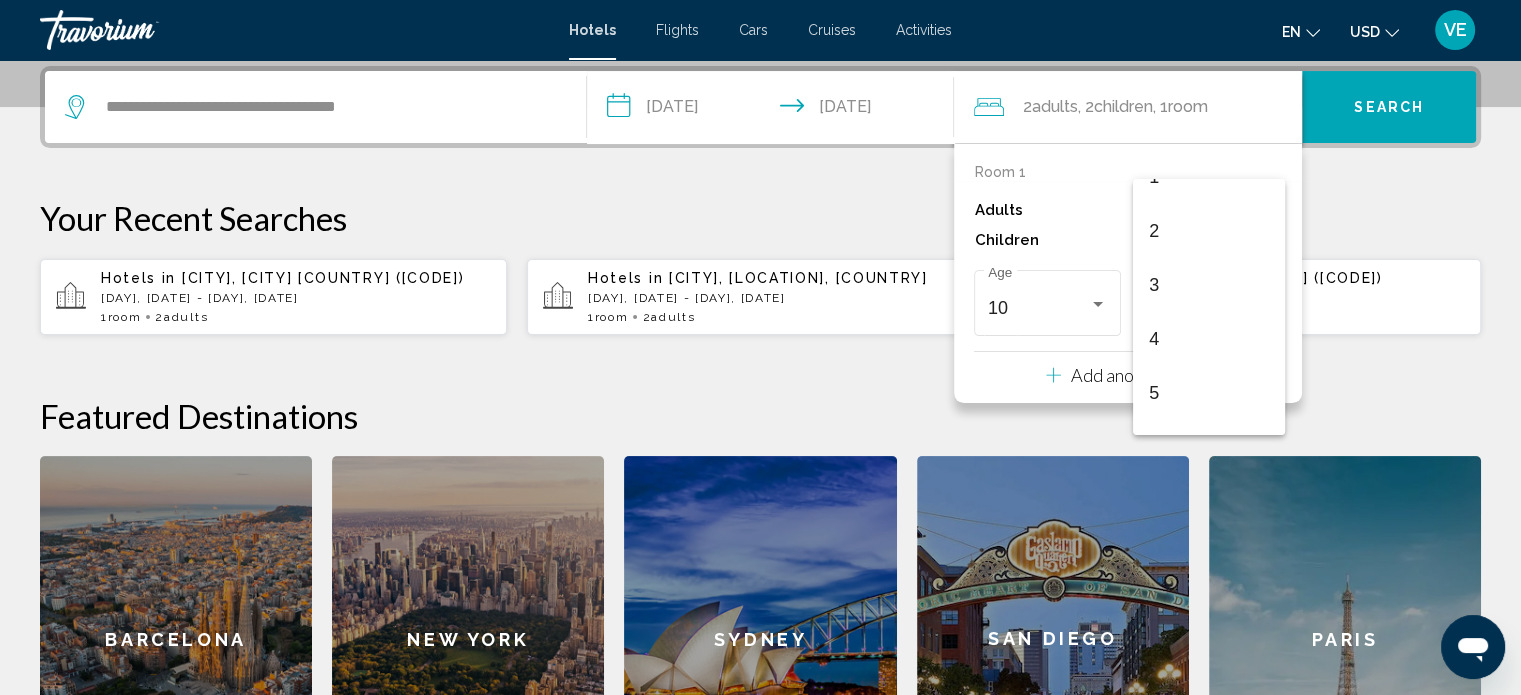 scroll, scrollTop: 0, scrollLeft: 0, axis: both 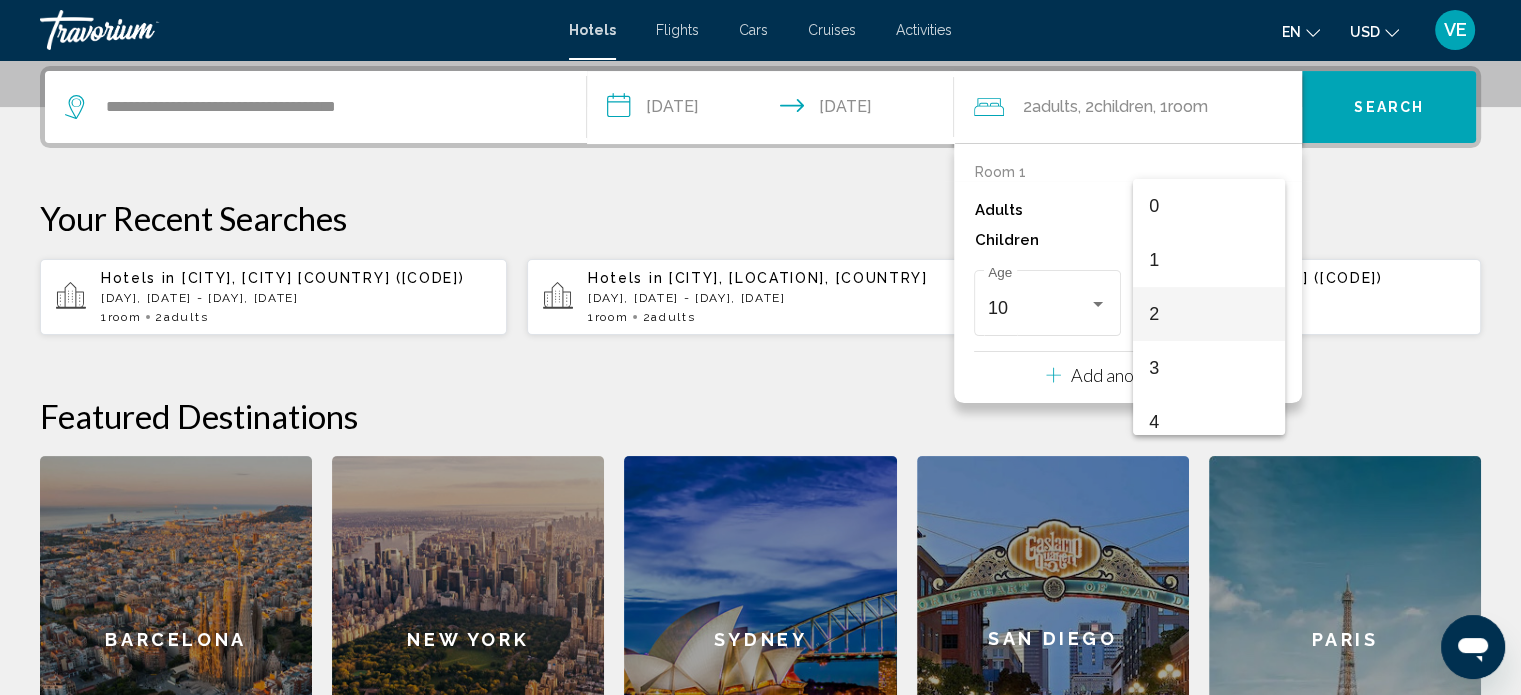 click on "2" at bounding box center (1208, 314) 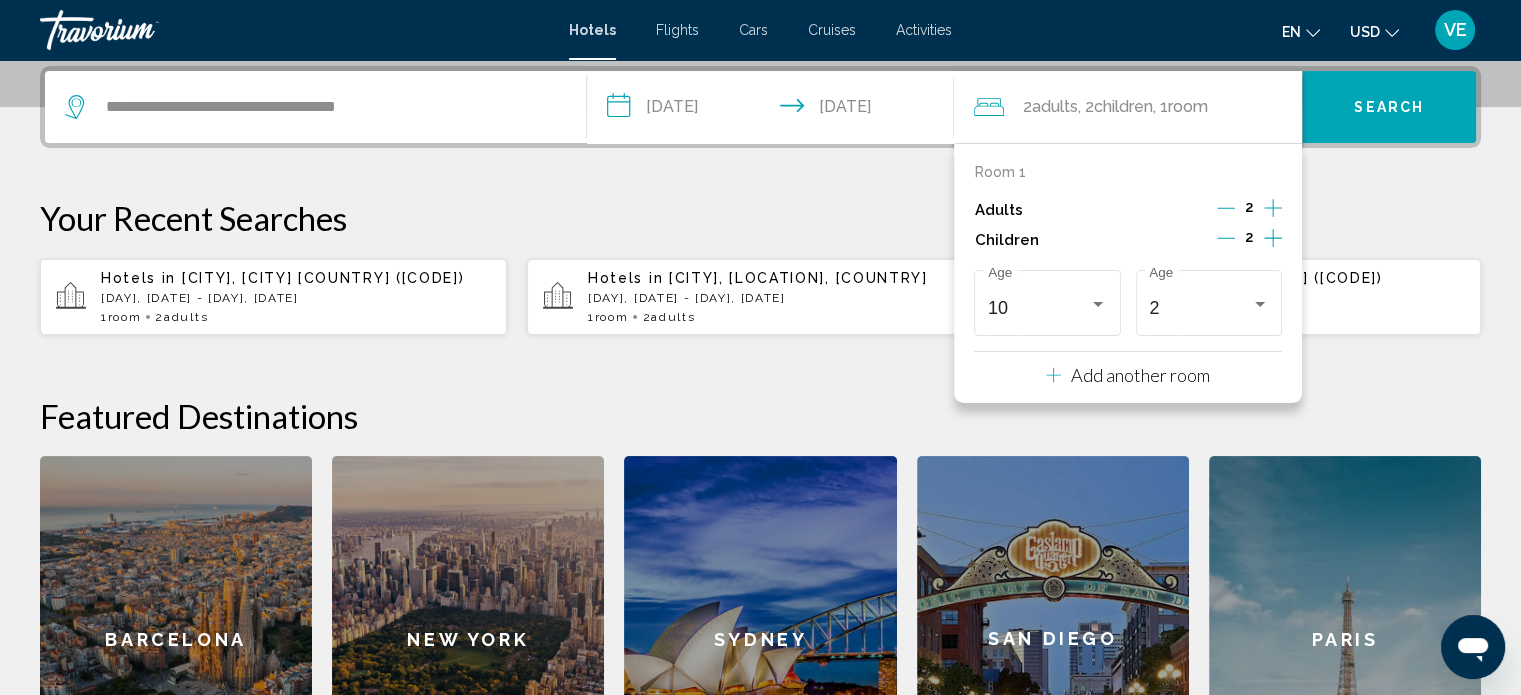 click on "Search" at bounding box center [1389, 108] 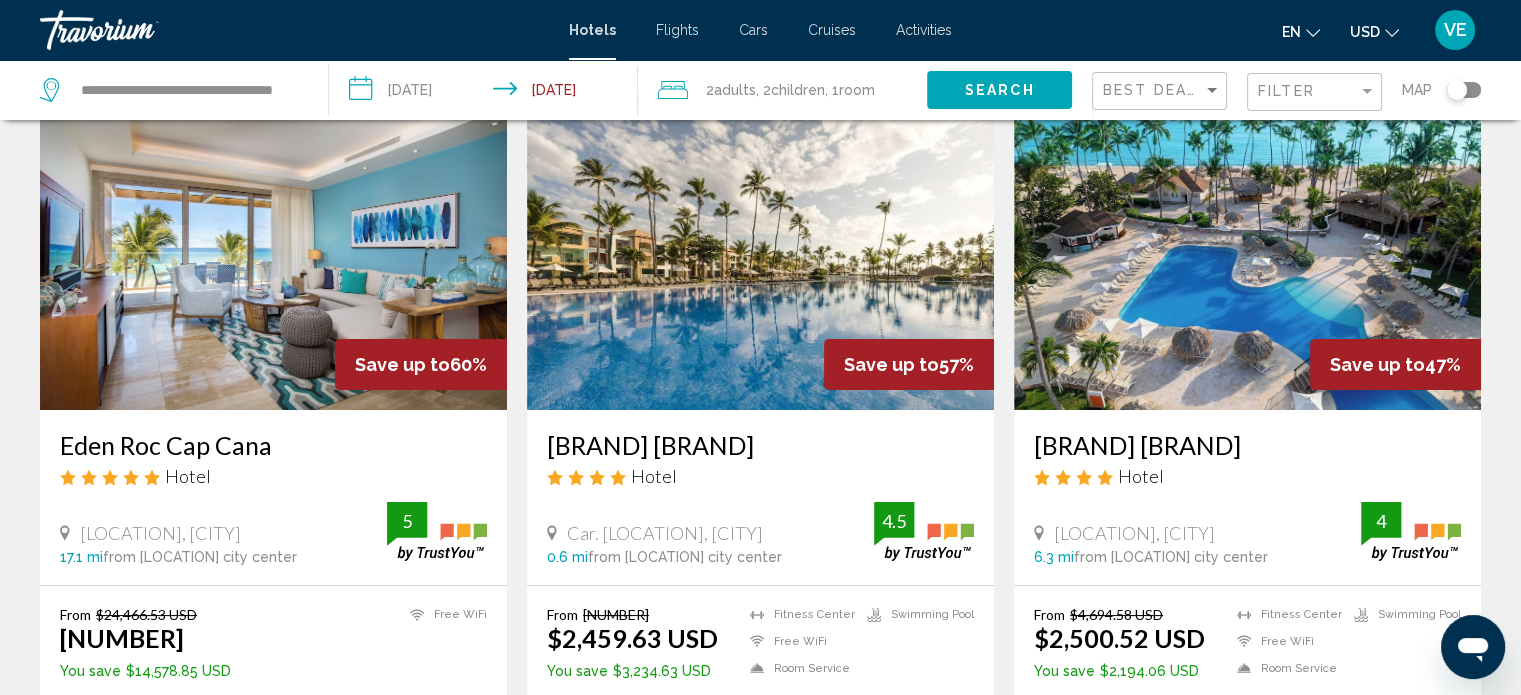 scroll, scrollTop: 200, scrollLeft: 0, axis: vertical 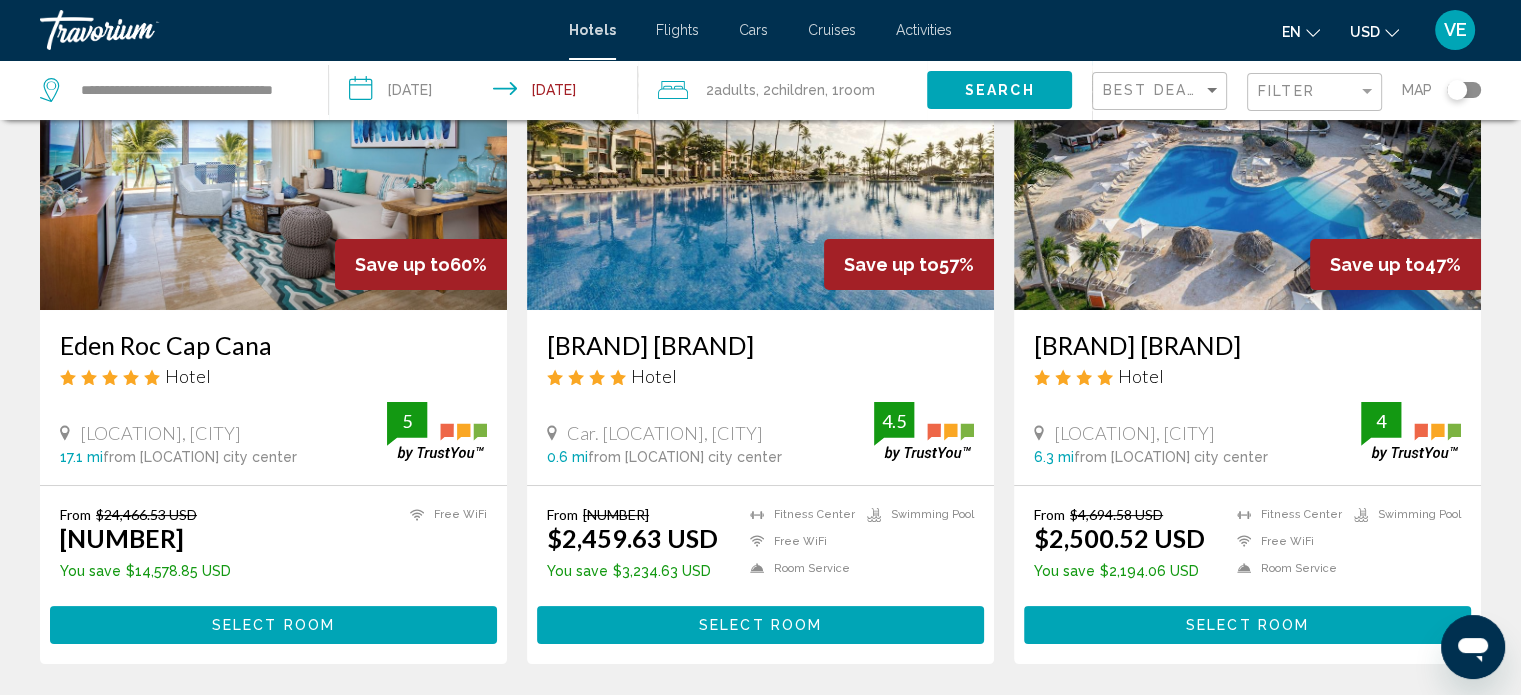 click on "Select Room" at bounding box center [1247, 624] 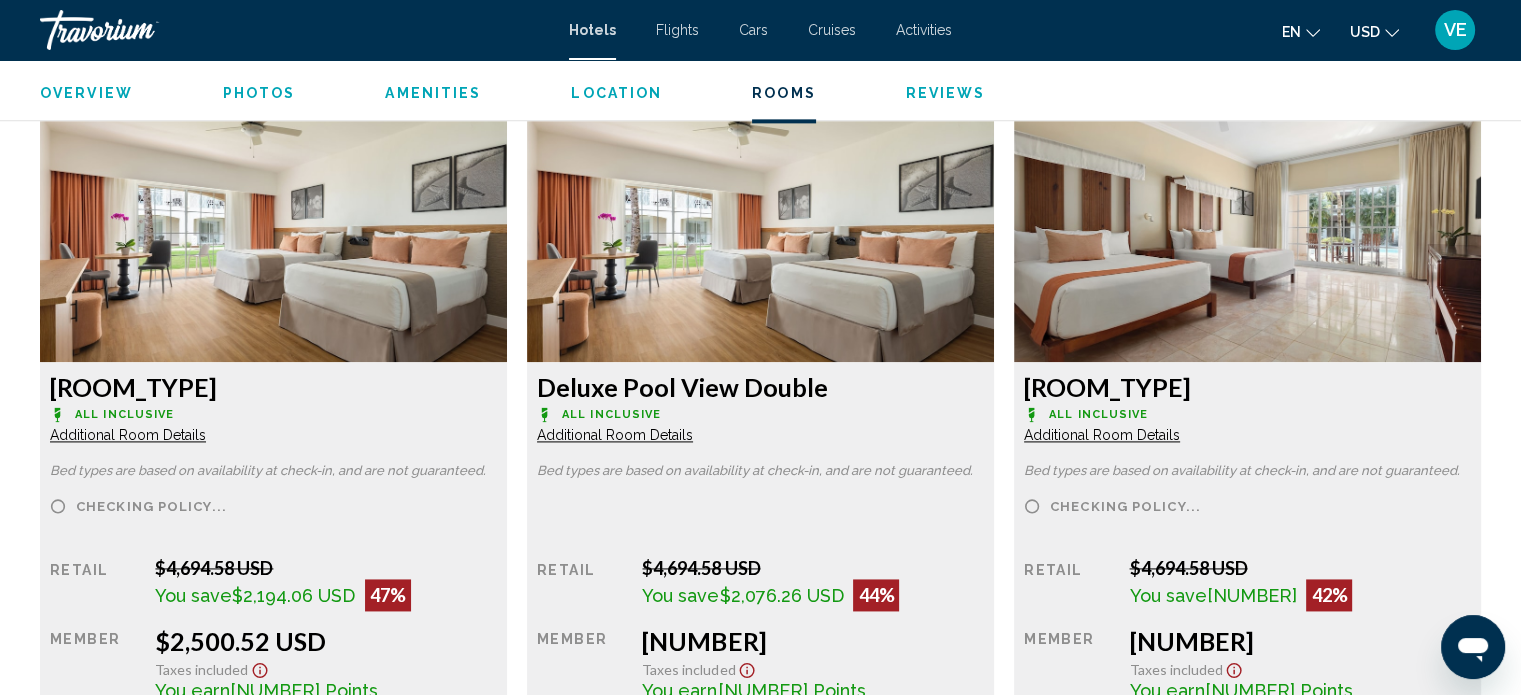 scroll, scrollTop: 2812, scrollLeft: 0, axis: vertical 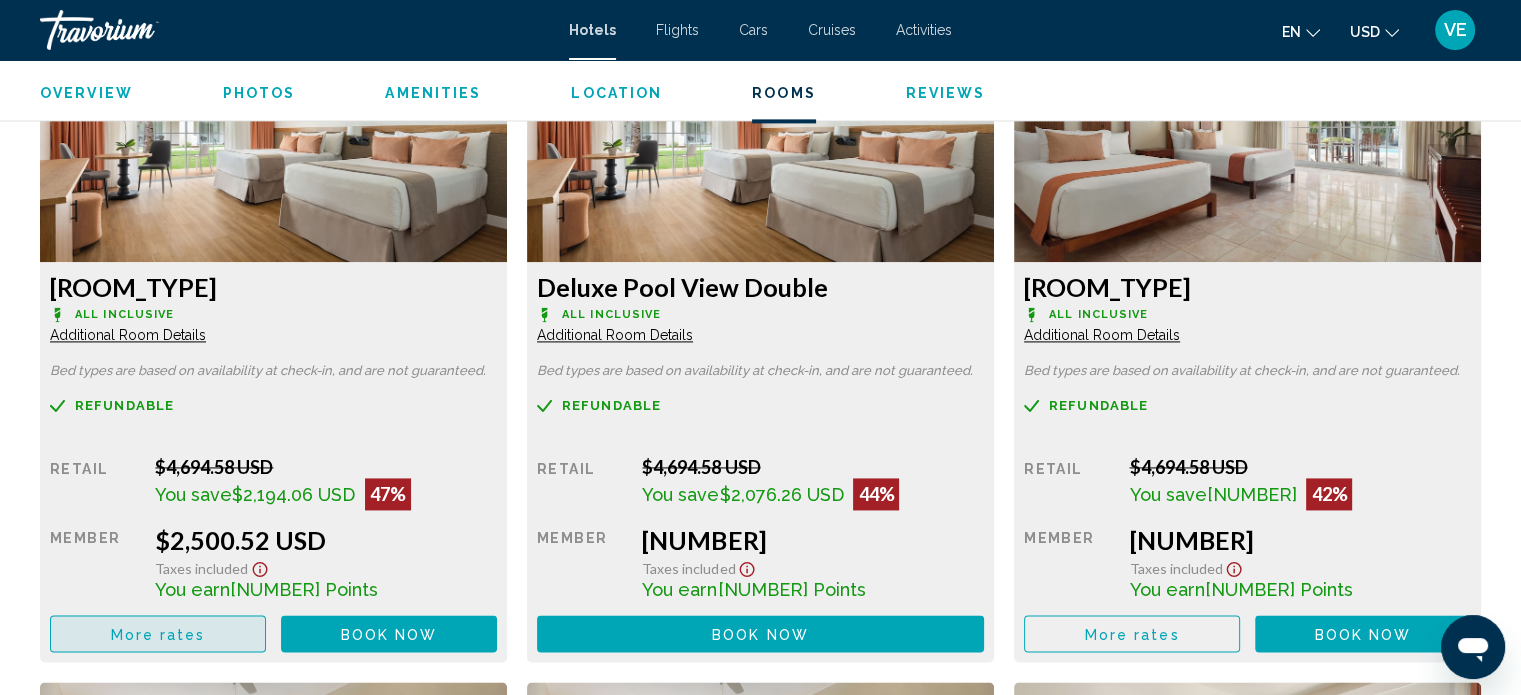 click on "More rates" at bounding box center (158, 633) 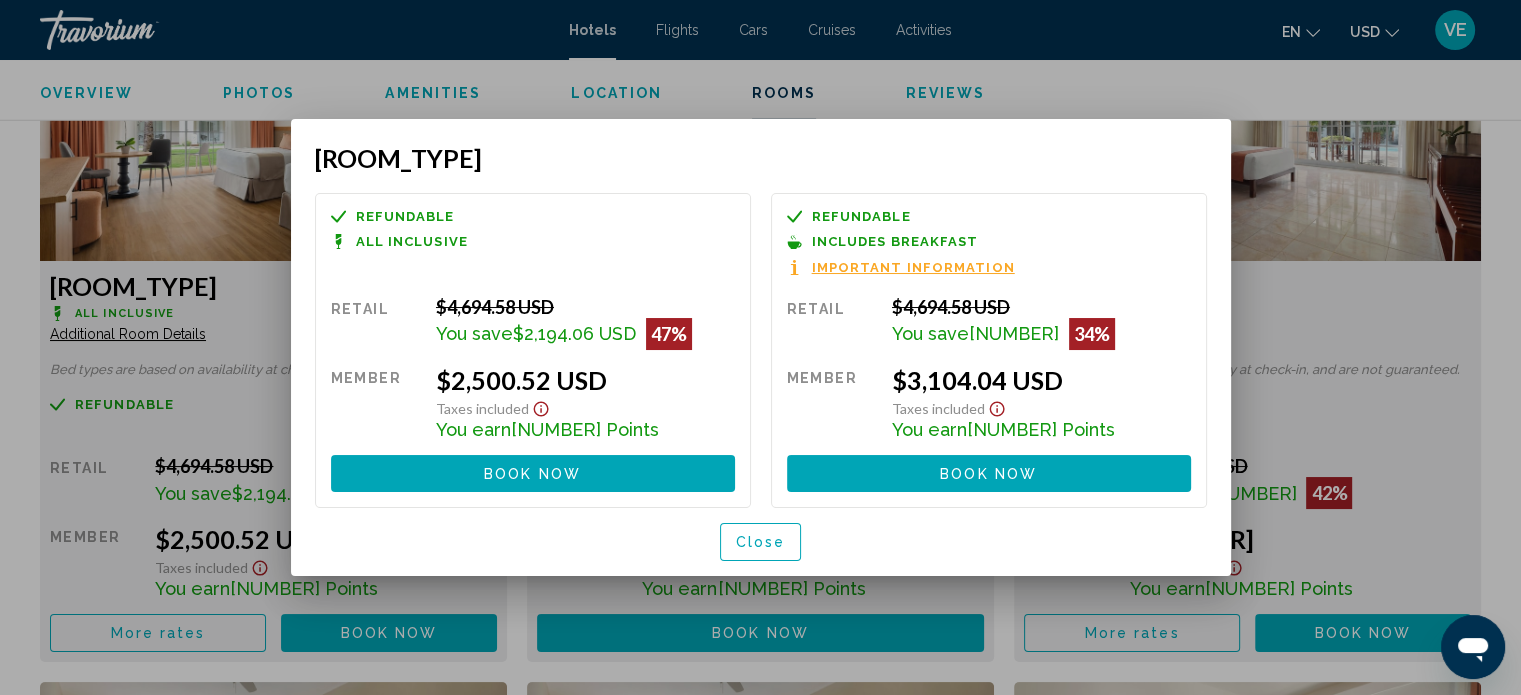 click on "Close" at bounding box center (761, 543) 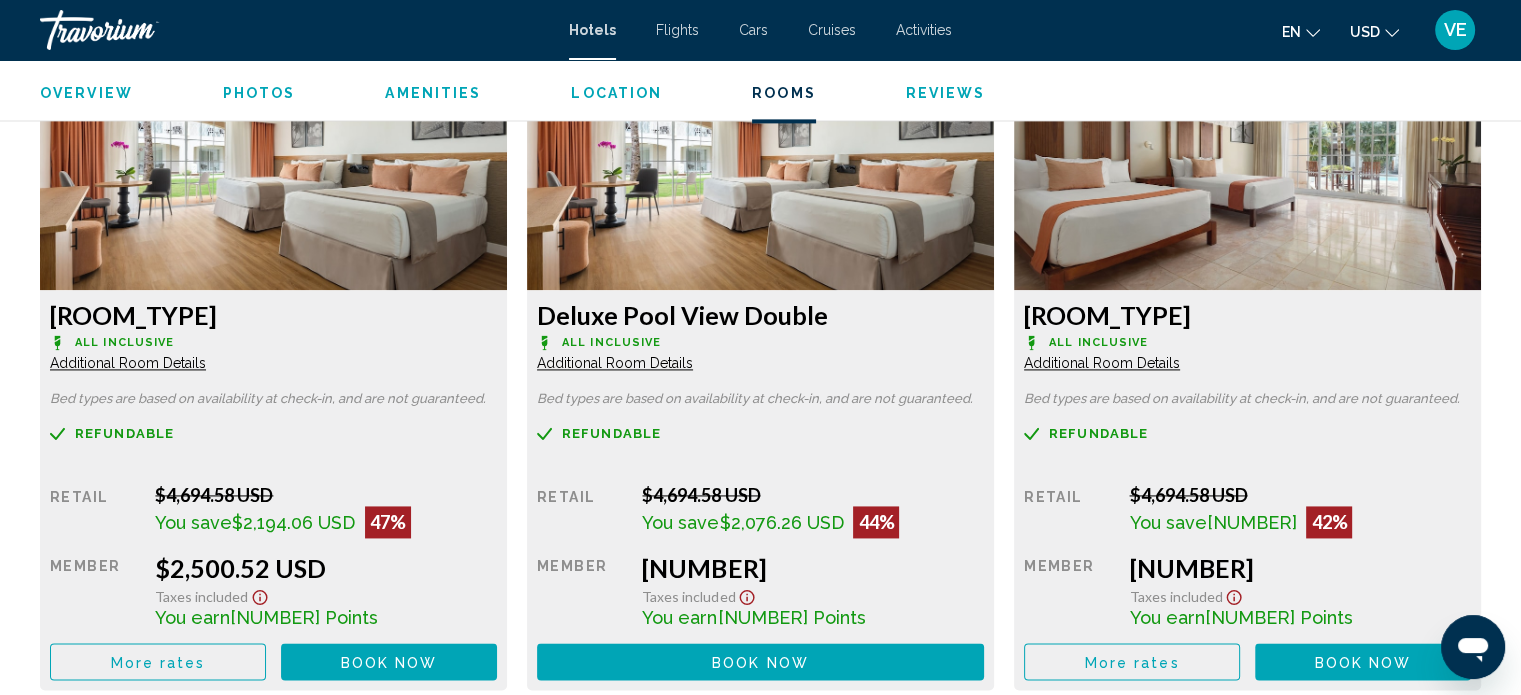 scroll, scrollTop: 2912, scrollLeft: 0, axis: vertical 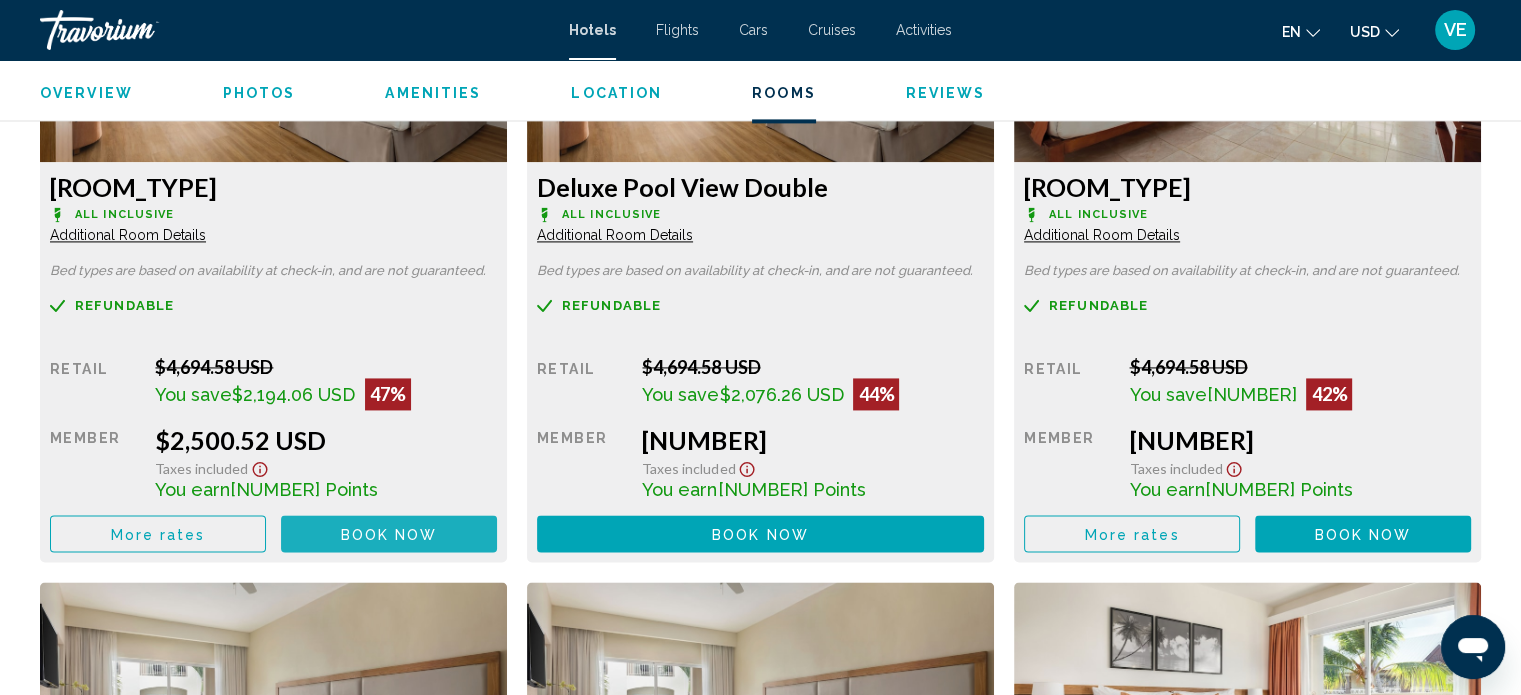 click on "Book now" at bounding box center [389, 534] 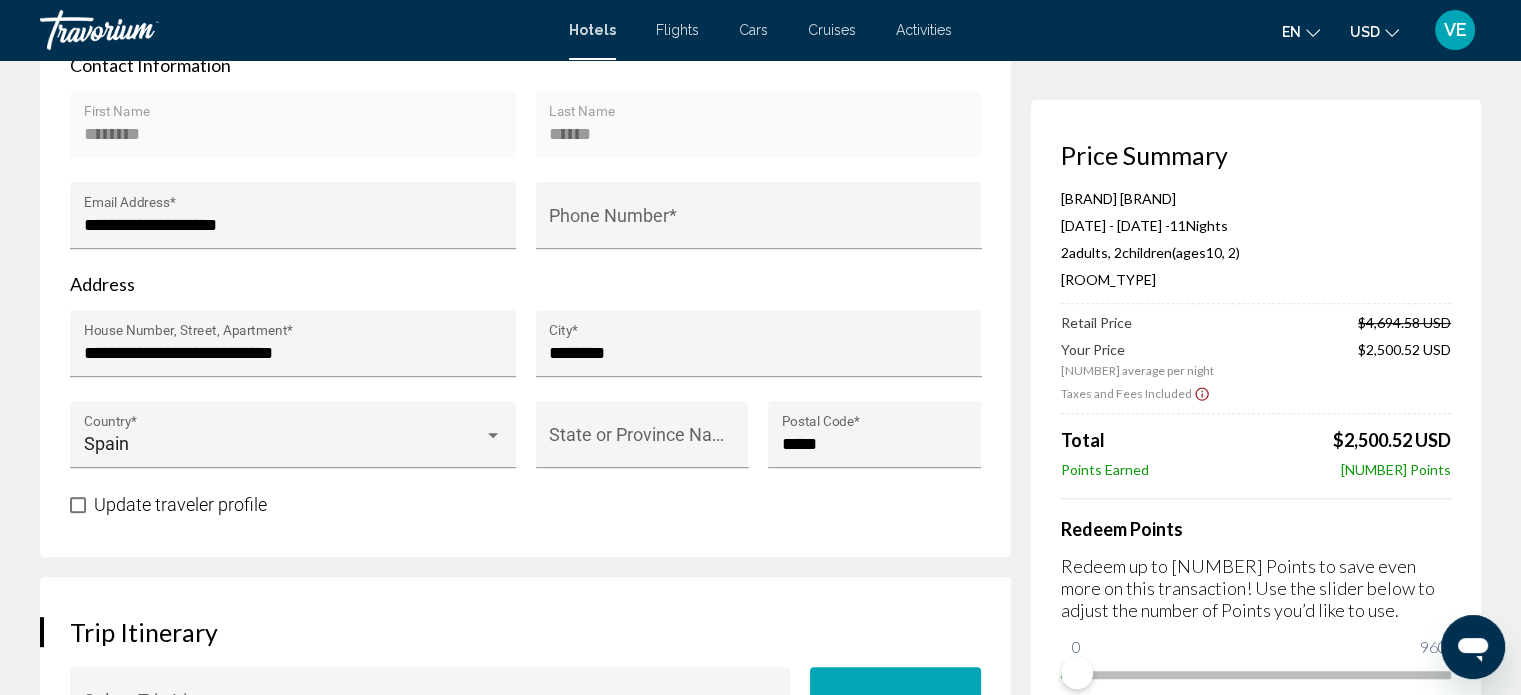 scroll, scrollTop: 800, scrollLeft: 0, axis: vertical 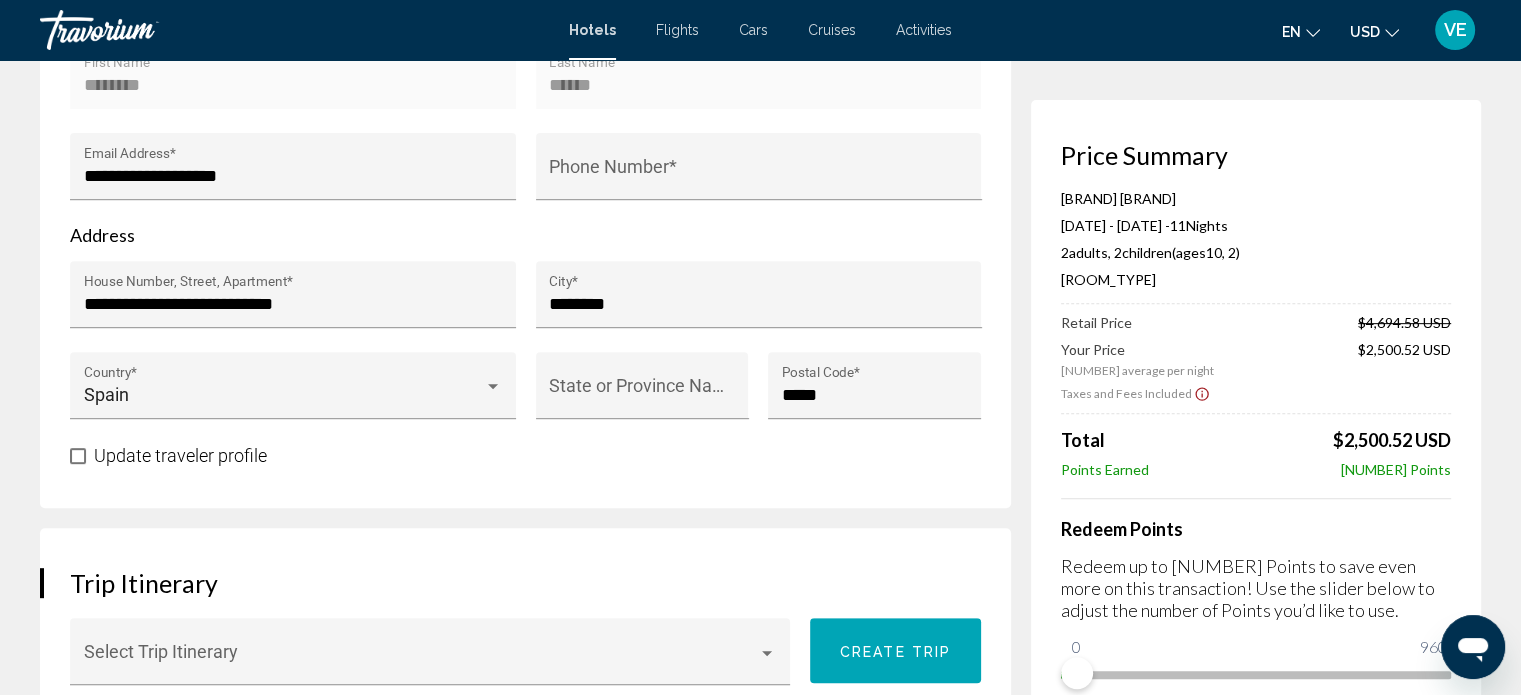 click on "Redeem  Points Redeem up to [NUMBER]  Points to save even more on this transaction! Use the slider below to adjust the number of Points you’d like to use. 0 [NUMBER] 0" at bounding box center (1256, 594) 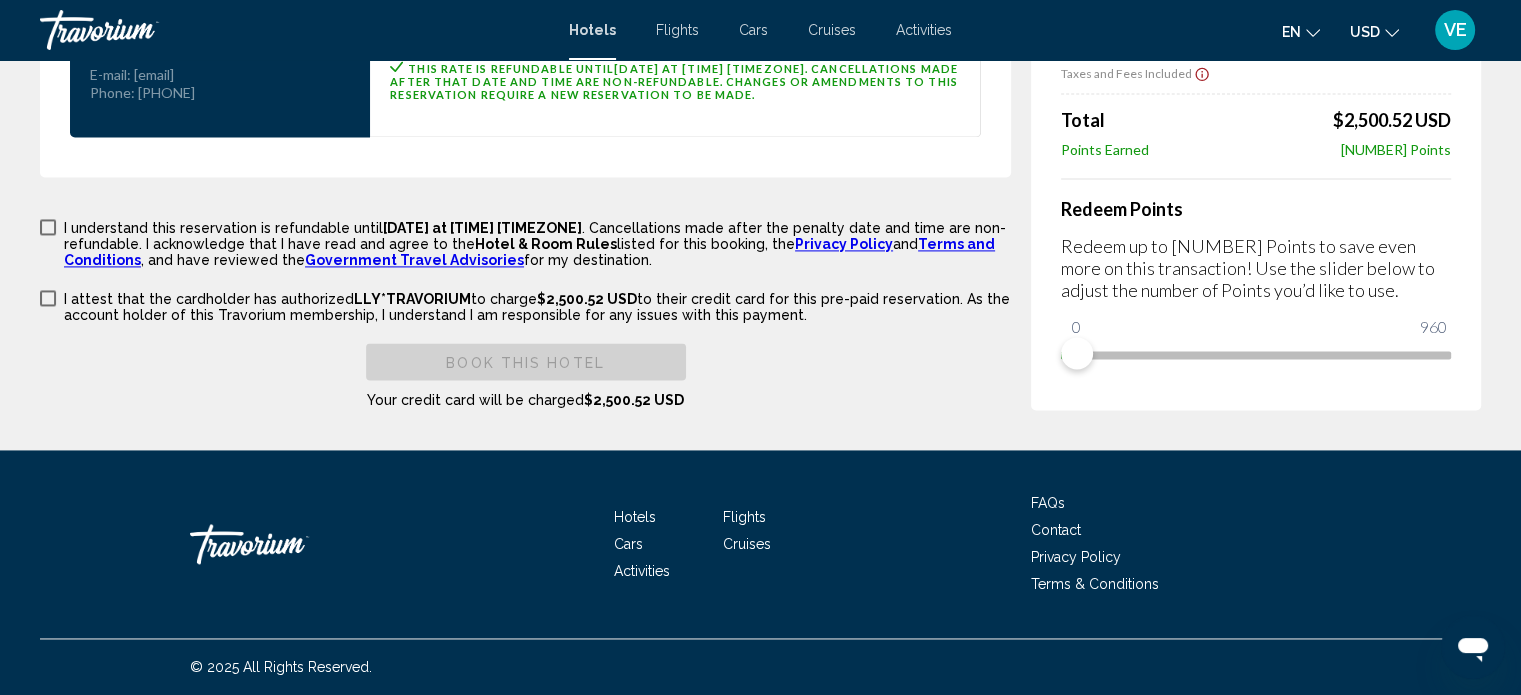 scroll, scrollTop: 2853, scrollLeft: 0, axis: vertical 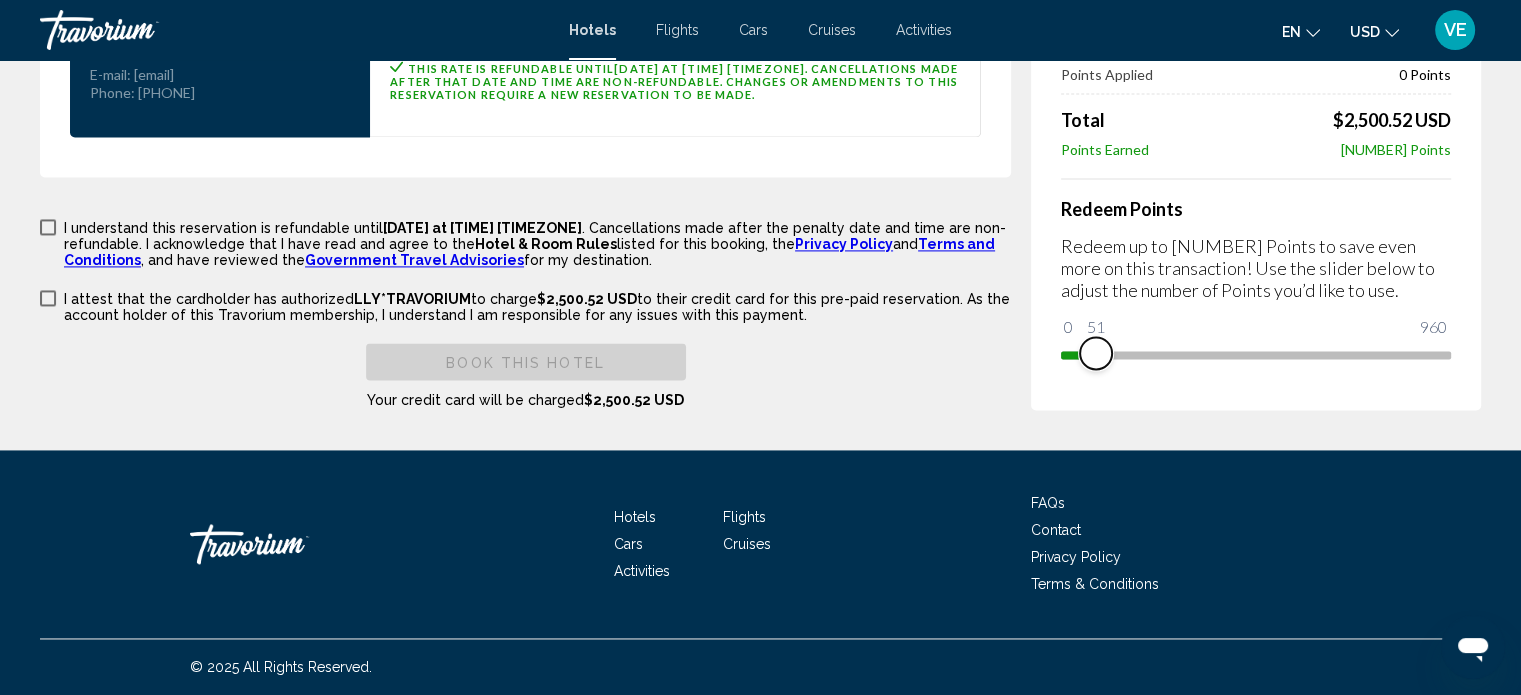 drag, startPoint x: 1079, startPoint y: 357, endPoint x: 1092, endPoint y: 400, distance: 44.922153 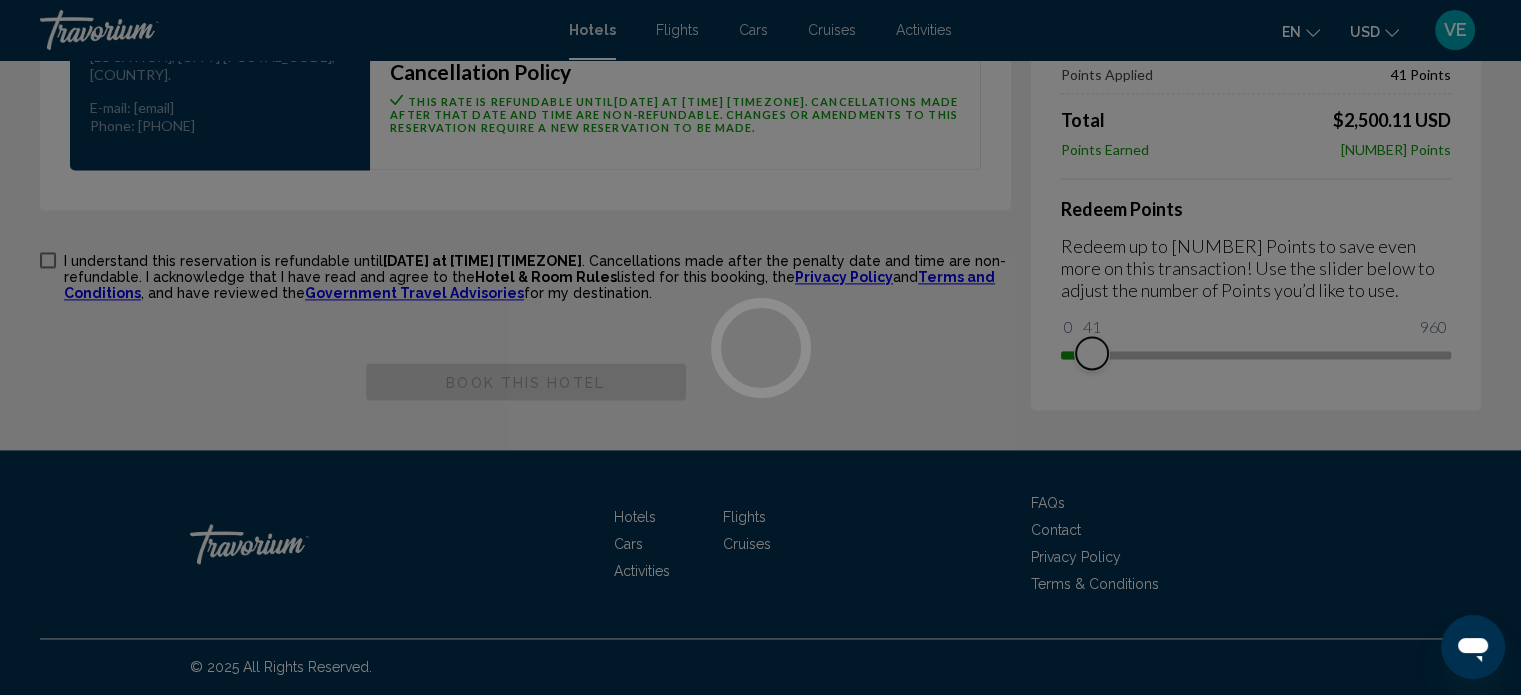 scroll, scrollTop: 2853, scrollLeft: 0, axis: vertical 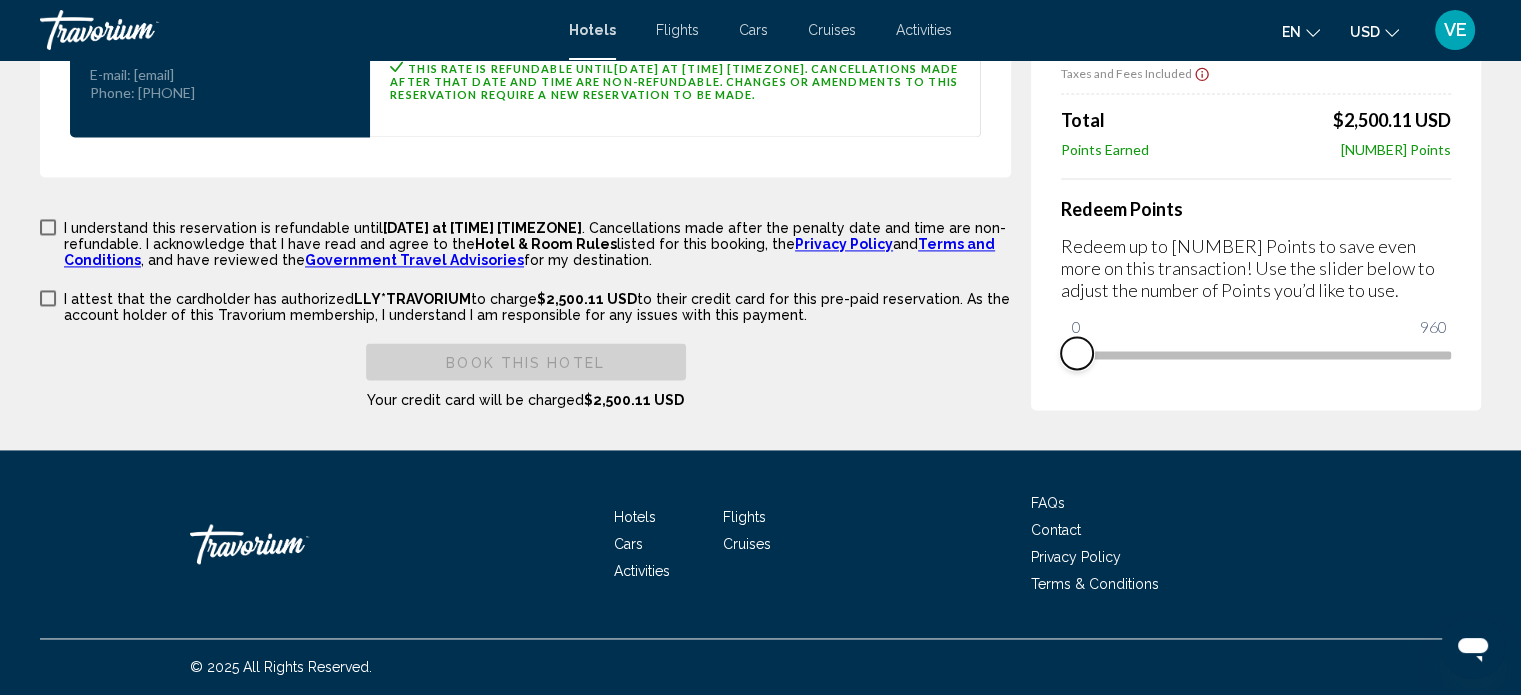 drag, startPoint x: 1094, startPoint y: 351, endPoint x: 1072, endPoint y: 380, distance: 36.40055 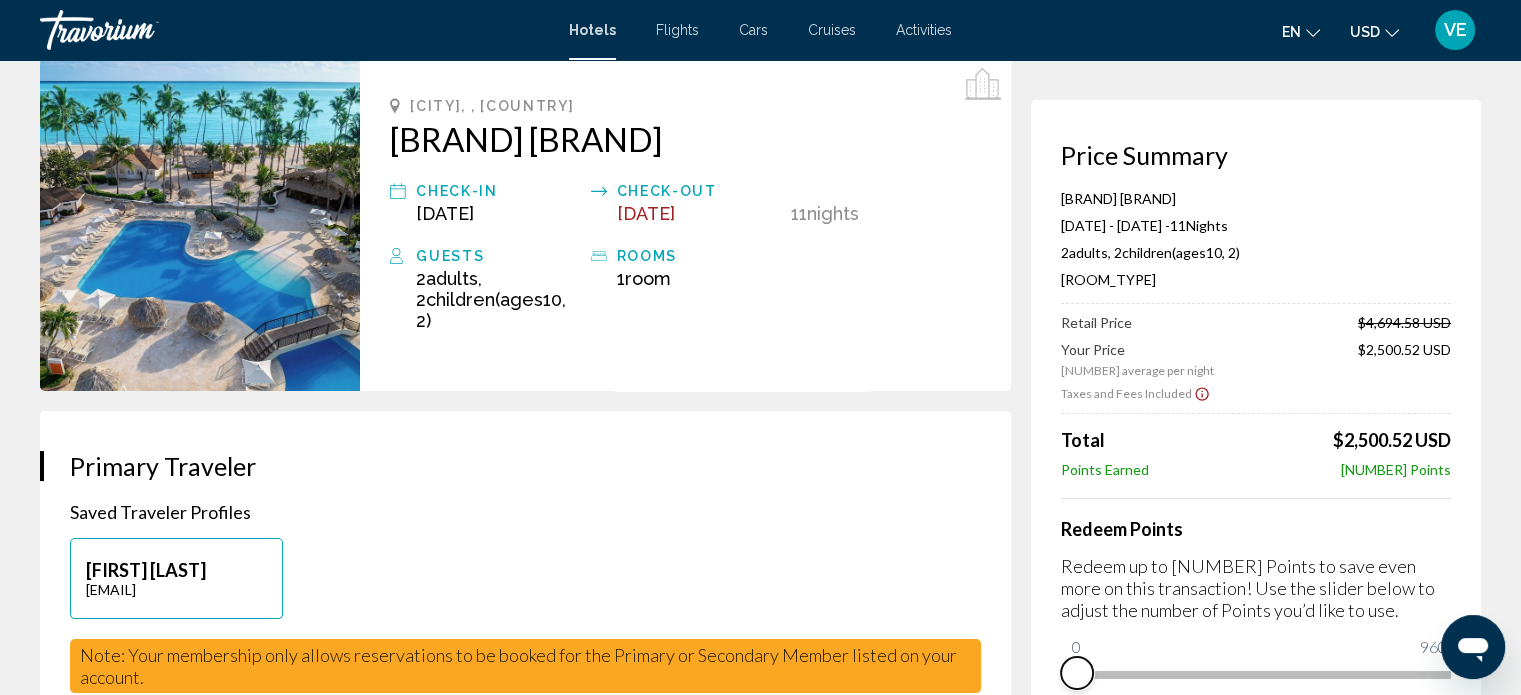 scroll, scrollTop: 0, scrollLeft: 0, axis: both 